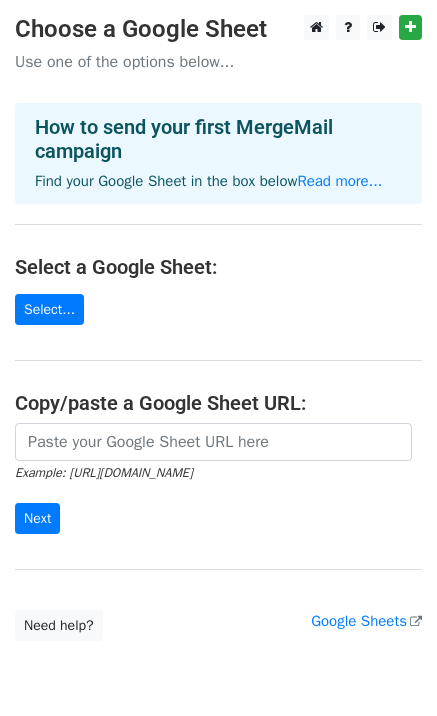 scroll, scrollTop: 0, scrollLeft: 0, axis: both 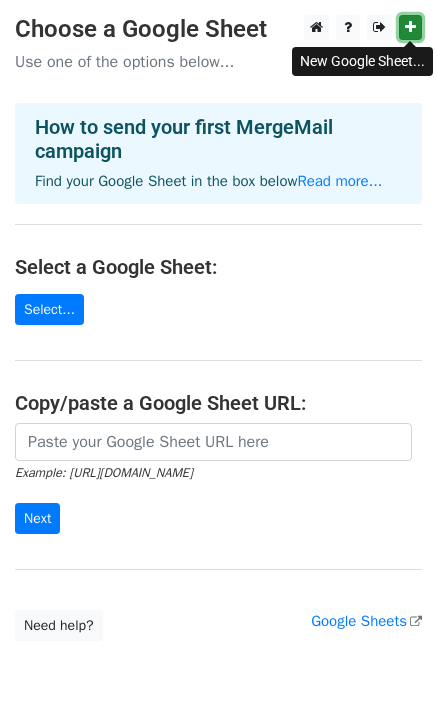 click at bounding box center [410, 27] 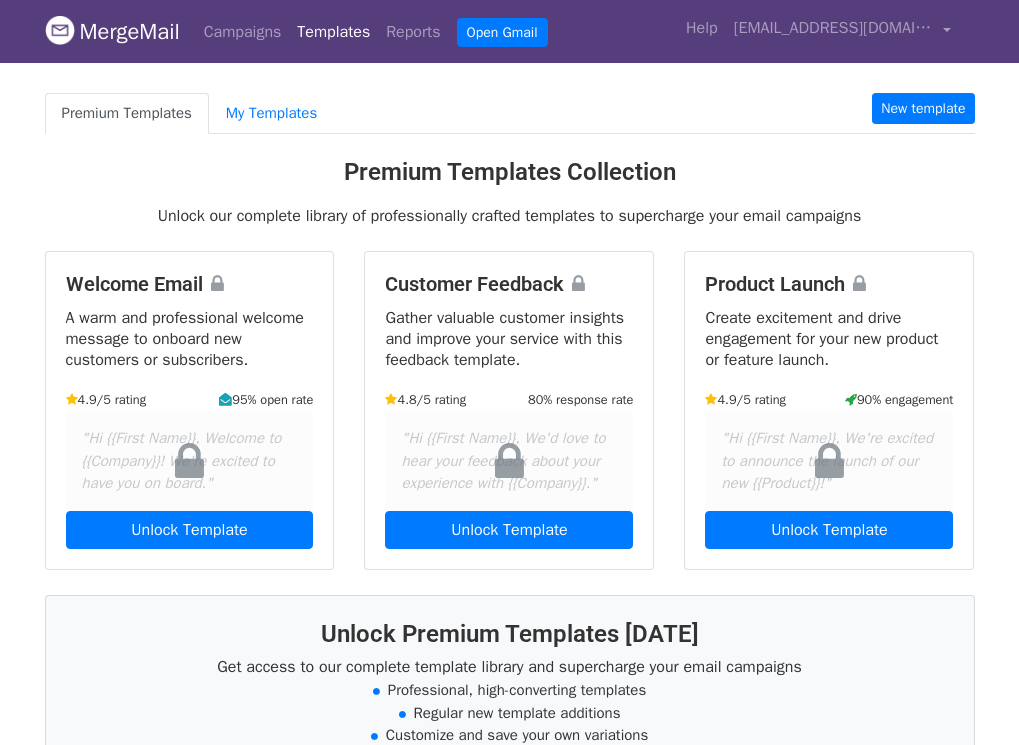 scroll, scrollTop: 0, scrollLeft: 0, axis: both 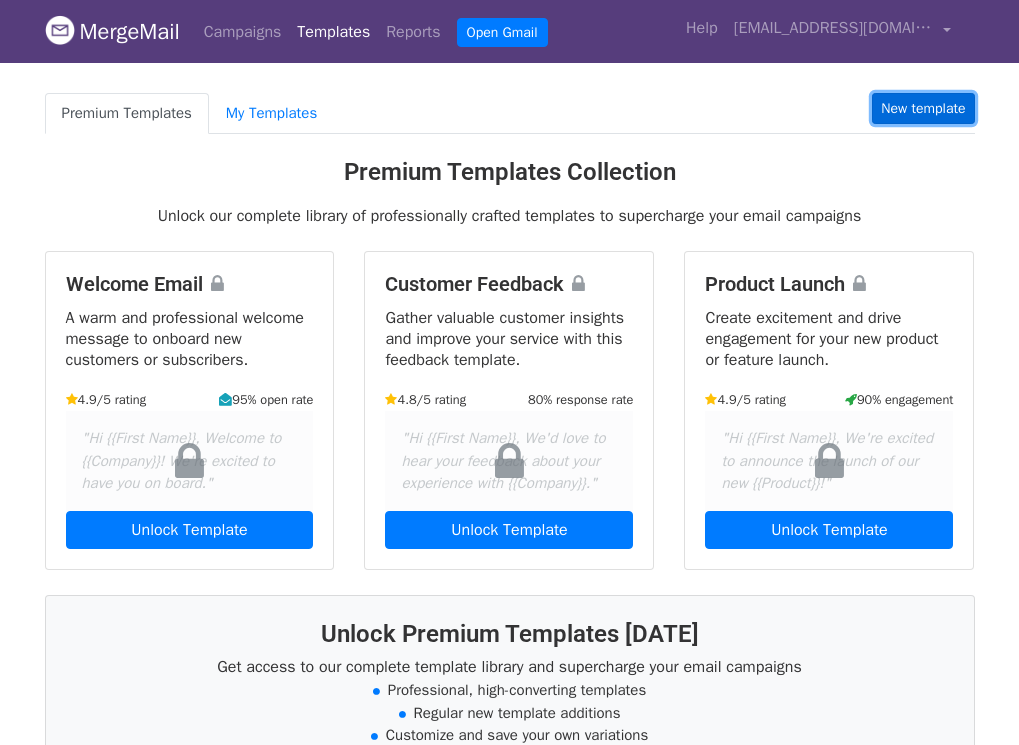 click on "New template" at bounding box center (923, 108) 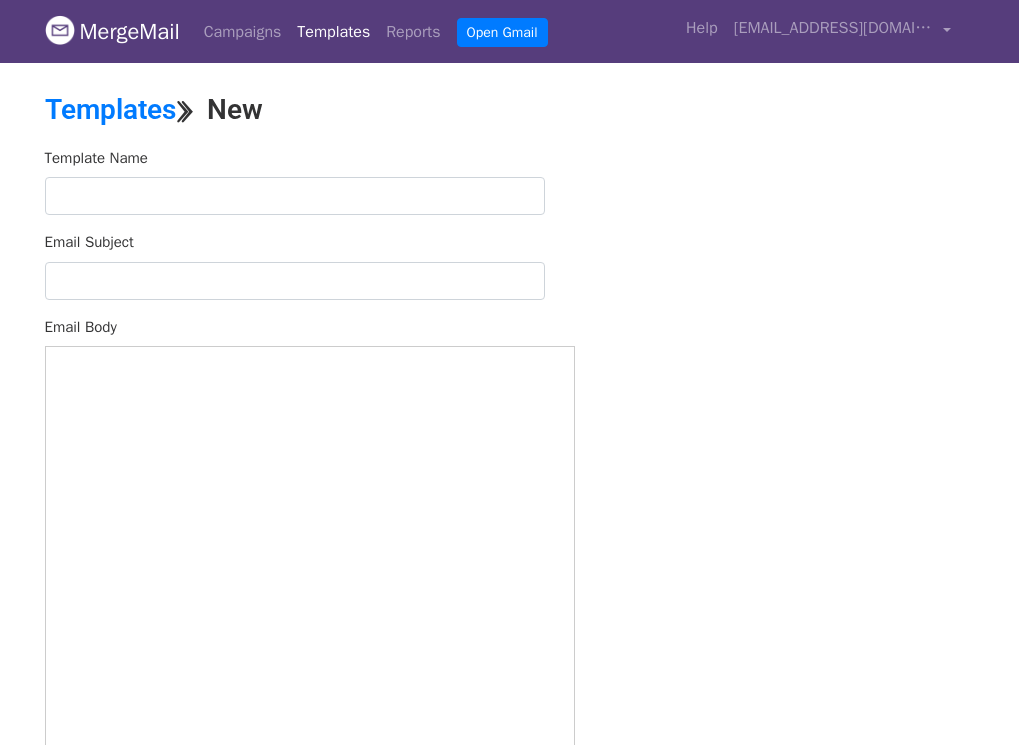 scroll, scrollTop: 0, scrollLeft: 0, axis: both 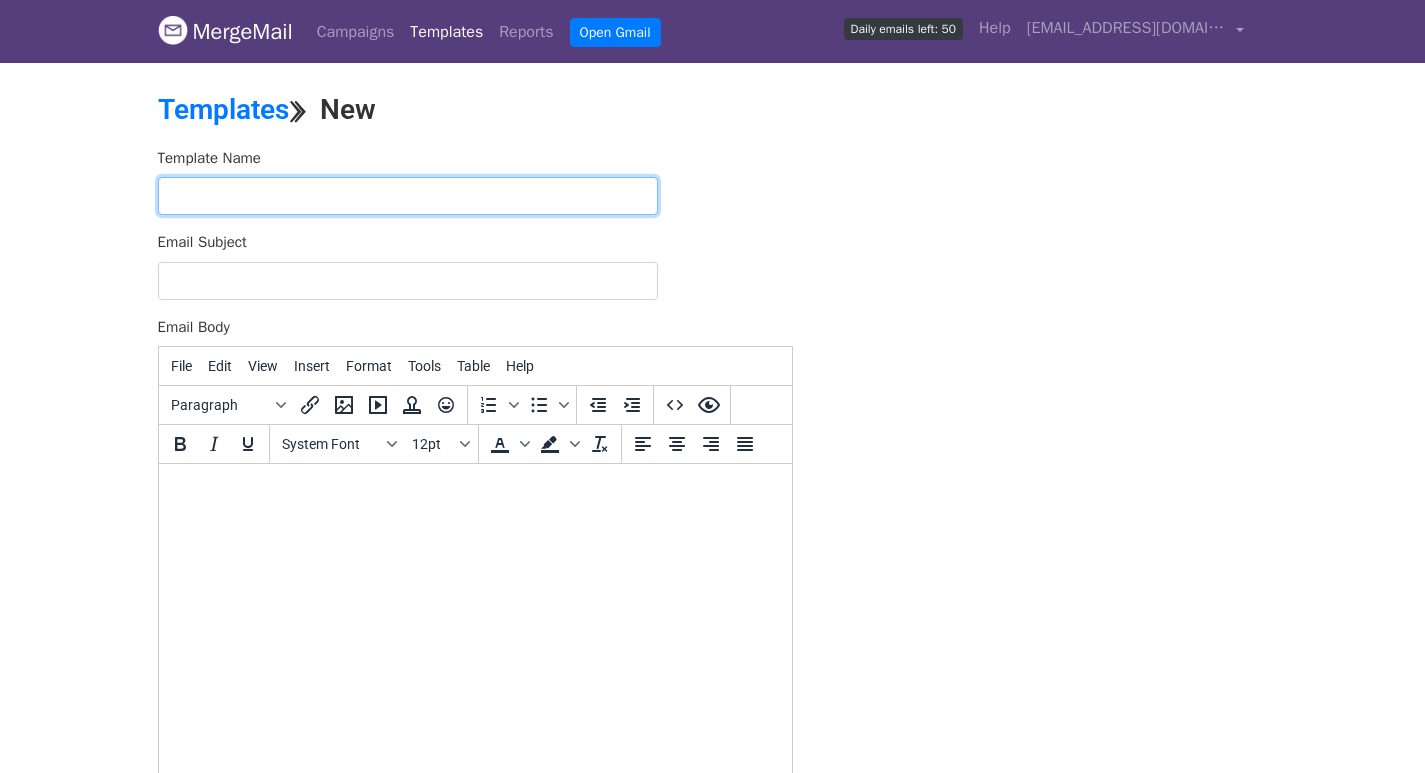 click at bounding box center [408, 196] 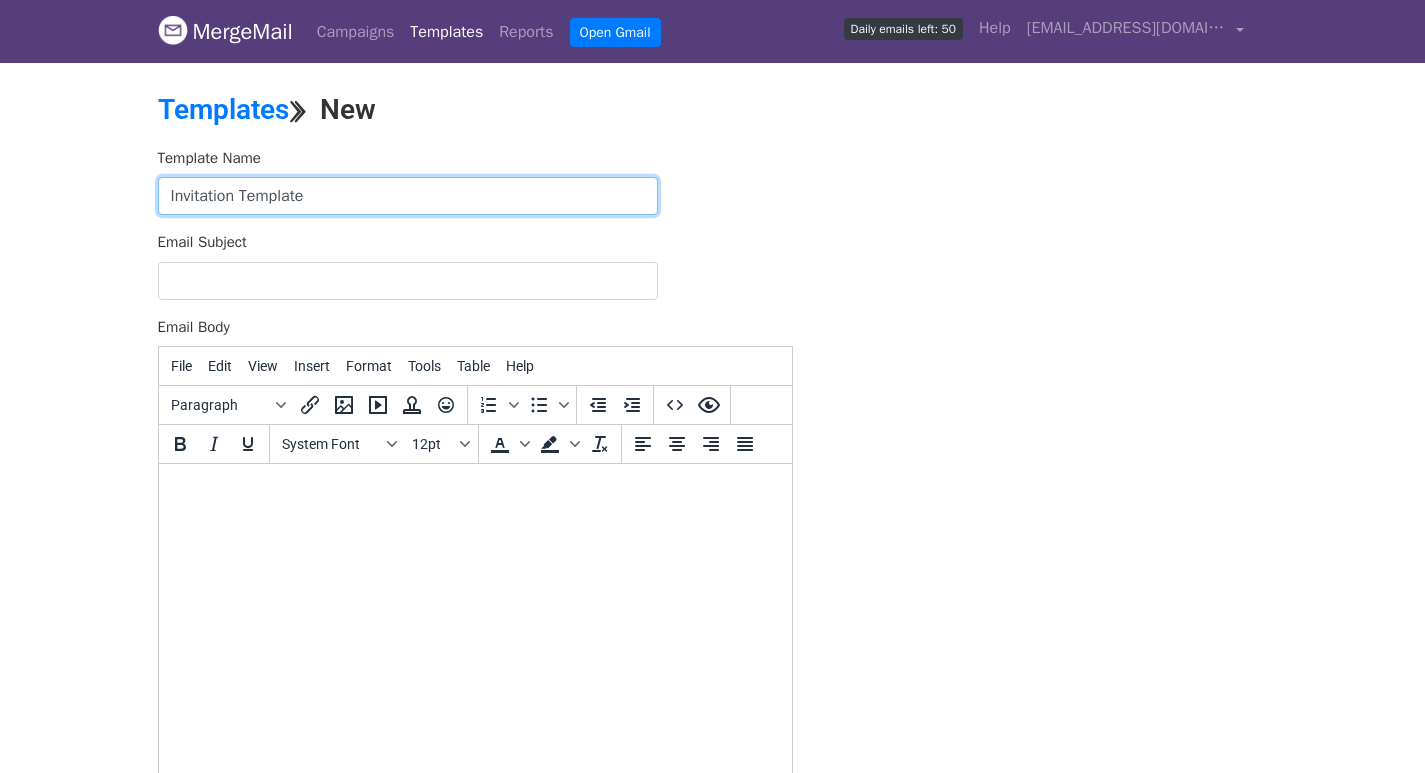 type on "Invitation Template" 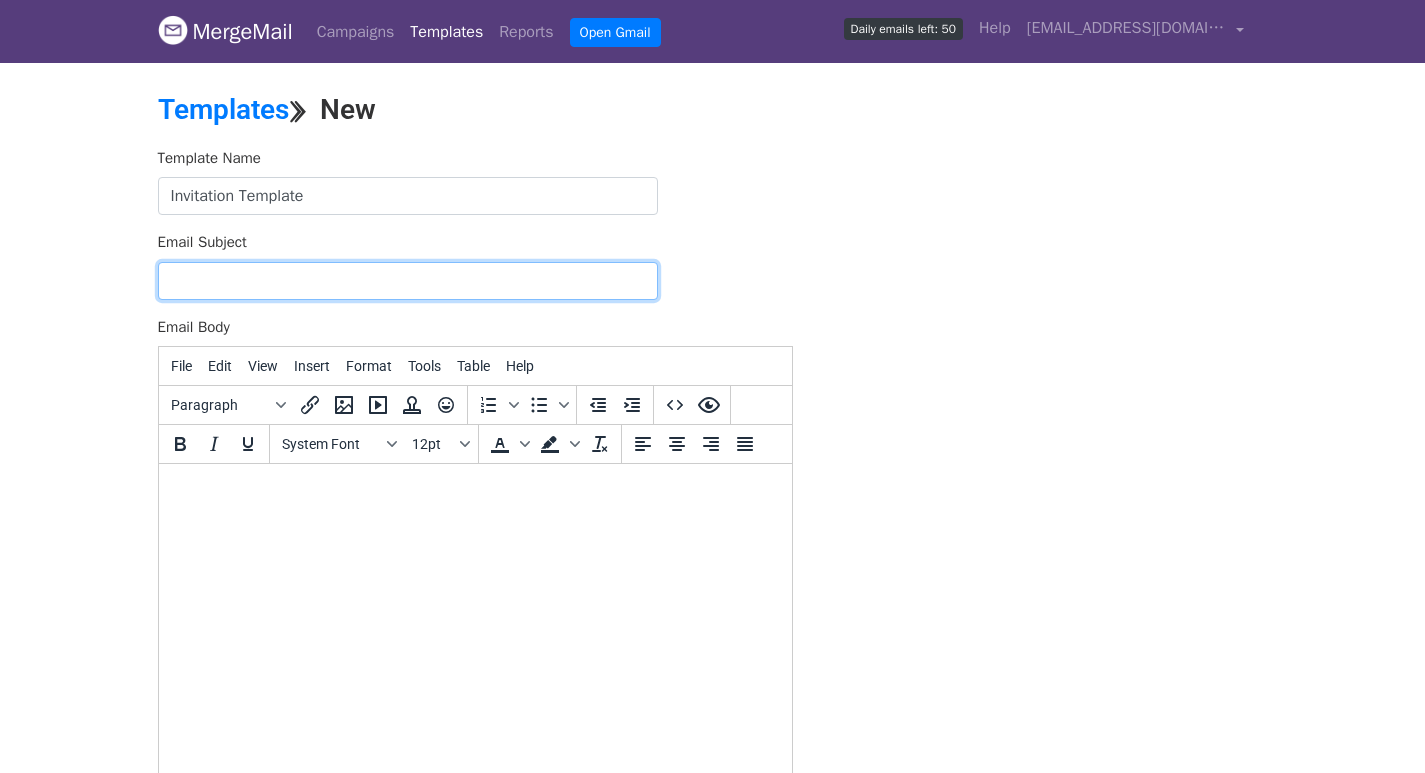 click on "Email Subject" at bounding box center [408, 281] 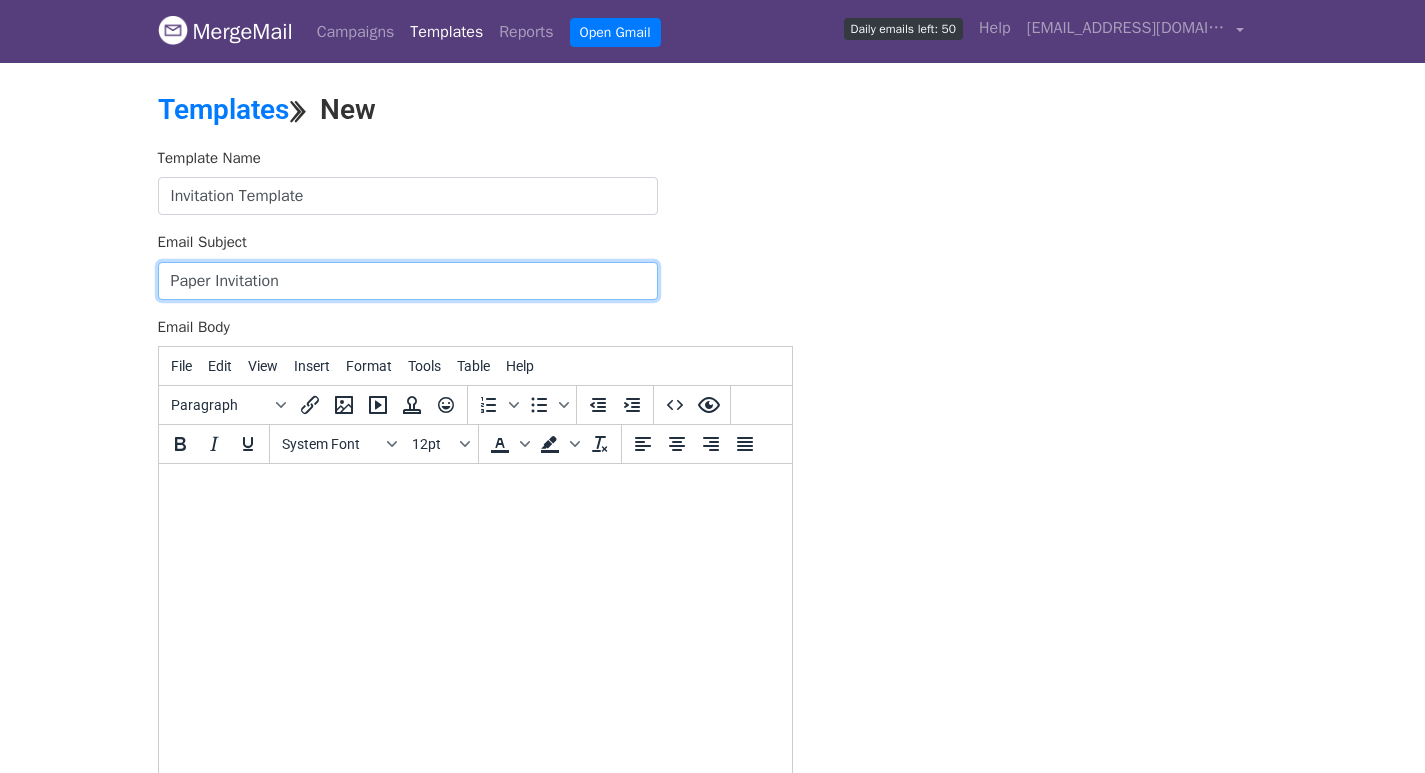 type on "Paper Invitation" 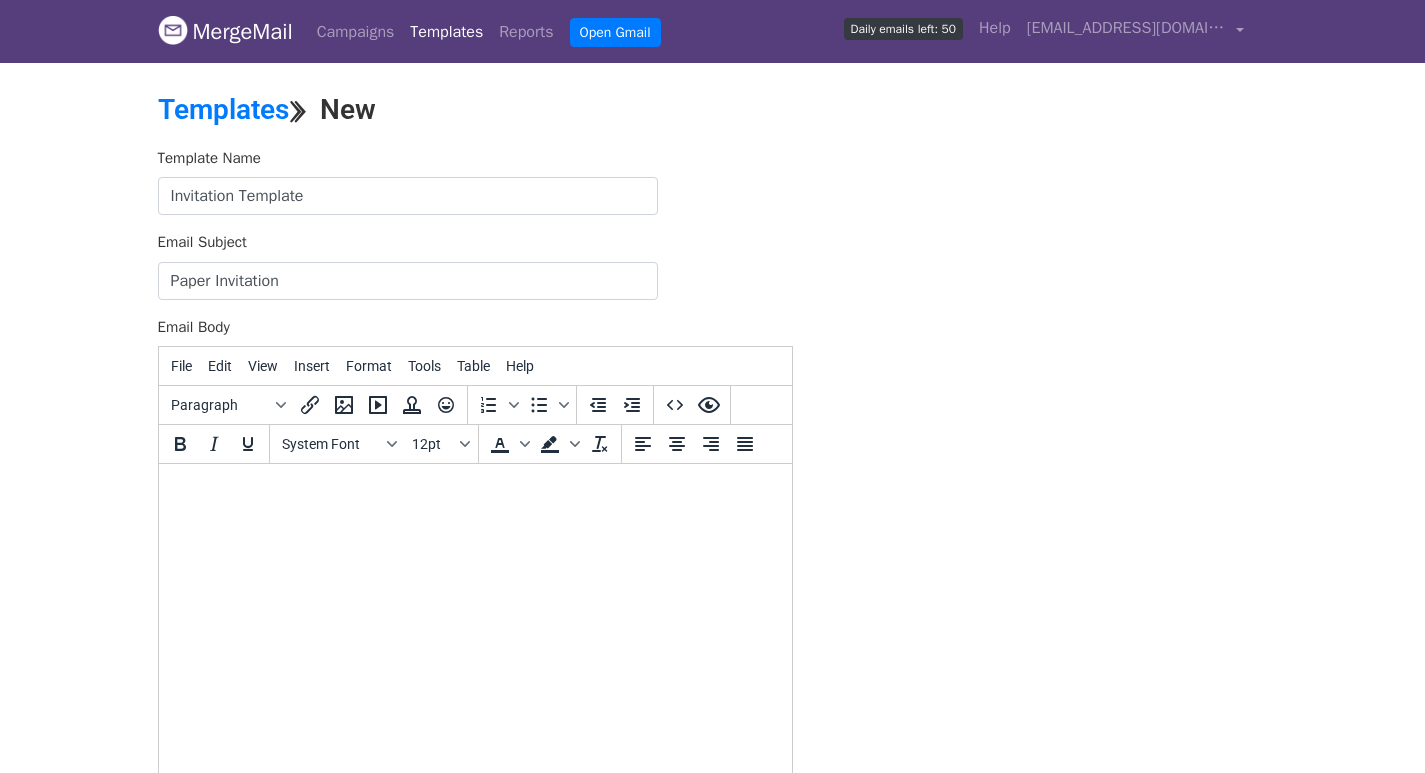 click at bounding box center [474, 491] 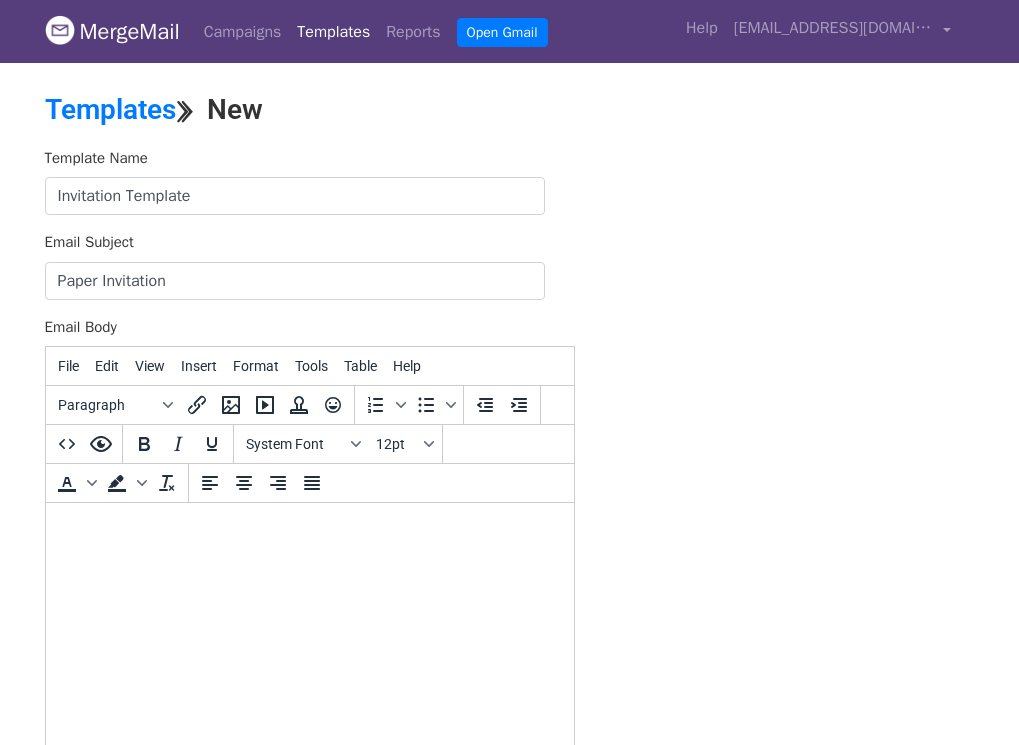 drag, startPoint x: 93, startPoint y: 542, endPoint x: 69, endPoint y: 524, distance: 30 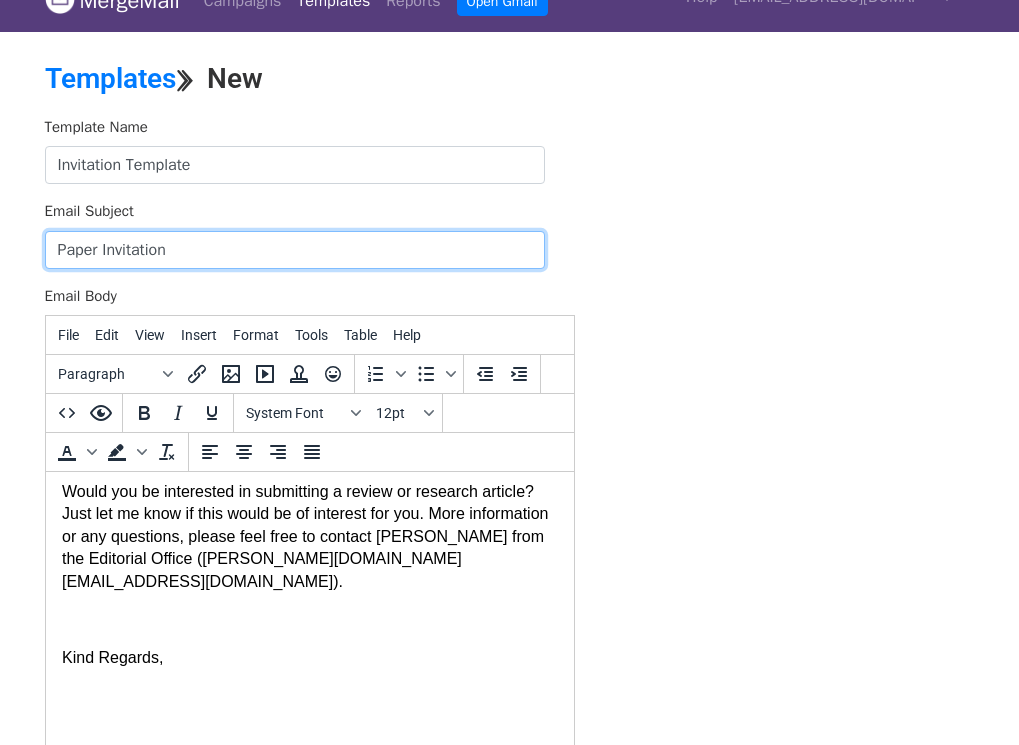 drag, startPoint x: 196, startPoint y: 255, endPoint x: -5, endPoint y: 249, distance: 201.08954 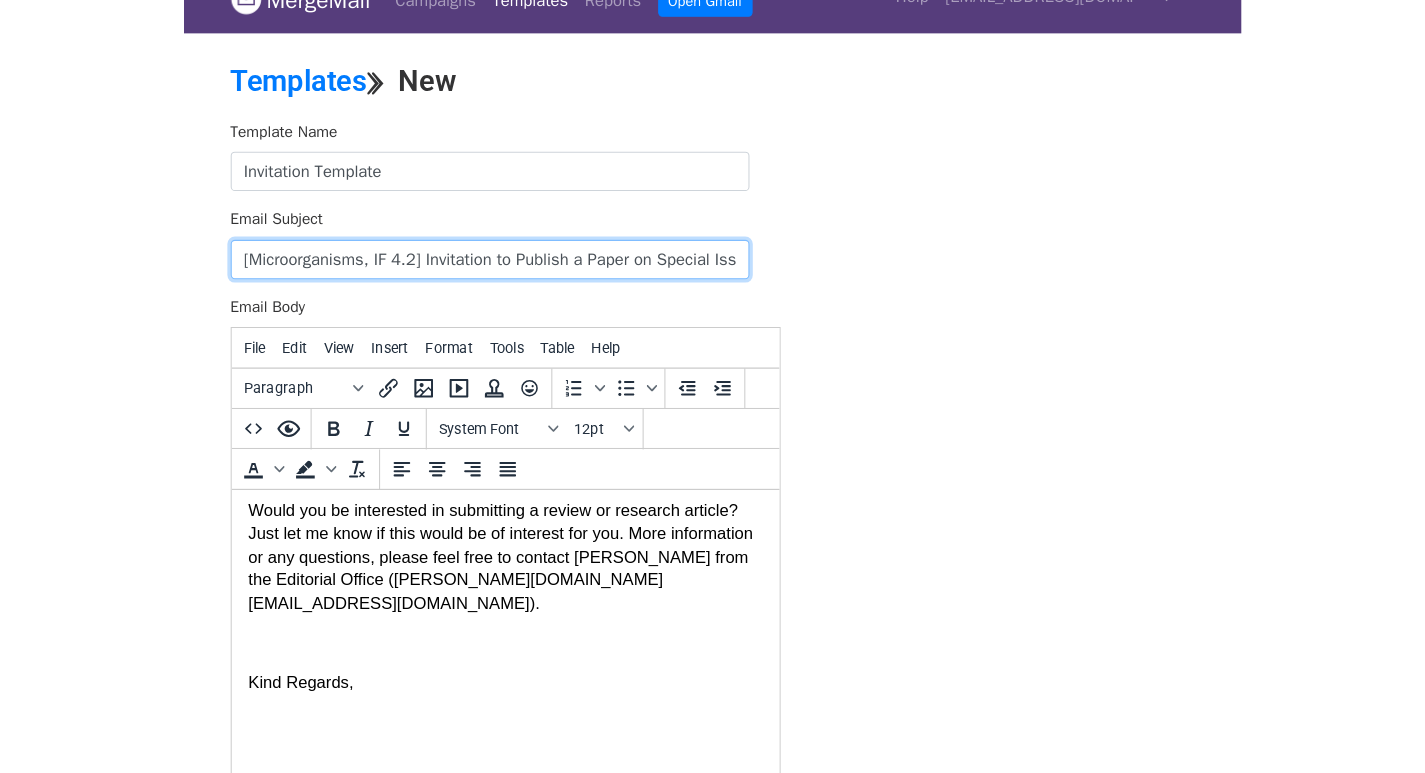 scroll, scrollTop: 0, scrollLeft: 645, axis: horizontal 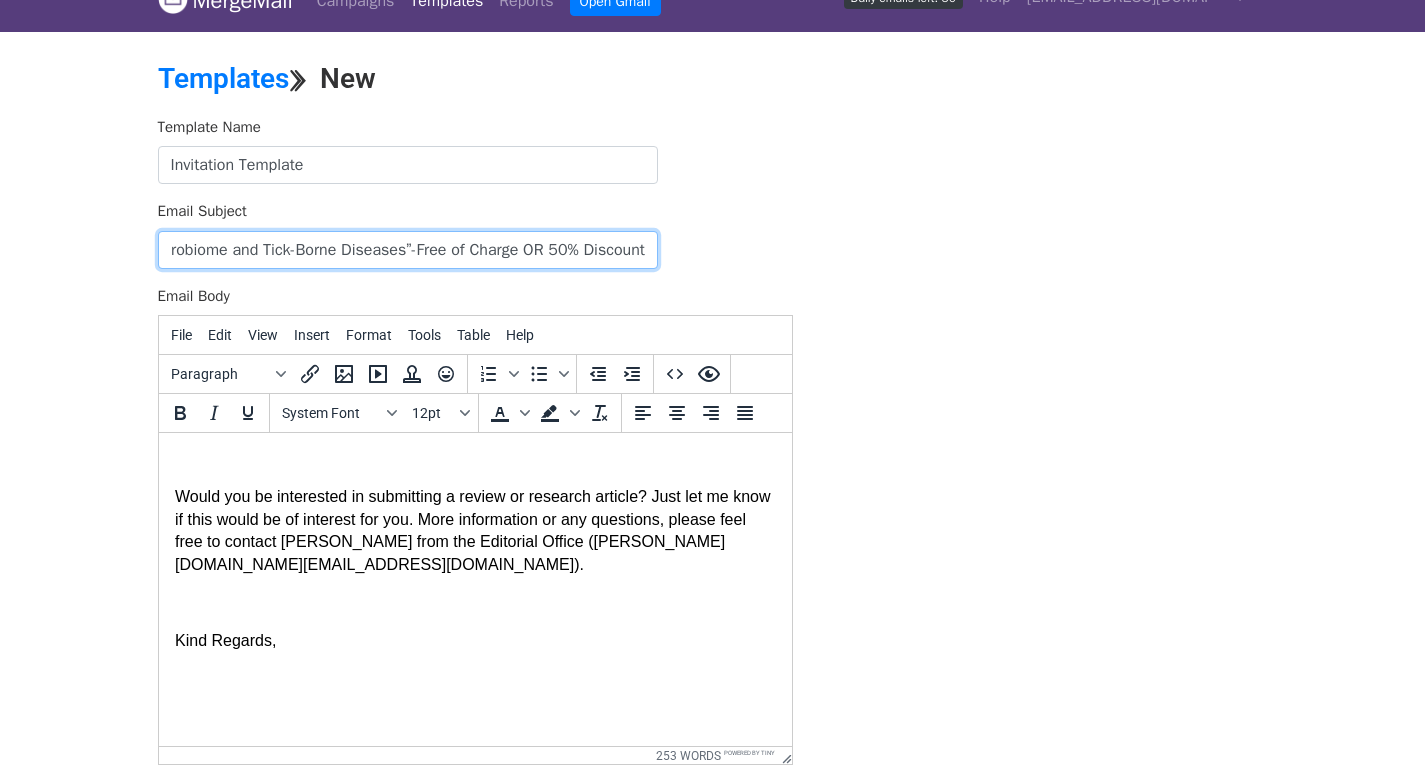 type on "[Microorganisms, IF 4.2] Invitation to Publish a Paper on Special Issue "Ticks, Tick Microbiome and Tick-Borne Diseases”-Free of Charge OR 50% Discount" 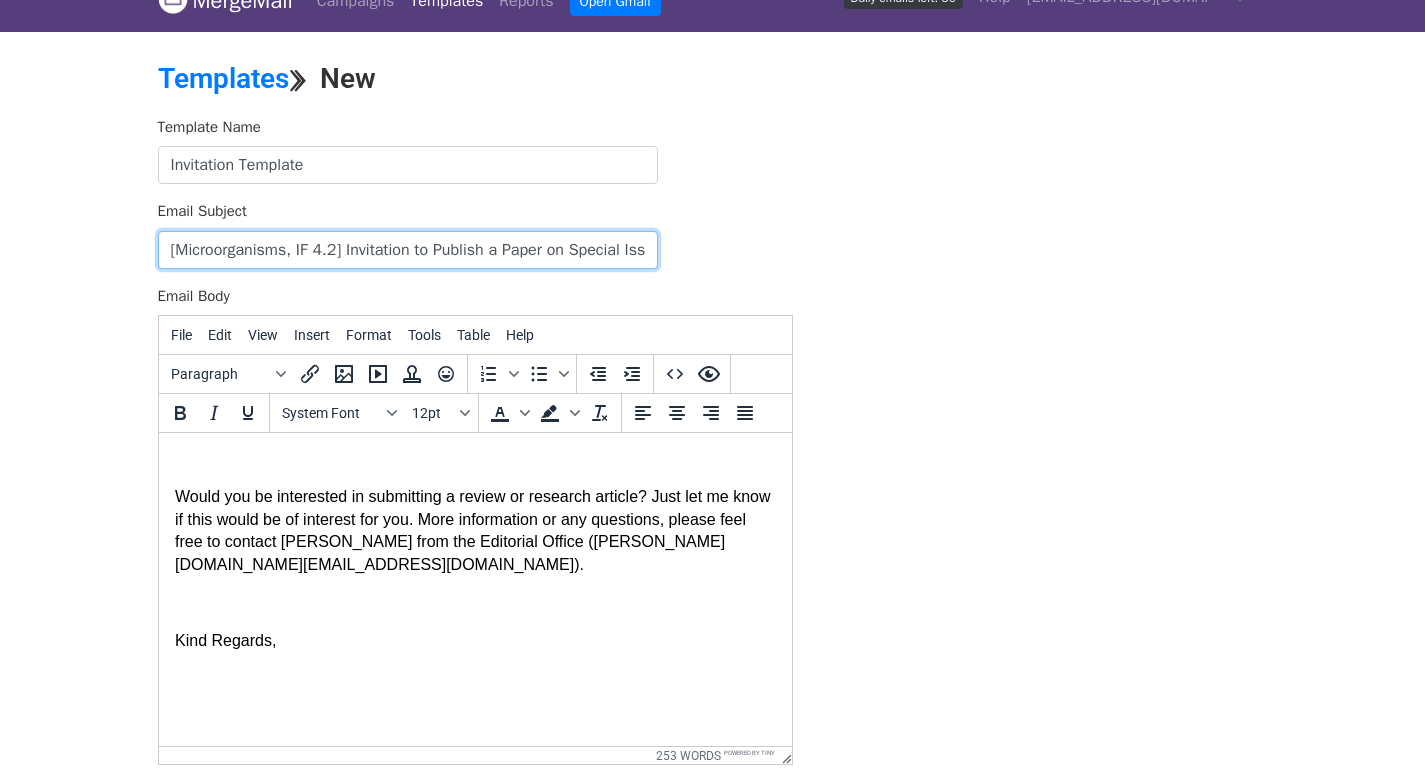 scroll, scrollTop: 0, scrollLeft: 0, axis: both 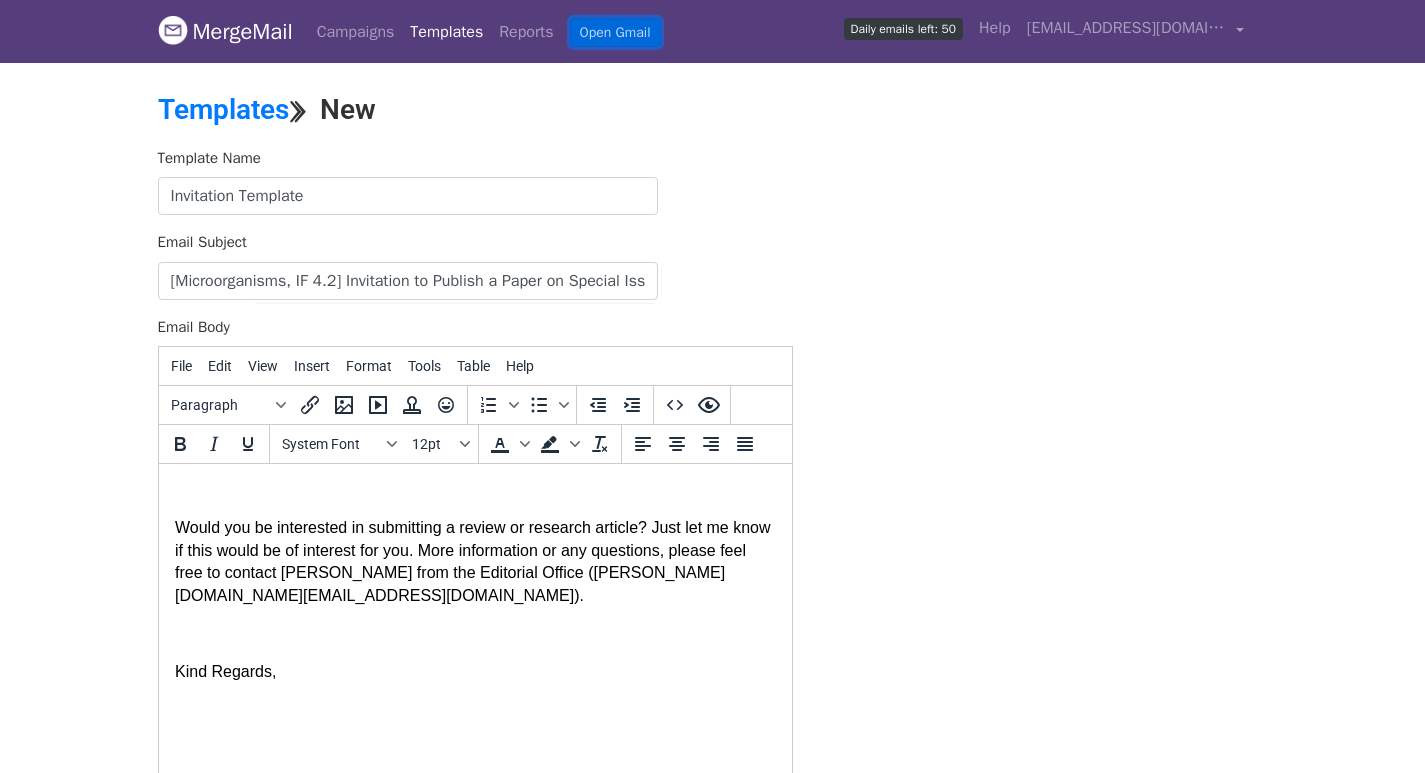click on "Open Gmail" at bounding box center [615, 32] 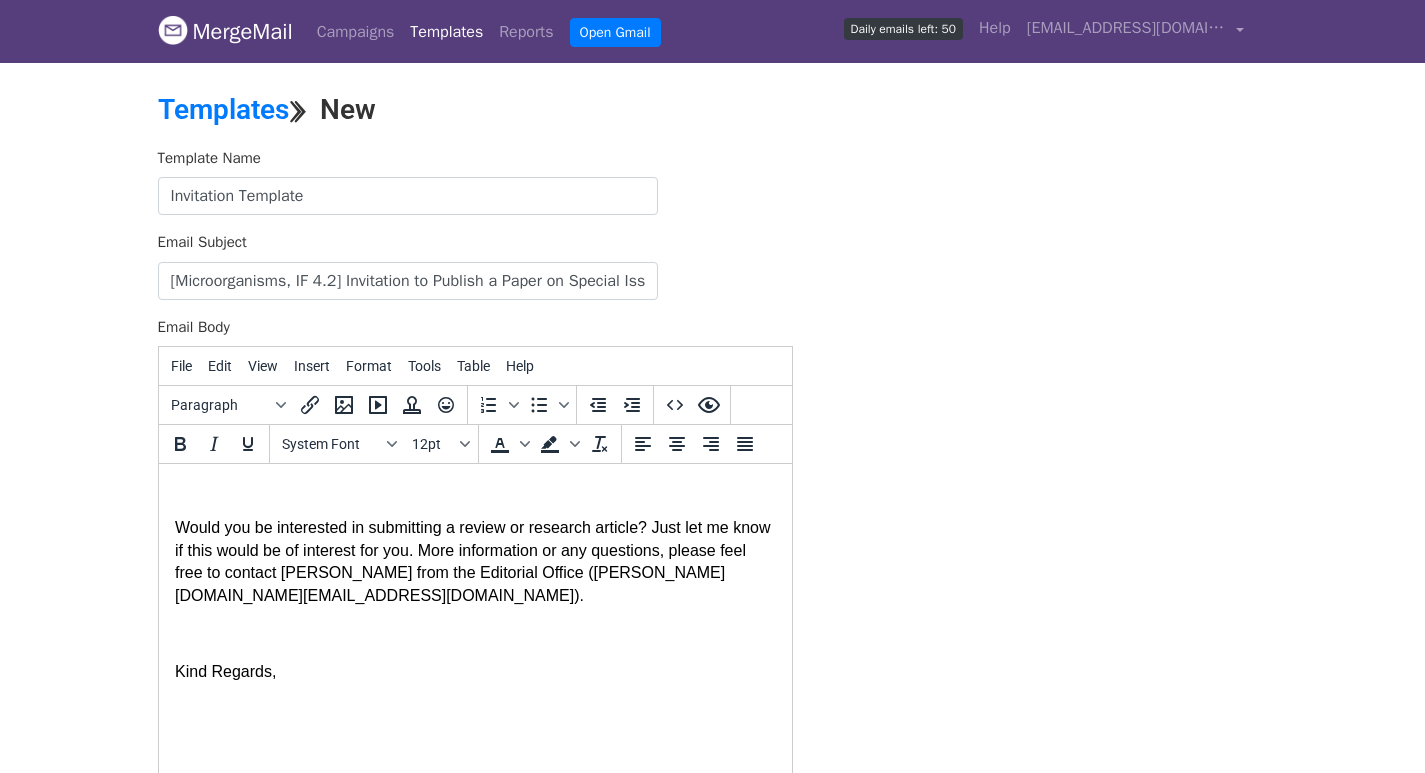 click on "Template Name
Invitation Template
Email Subject
[Microorganisms, IF 4.2] Invitation to Publish a Paper on Special Issue "Ticks, Tick Microbiome and Tick-Borne Diseases”-Free of Charge OR 50% Discount
Email Body
File Edit View Insert Format Tools Table Help Paragraph To open the popup, press Shift+Enter To open the popup, press Shift+Enter System Font 12pt To open the popup, press Shift+Enter To open the popup, press Shift+Enter 253 words Powered by Tiny
Save" at bounding box center [713, 499] 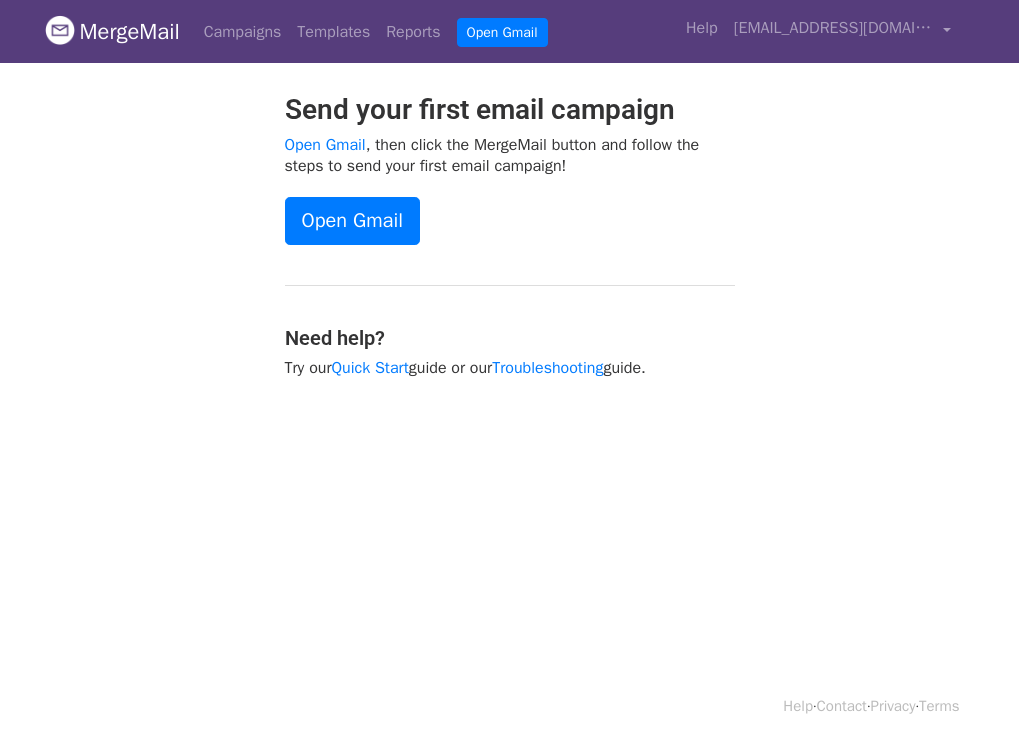 scroll, scrollTop: 0, scrollLeft: 0, axis: both 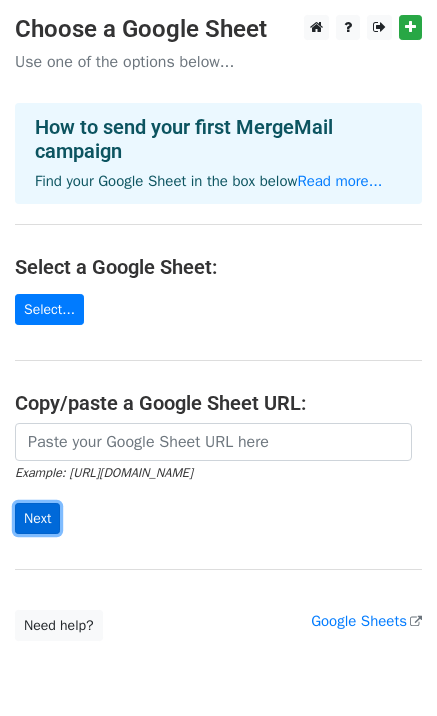 click on "Next" at bounding box center (37, 518) 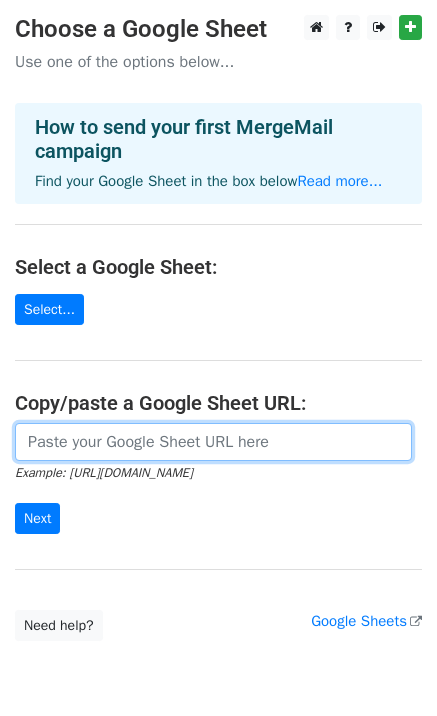 click at bounding box center (213, 442) 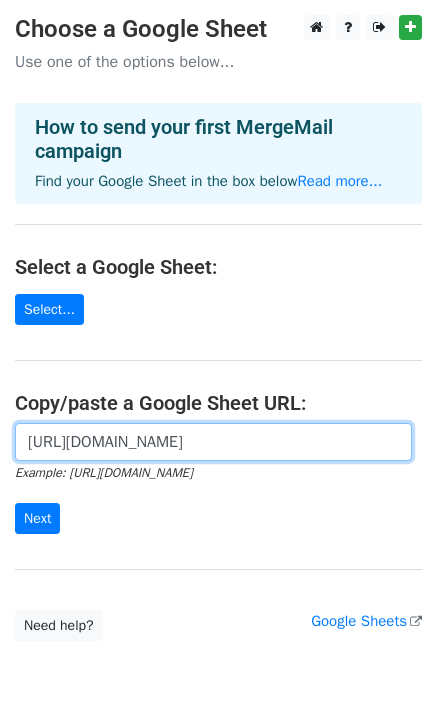 scroll, scrollTop: 0, scrollLeft: 475, axis: horizontal 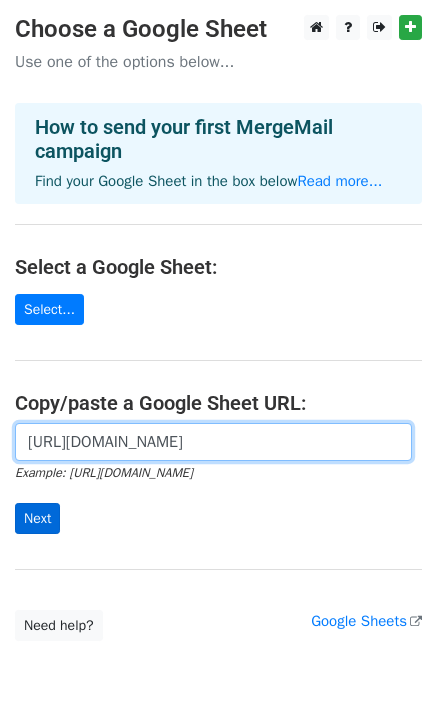 type on "https://docs.google.com/spreadsheets/d/1vjlqFjHFFifLLM3VsSZlHiIe6im5vzaNfEwsbYNH-ho/edit?pli=1&gid=0#gid=0" 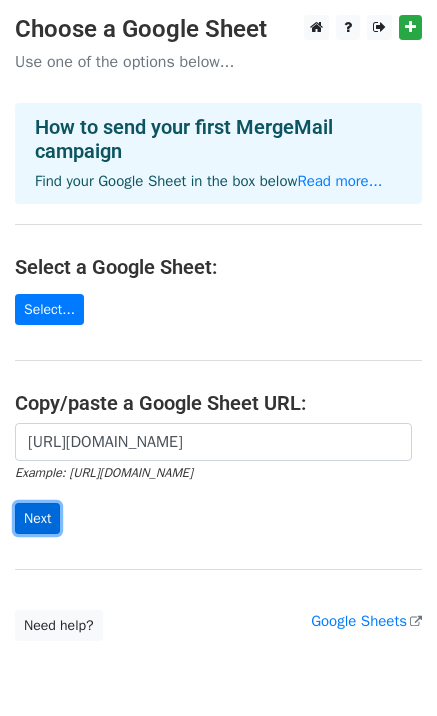 scroll, scrollTop: 0, scrollLeft: 0, axis: both 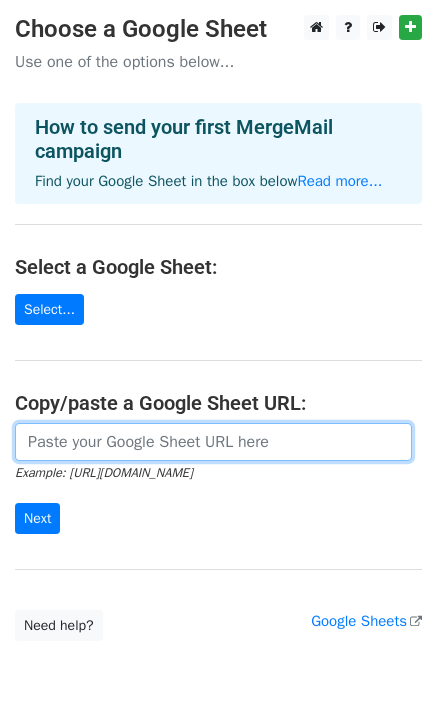 click at bounding box center [213, 442] 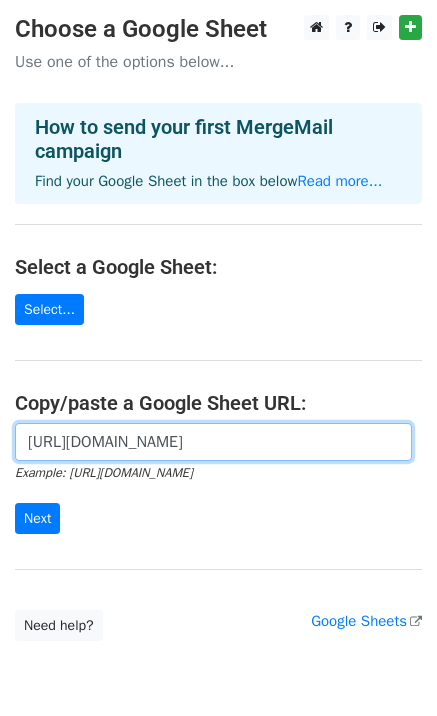 scroll, scrollTop: 0, scrollLeft: 475, axis: horizontal 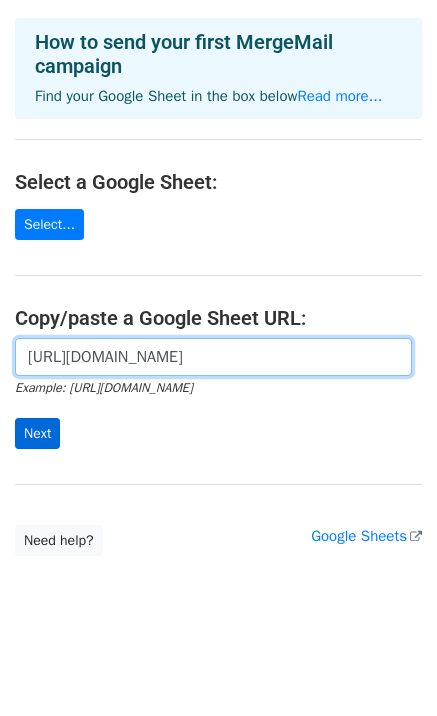type on "https://docs.google.com/spreadsheets/d/1vjlqFjHFFifLLM3VsSZlHiIe6im5vzaNfEwsbYNH-ho/edit?pli=1&gid=0#gid=0" 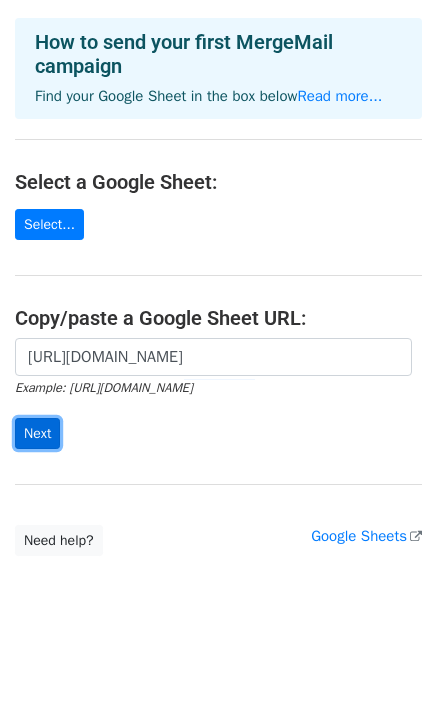 click on "Next" at bounding box center (37, 433) 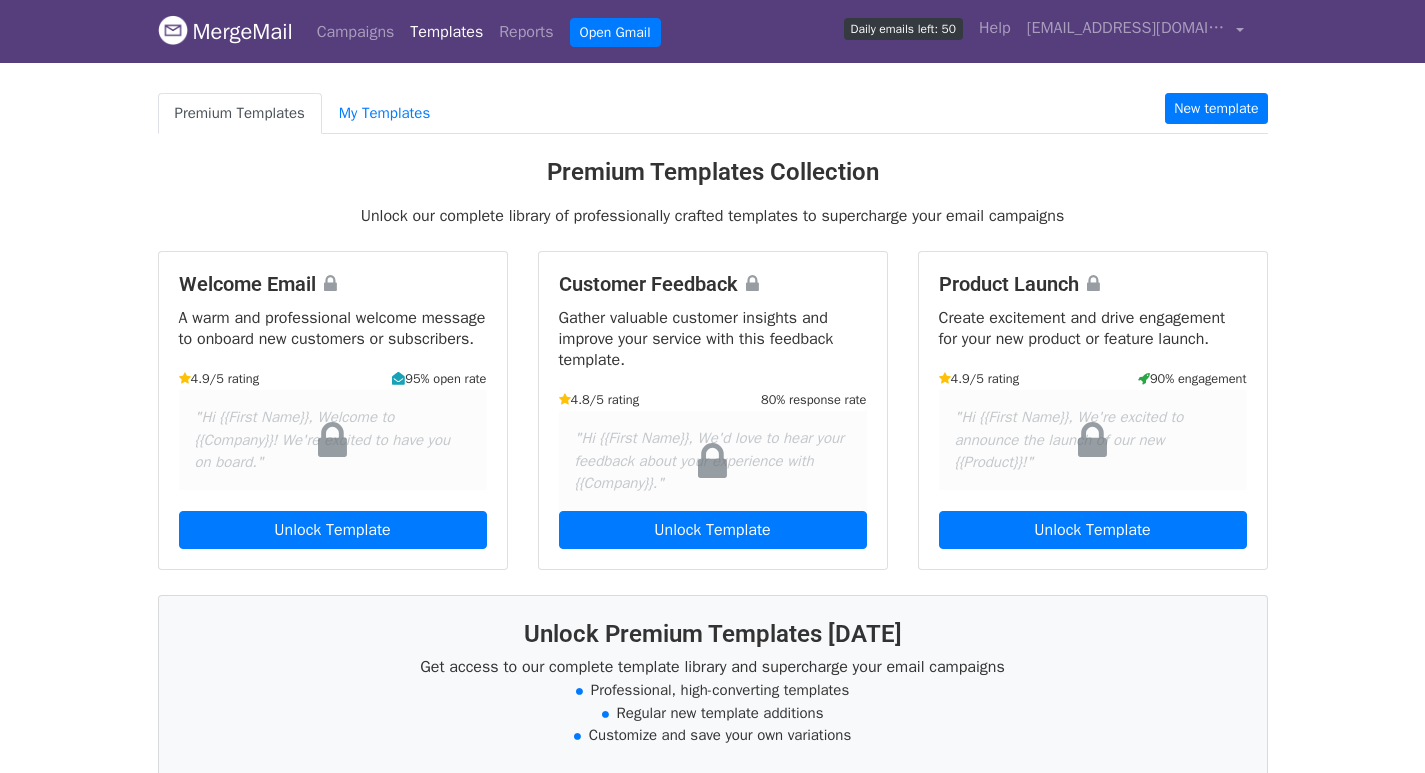 scroll, scrollTop: 0, scrollLeft: 0, axis: both 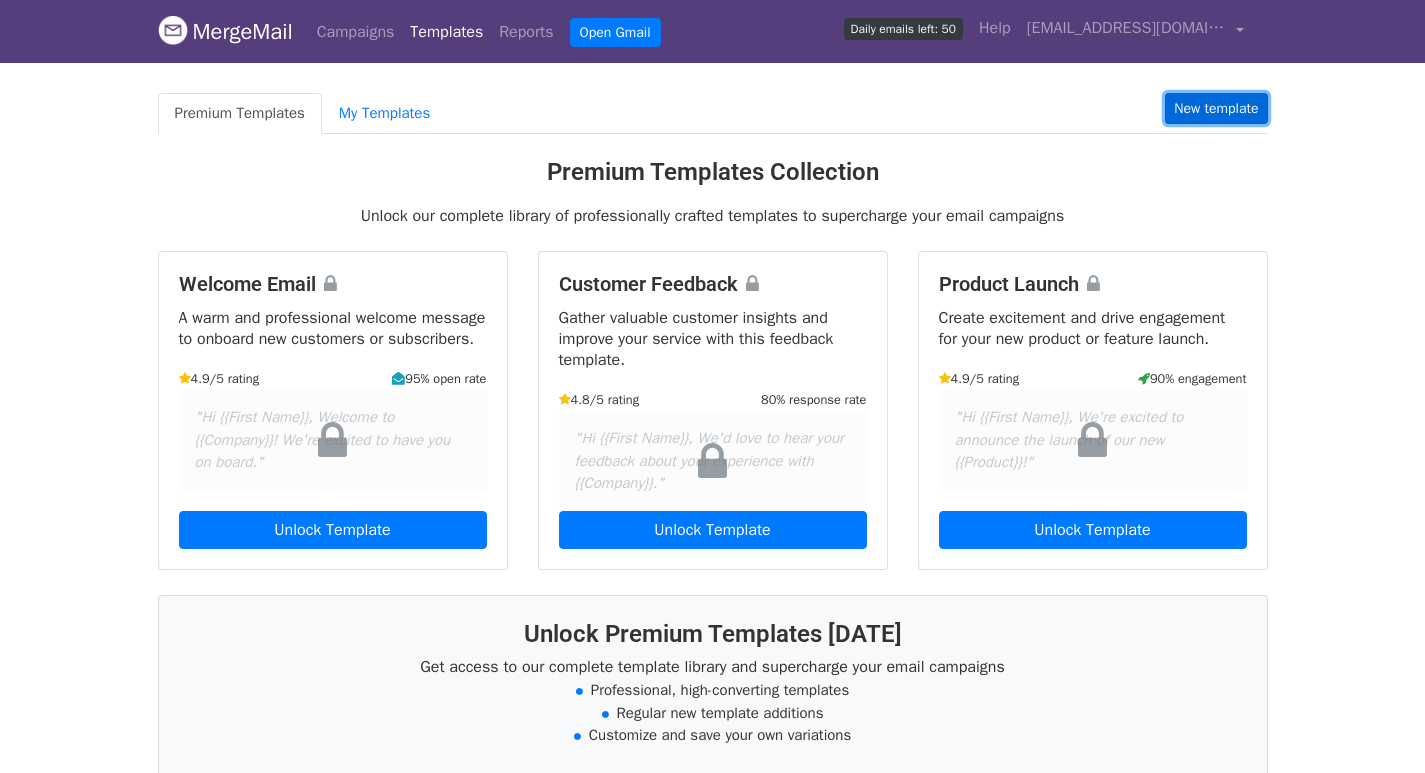 click on "New template" at bounding box center [1216, 108] 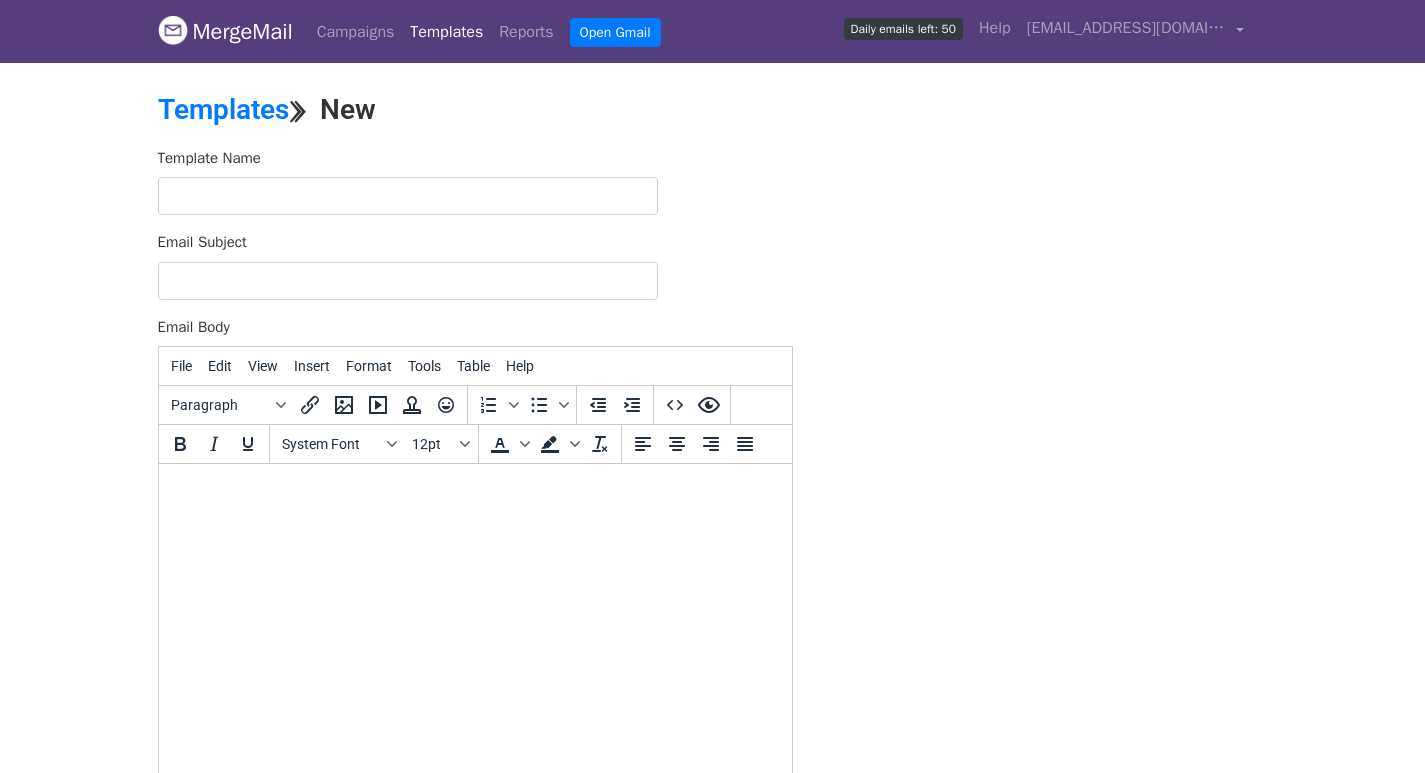 scroll, scrollTop: 0, scrollLeft: 0, axis: both 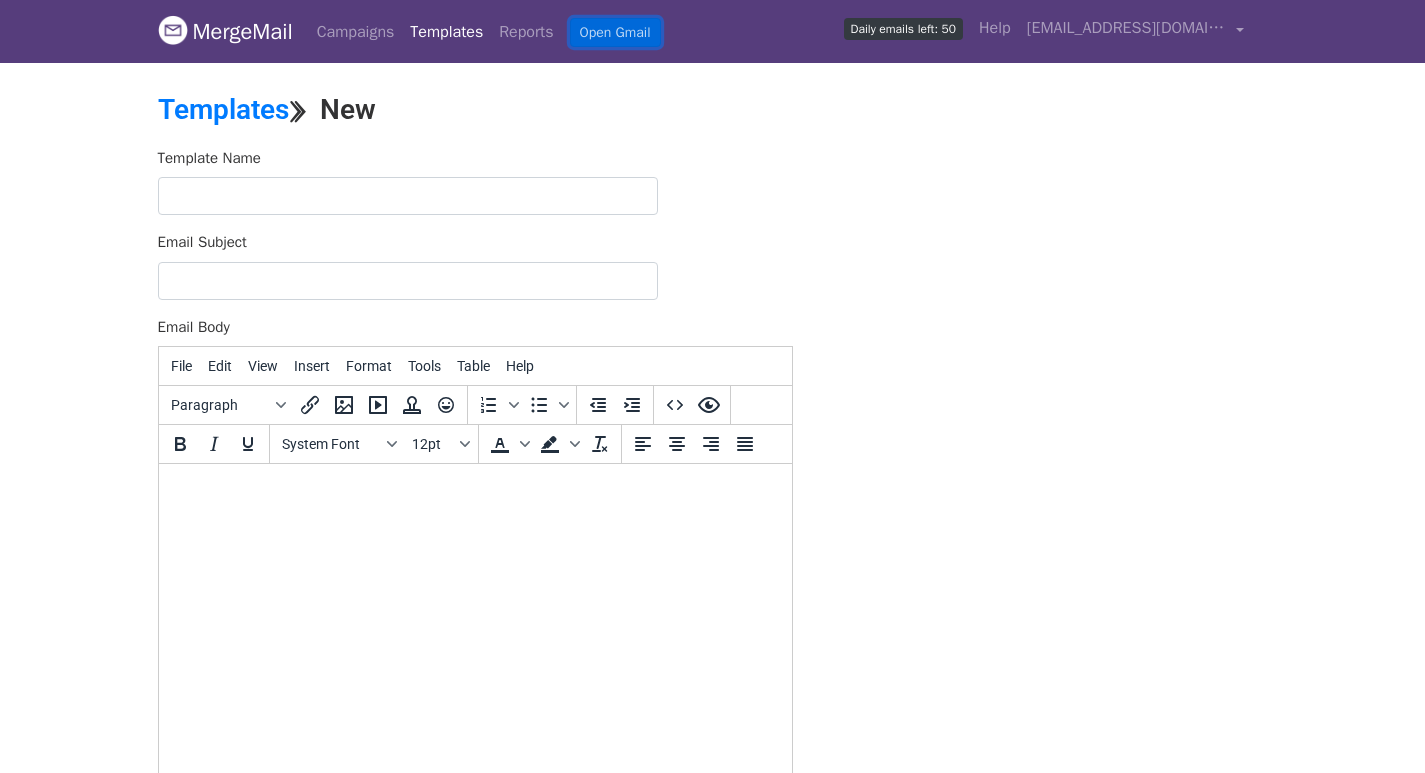 click on "Open Gmail" at bounding box center [615, 32] 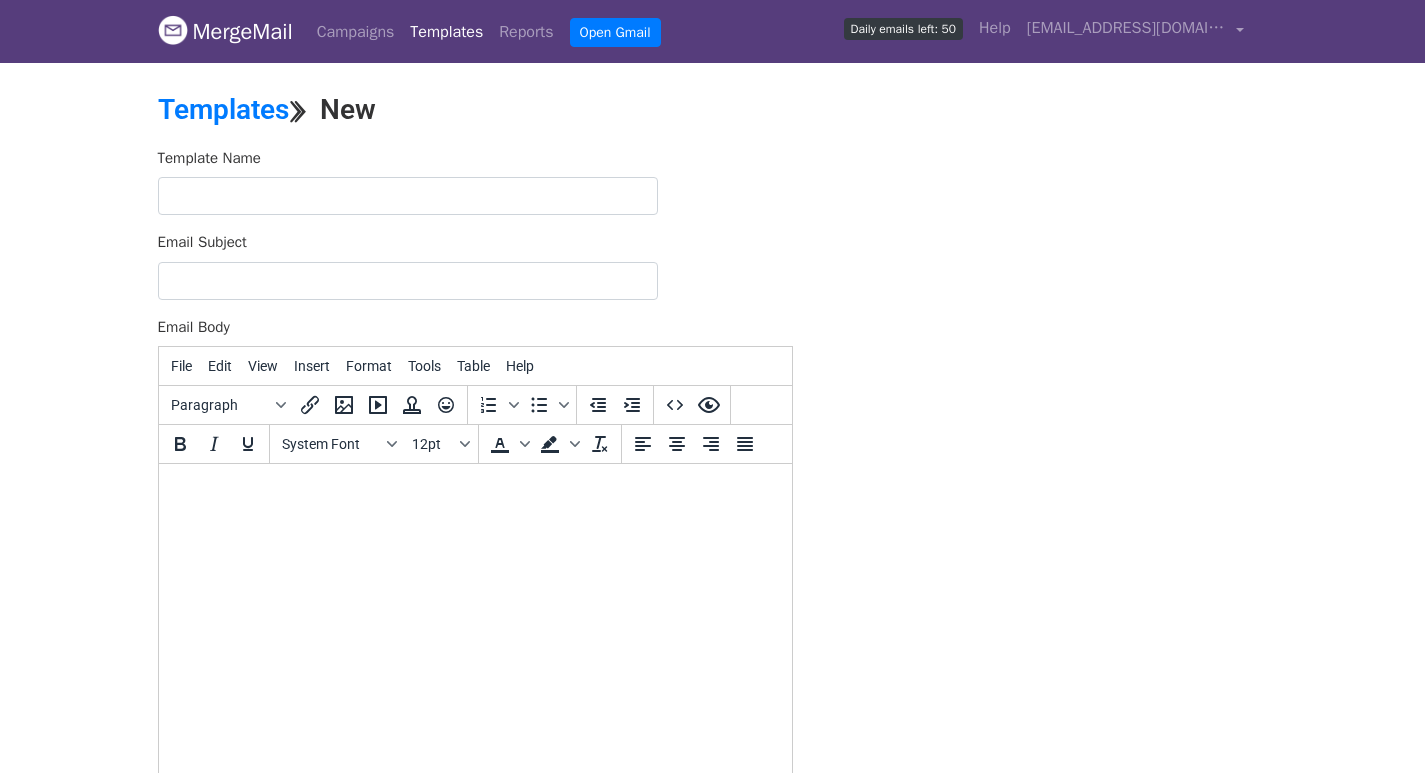 click on "Templates" at bounding box center [446, 32] 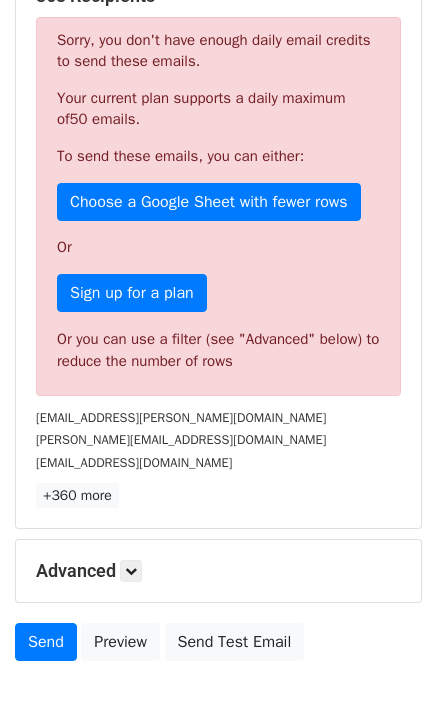 scroll, scrollTop: 531, scrollLeft: 0, axis: vertical 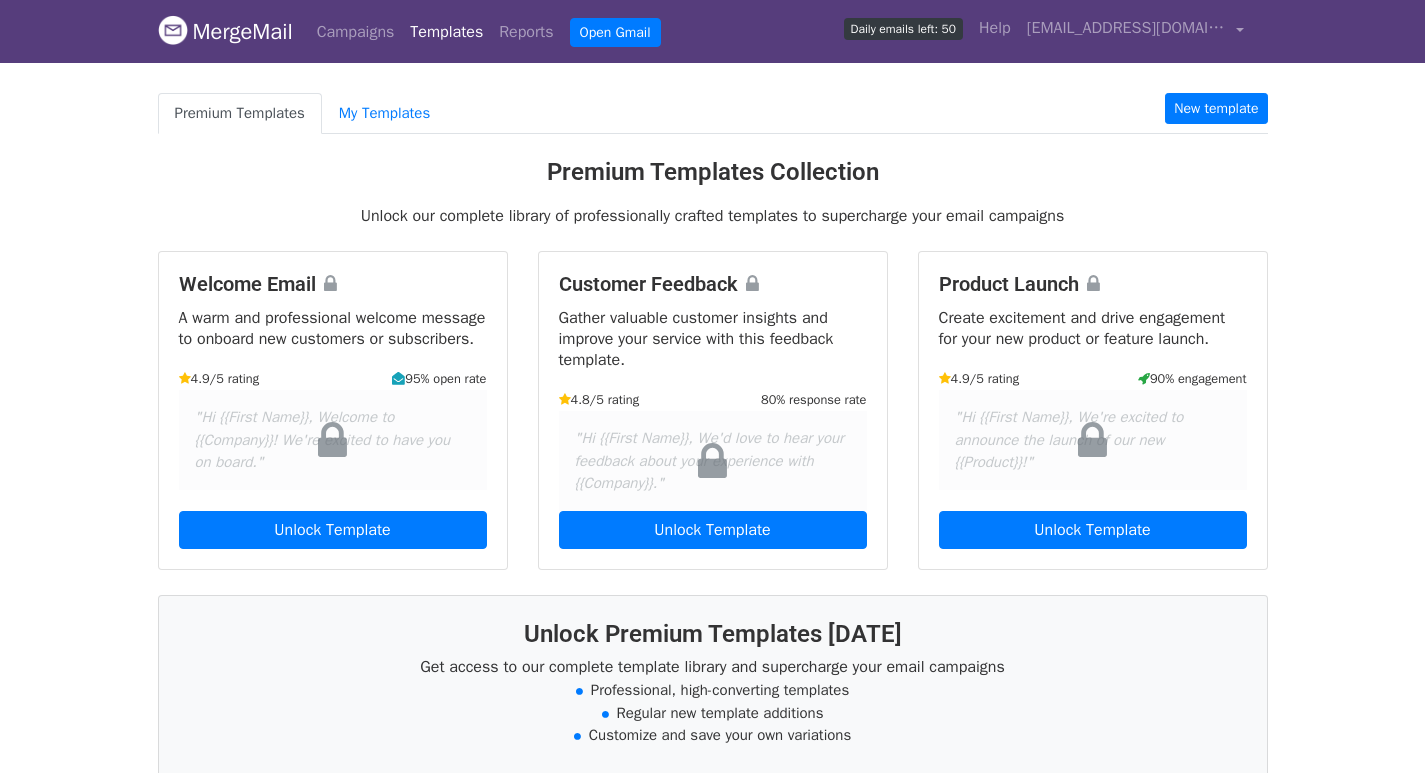 drag, startPoint x: 1044, startPoint y: 103, endPoint x: 1076, endPoint y: 104, distance: 32.01562 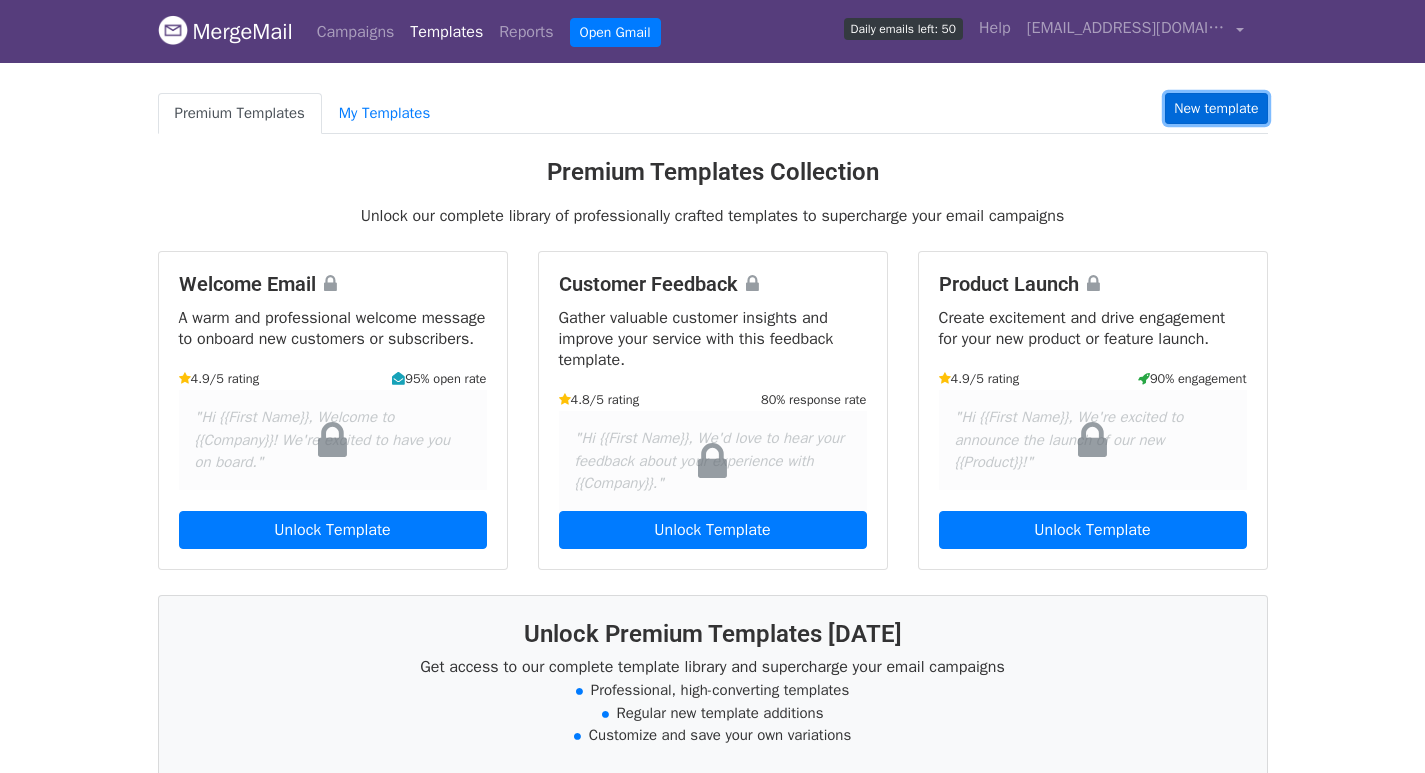 click on "New template" at bounding box center (1216, 108) 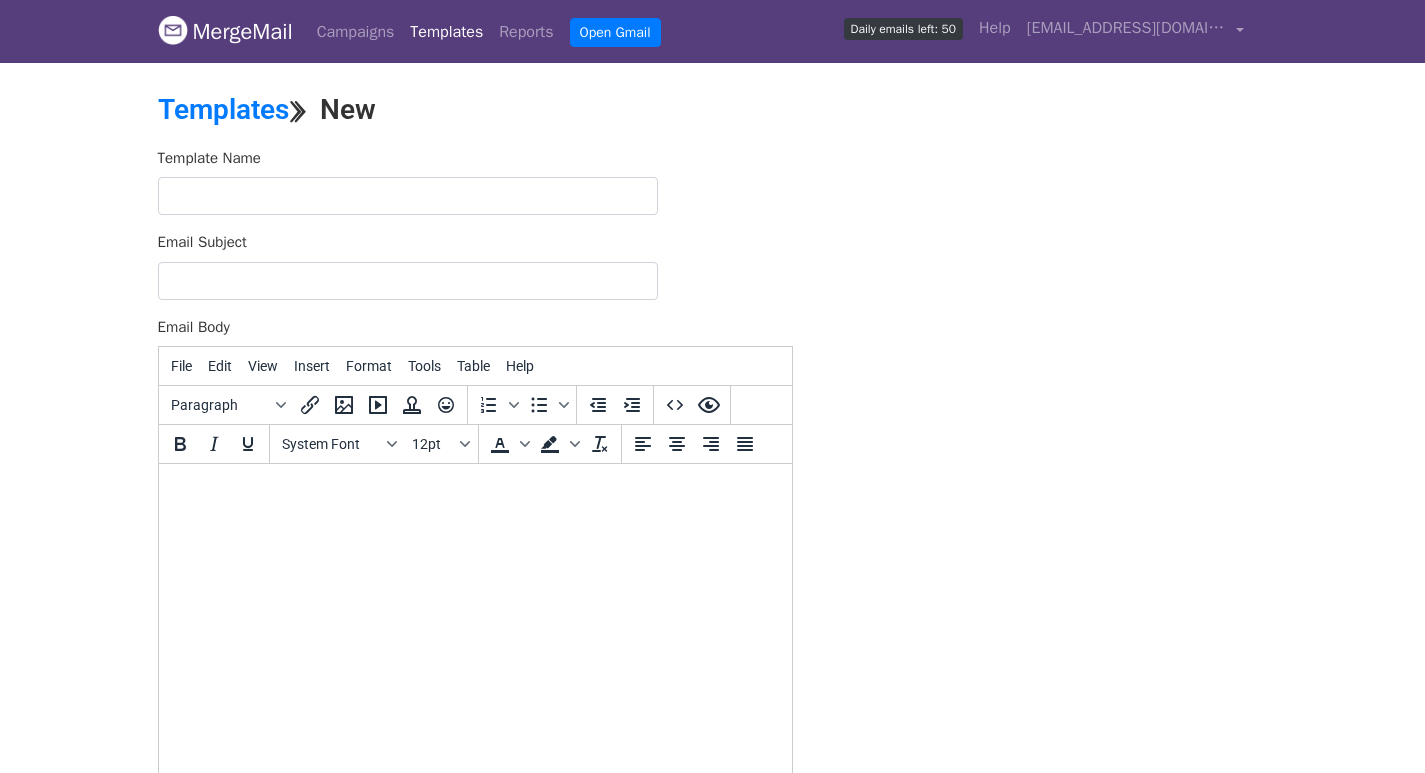 scroll, scrollTop: 0, scrollLeft: 0, axis: both 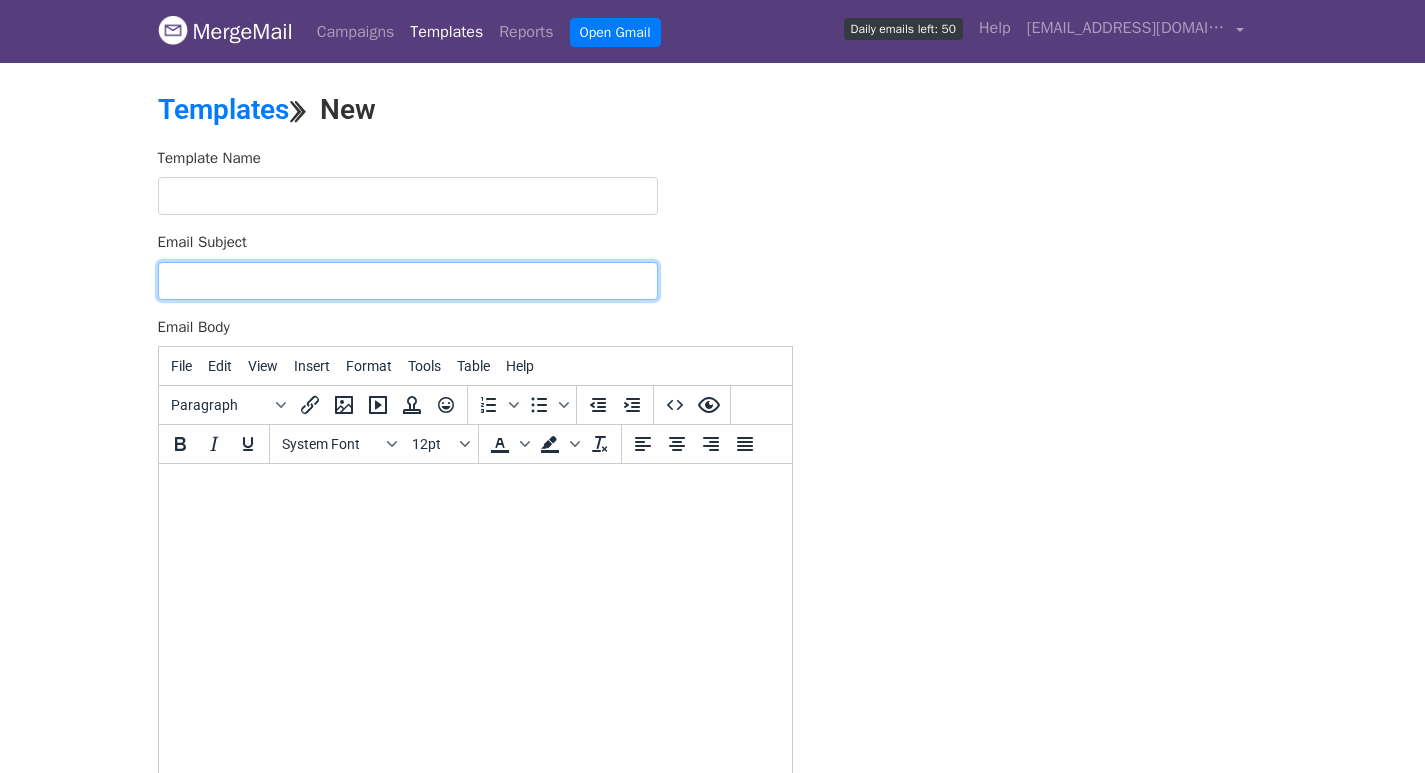 click on "Email Subject" at bounding box center (408, 281) 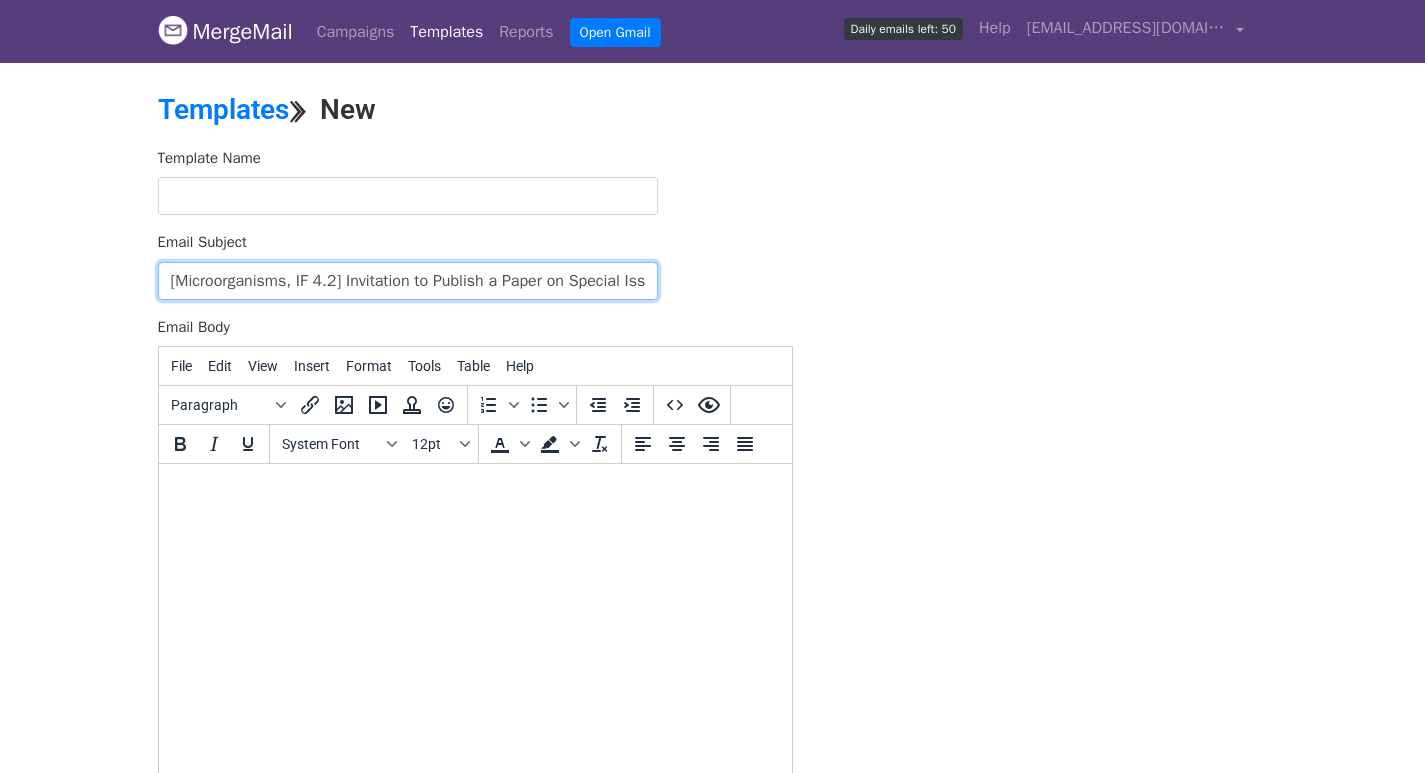 scroll, scrollTop: 0, scrollLeft: 645, axis: horizontal 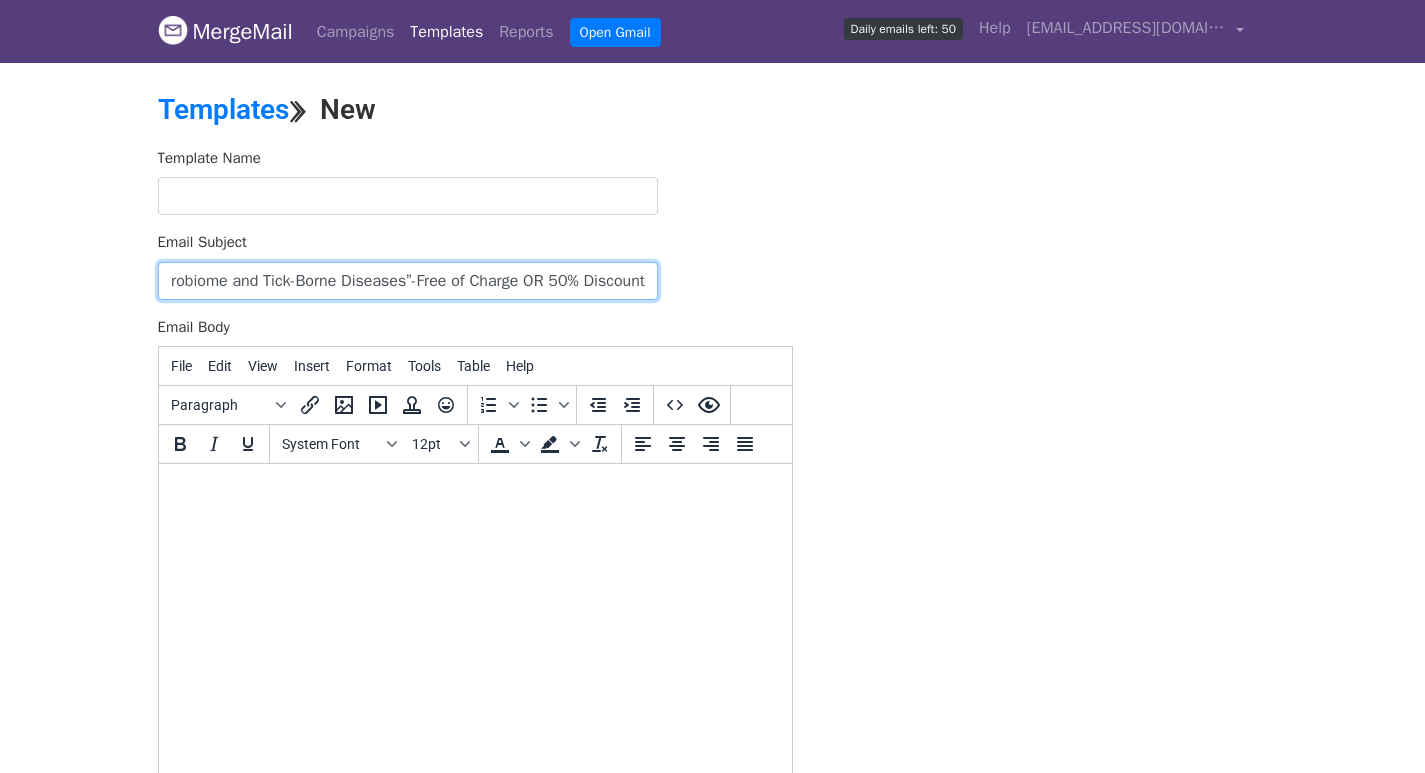 type on "[Microorganisms, IF 4.2] Invitation to Publish a Paper on Special Issue "Ticks, Tick Microbiome and Tick-Borne Diseases”-Free of Charge OR 50% Discount" 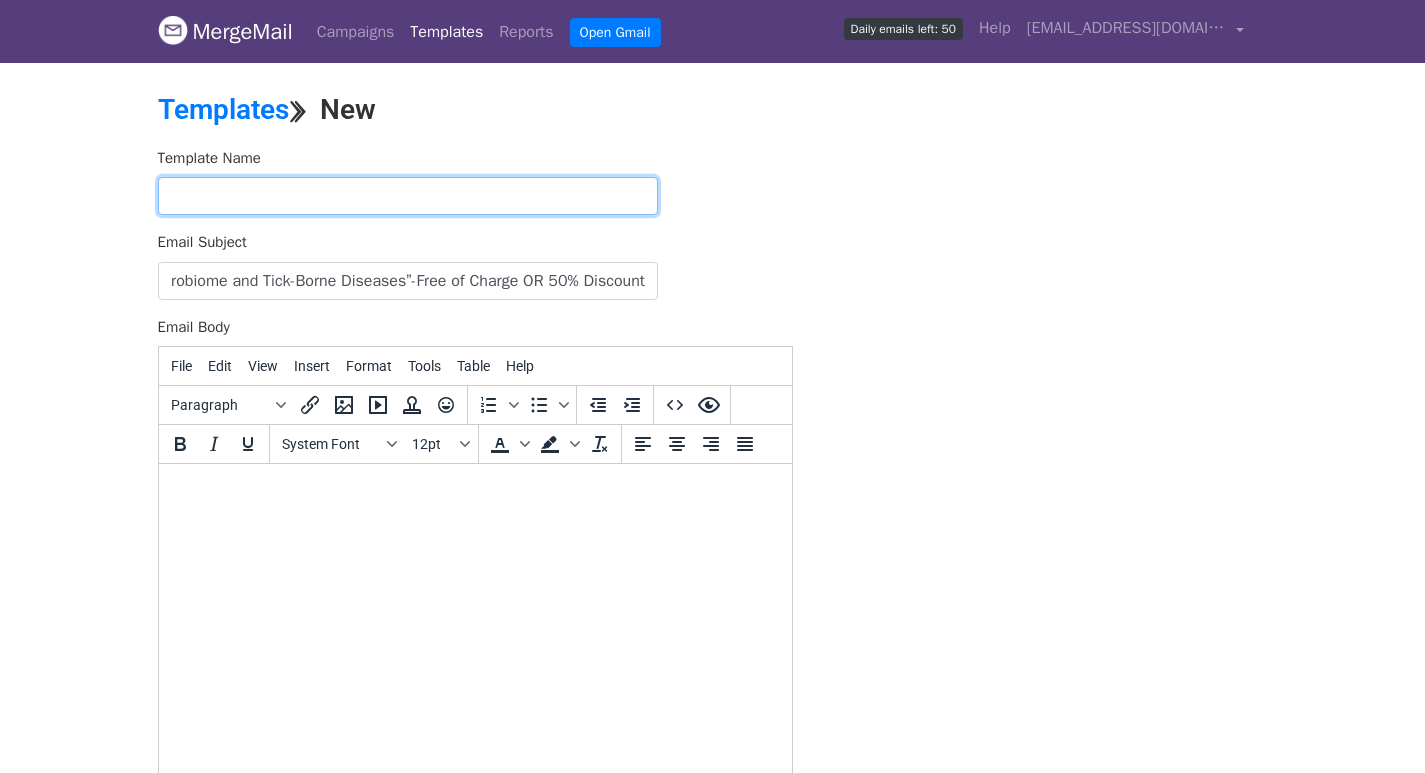 click at bounding box center (408, 196) 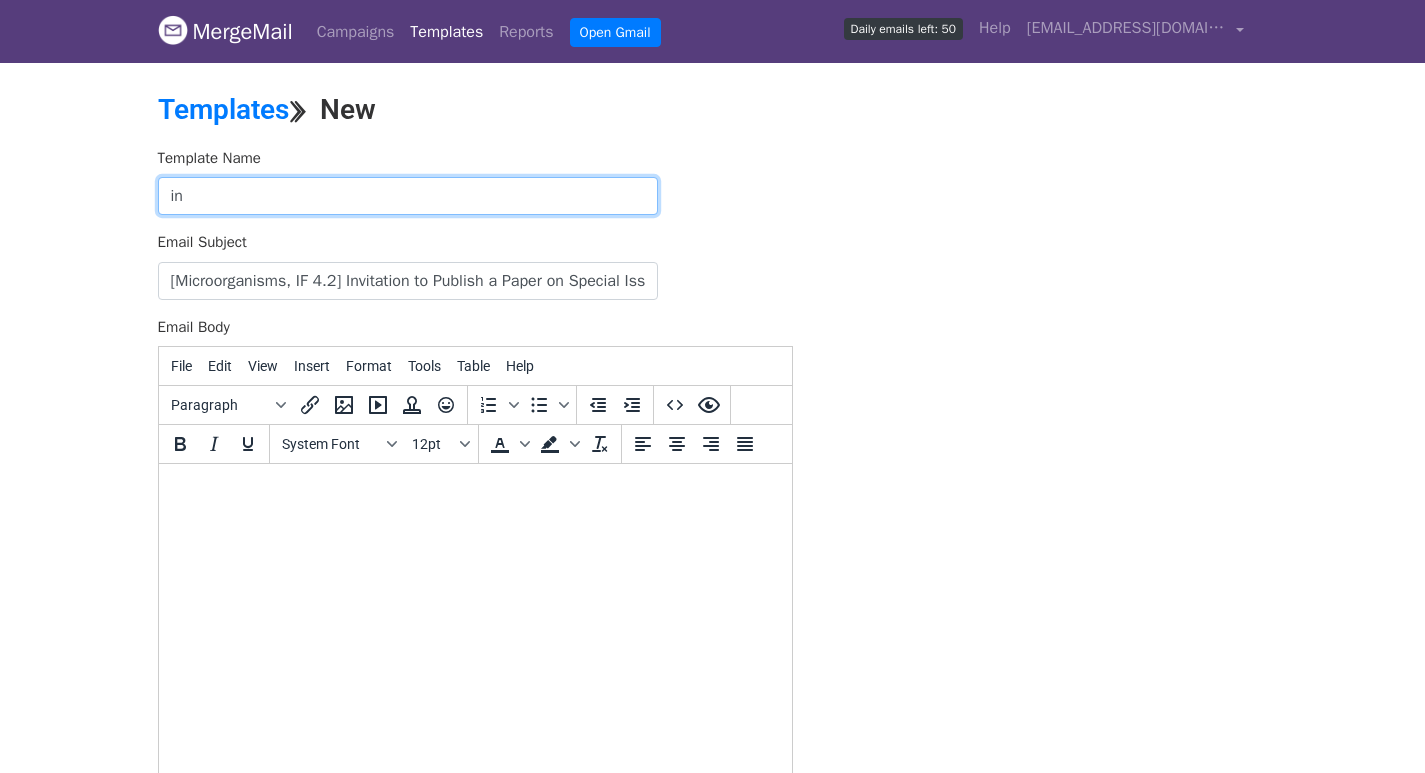 type on "i" 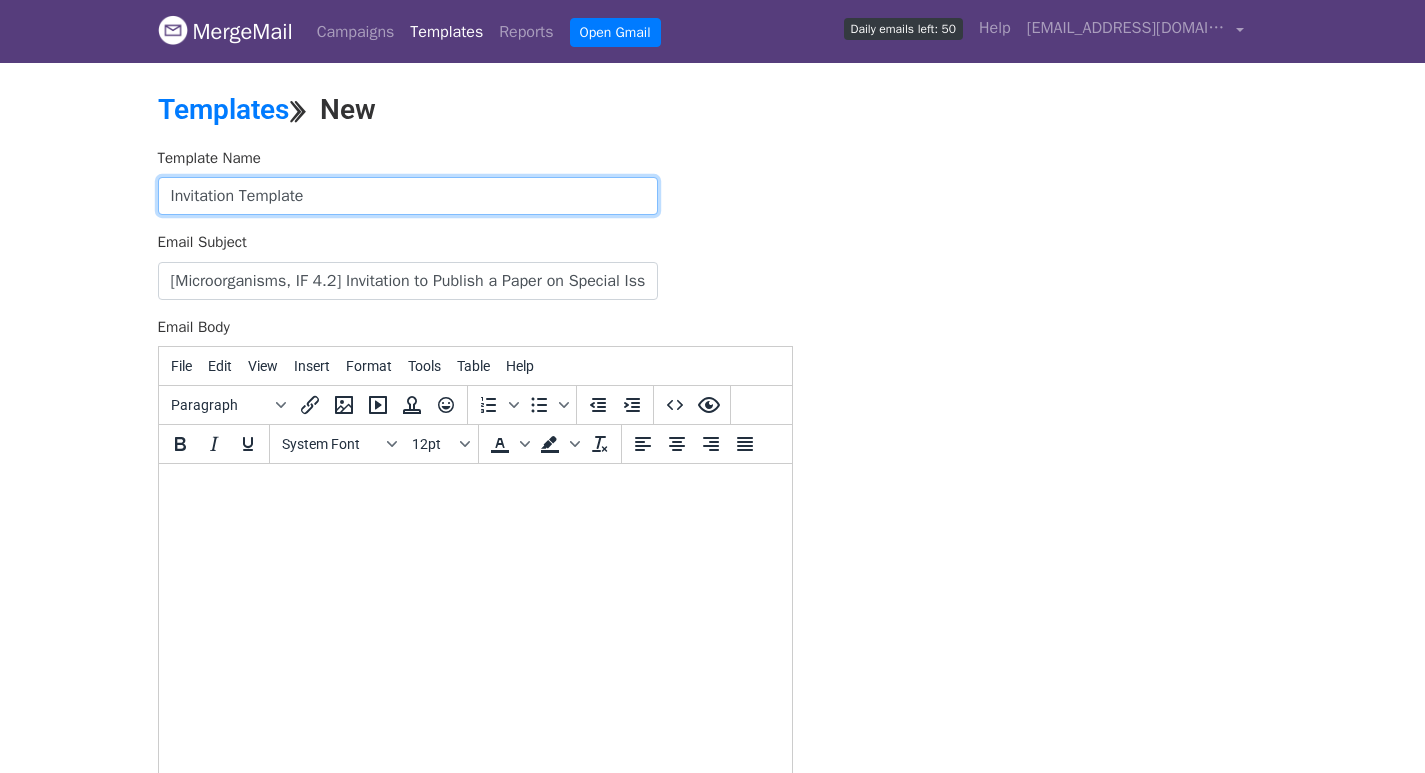 type on "Invitation Template" 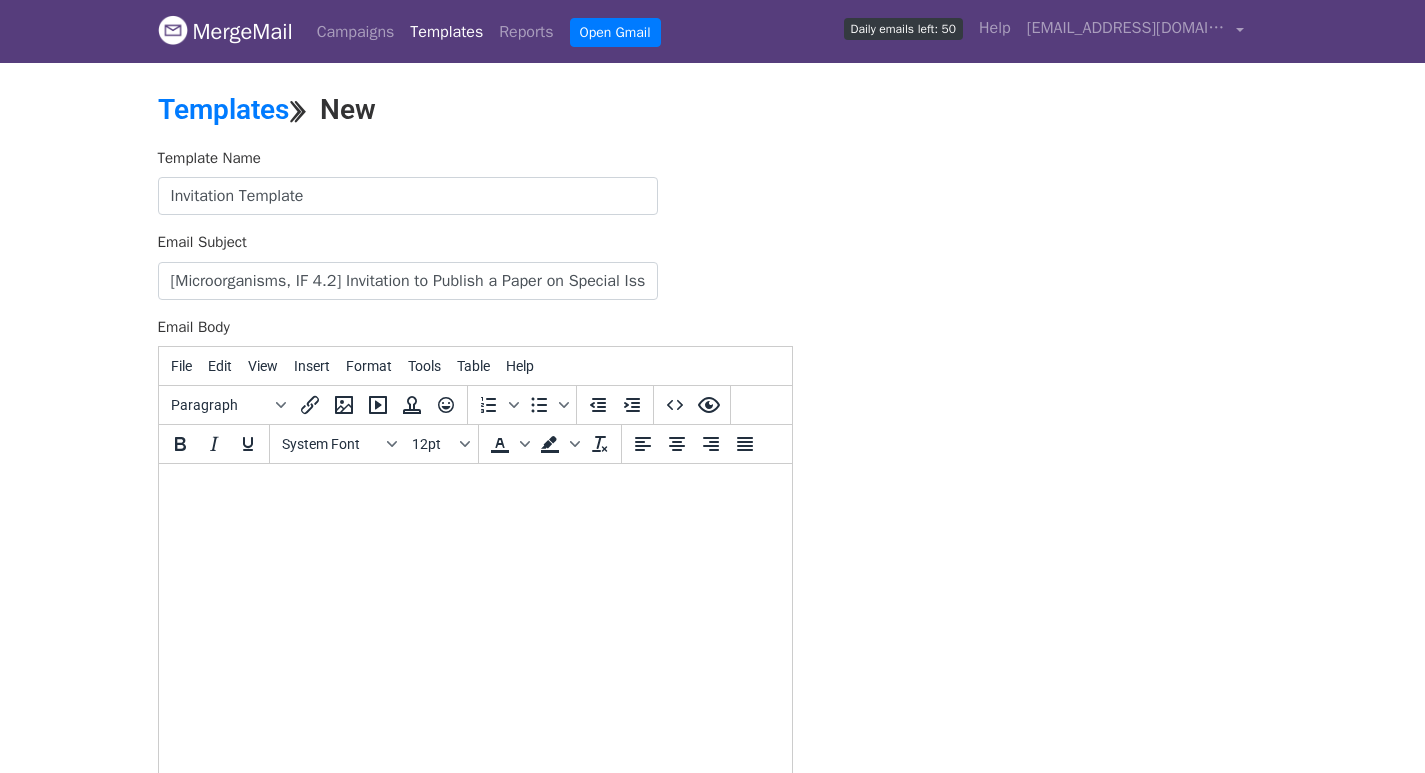 click at bounding box center [474, 491] 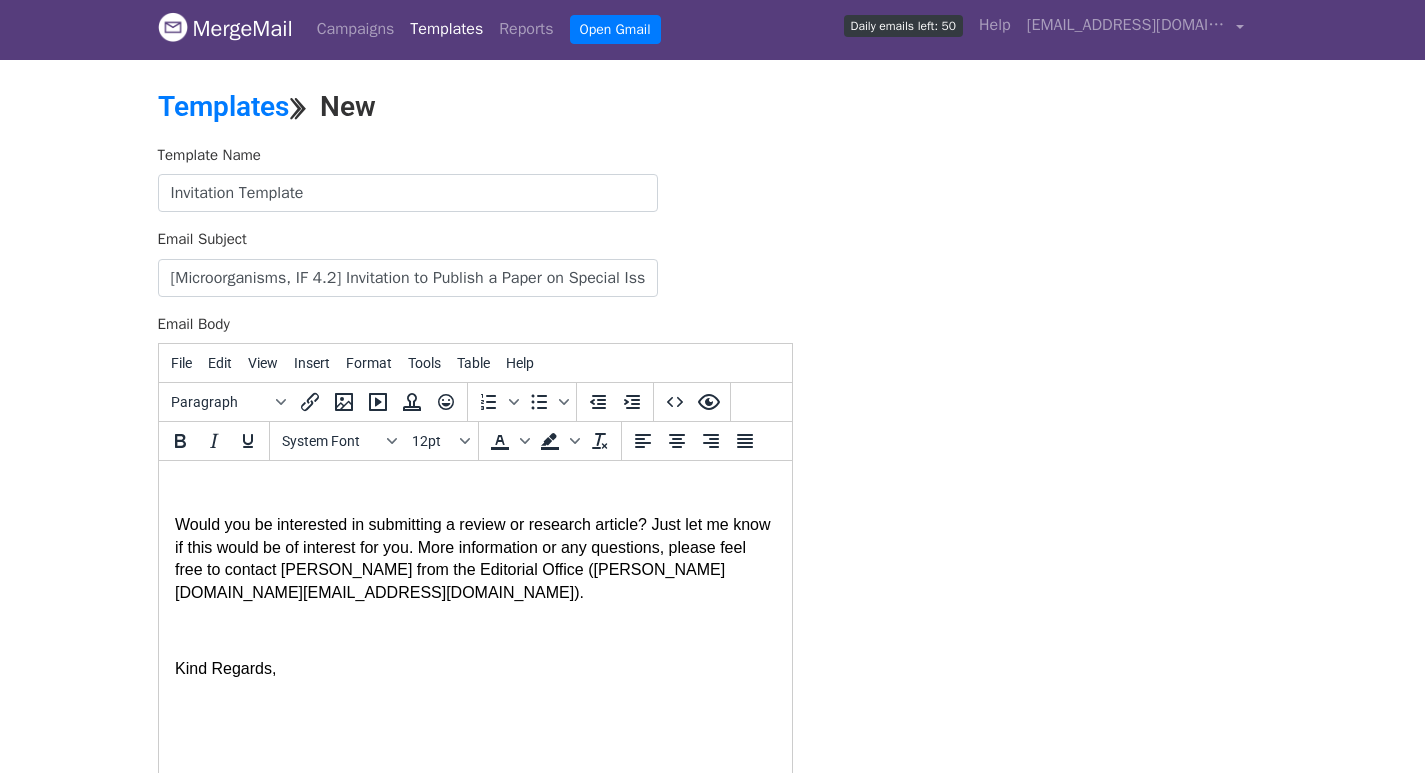 scroll, scrollTop: 239, scrollLeft: 0, axis: vertical 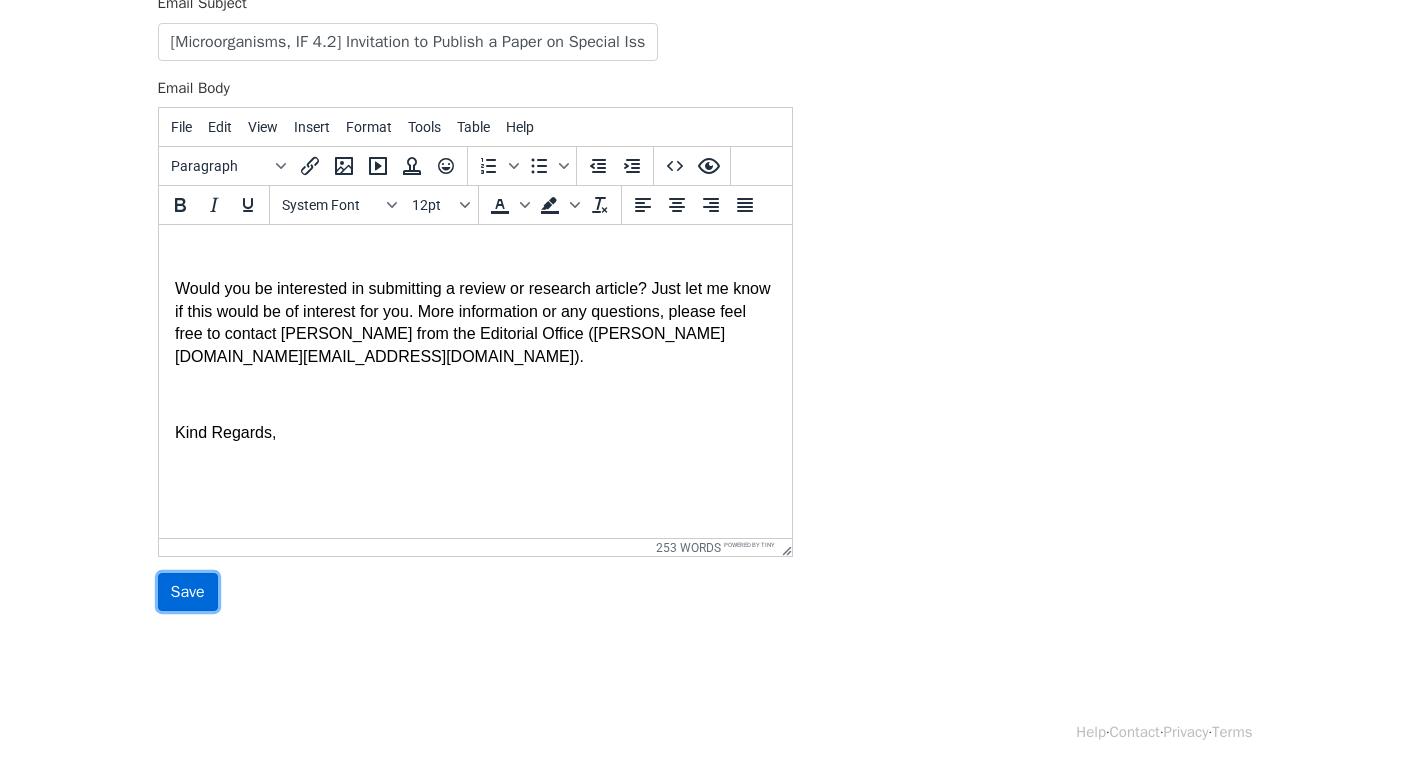 click on "Save" at bounding box center (188, 592) 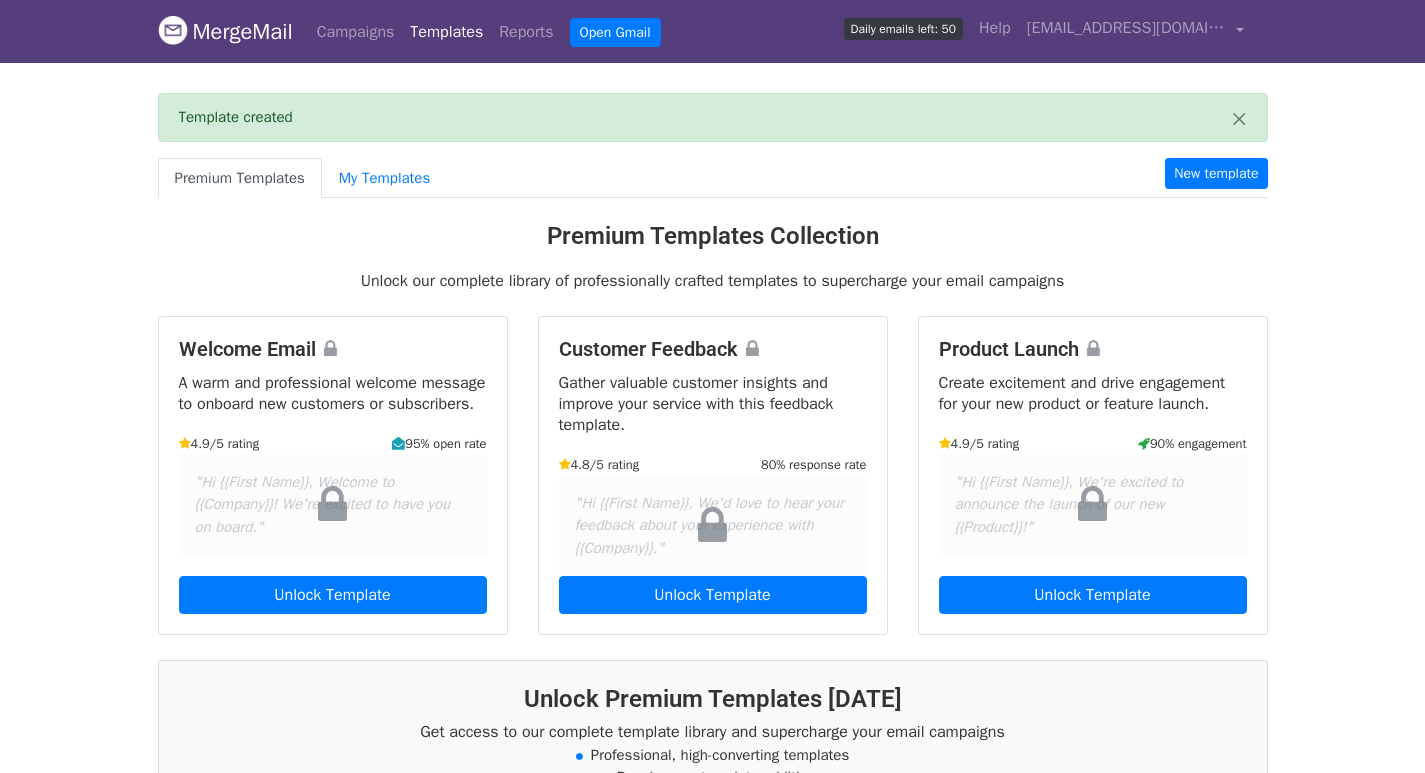 scroll, scrollTop: 0, scrollLeft: 0, axis: both 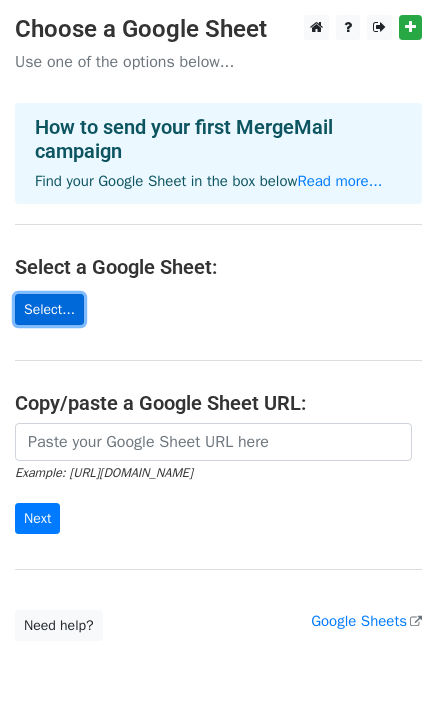 click on "Select..." at bounding box center [49, 309] 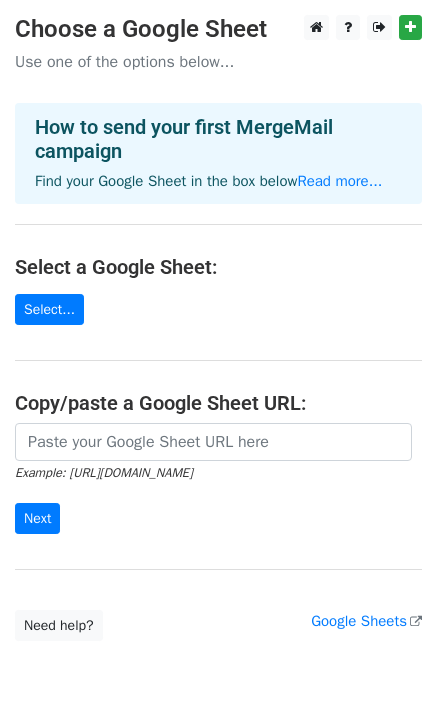 click on "Choose a Google Sheet
Use one of the options below...
How to send your first MergeMail campaign
Find your Google Sheet in the box below  Read more...
Select a Google Sheet:
Select...
Copy/paste a Google Sheet URL:
Example:
[URL][DOMAIN_NAME]
Next
Google Sheets
Need help?
Help
×
Why do I need to copy/paste a Google Sheet URL?
Normally, MergeMail would show you a list of your Google Sheets to choose from, but because you didn't allow MergeMail access to your Google Drive, it cannot show you a list of your Google Sheets. You can read more about permissions in our  support pages .
If you'd like to see a list of your Google Sheets, you'll need to  sign out of MergeMail  and then sign back in and allow access to your Google Drive.
Are your recipients in a CSV or Excel file?
Import your CSV or Excel file into a Google Sheet  then try again.
Read our" at bounding box center (218, 328) 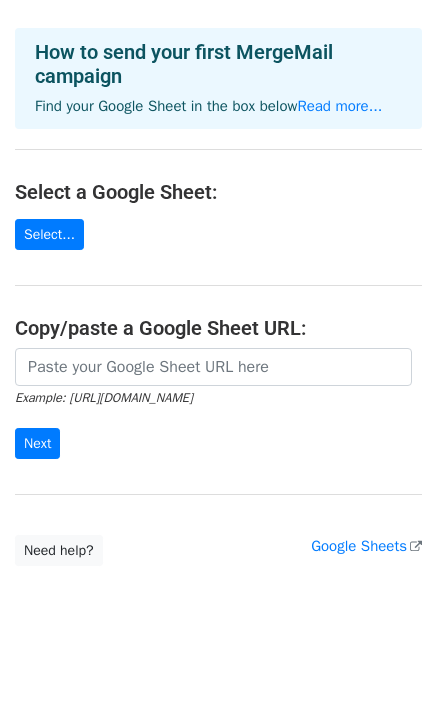 scroll, scrollTop: 106, scrollLeft: 0, axis: vertical 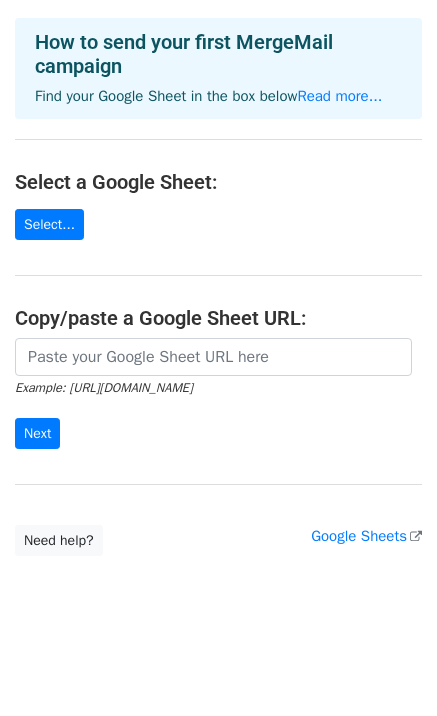 click on "Select a Google Sheet:" at bounding box center [218, 182] 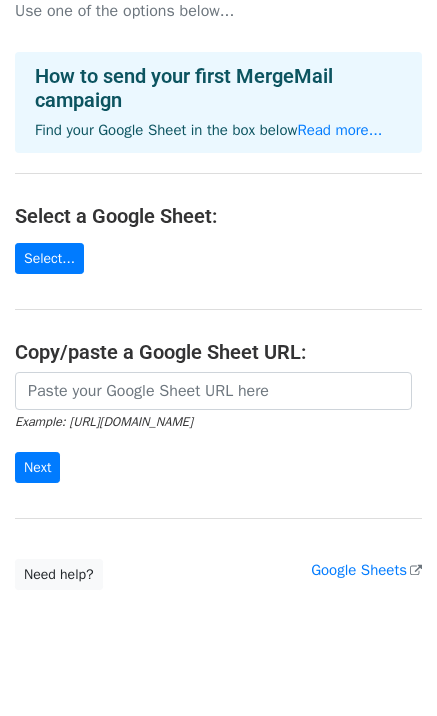 scroll, scrollTop: 0, scrollLeft: 0, axis: both 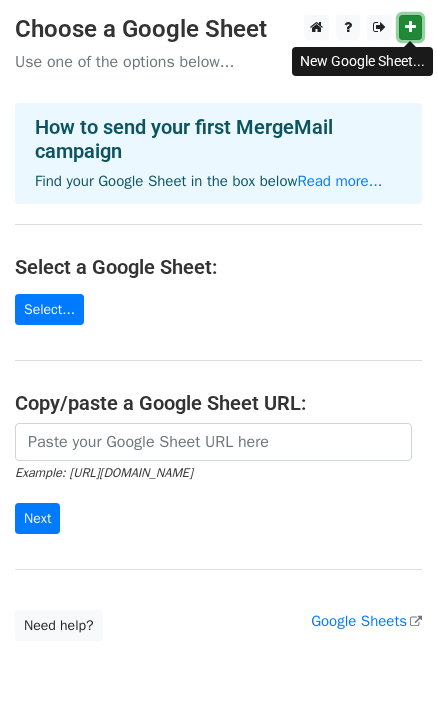 click at bounding box center (410, 27) 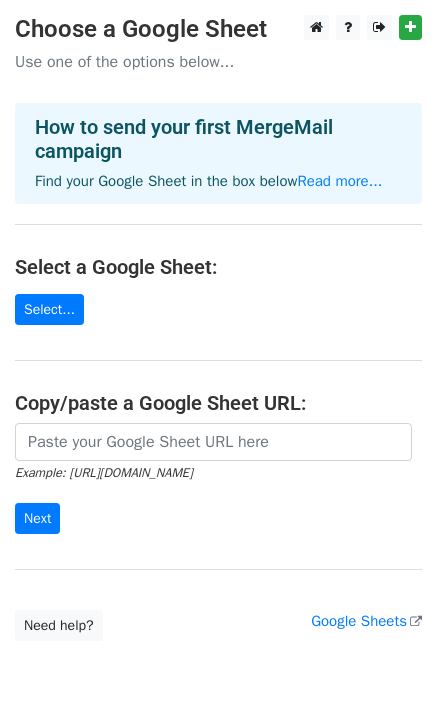 scroll, scrollTop: 0, scrollLeft: 0, axis: both 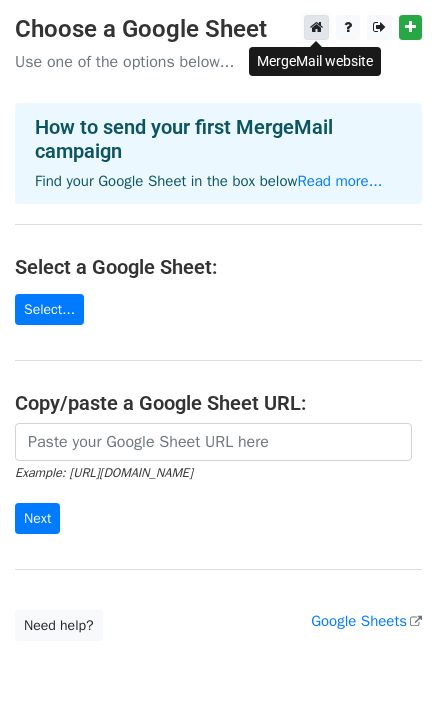 click at bounding box center [316, 27] 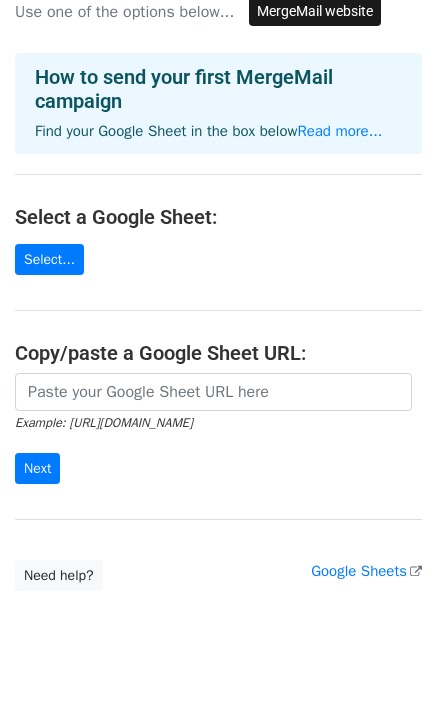scroll, scrollTop: 0, scrollLeft: 0, axis: both 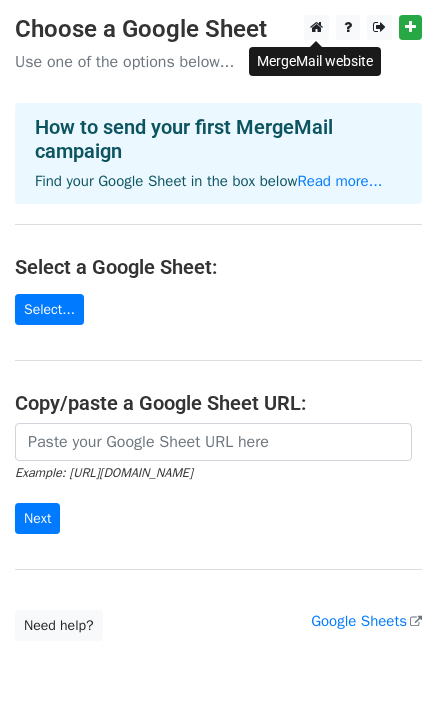 click on "Choose a Google Sheet
Use one of the options below...
How to send your first MergeMail campaign
Find your Google Sheet in the box below  Read more...
Select a Google Sheet:
Select...
Copy/paste a Google Sheet URL:
Example:
https://docs.google.com/spreadsheets/d/abc/edit
Next
Google Sheets
Need help?
Help
×
Why do I need to copy/paste a Google Sheet URL?
Normally, MergeMail would show you a list of your Google Sheets to choose from, but because you didn't allow MergeMail access to your Google Drive, it cannot show you a list of your Google Sheets. You can read more about permissions in our  support pages .
If you'd like to see a list of your Google Sheets, you'll need to  sign out of MergeMail  and then sign back in and allow access to your Google Drive.
Are your recipients in a CSV or Excel file?
Import your CSV or Excel file into a Google Sheet  then try again.
Read our" at bounding box center [218, 328] 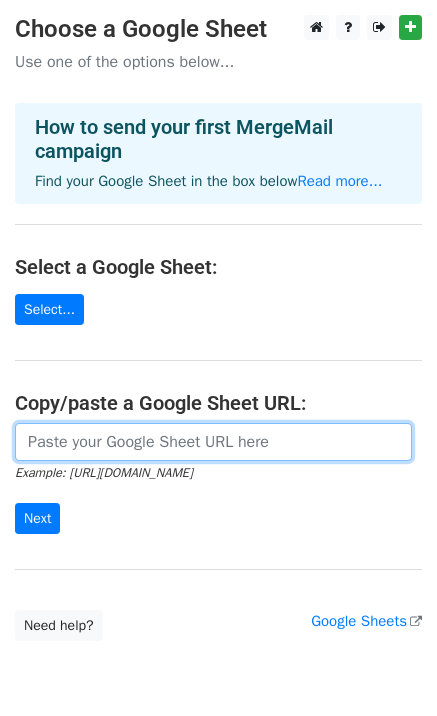click at bounding box center [213, 442] 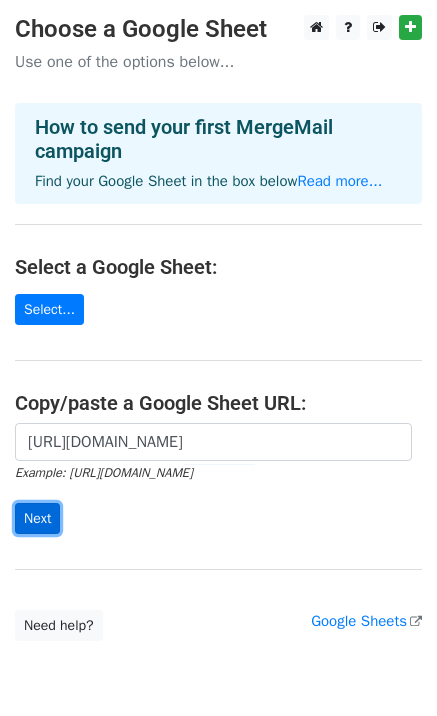 click on "Next" at bounding box center [37, 518] 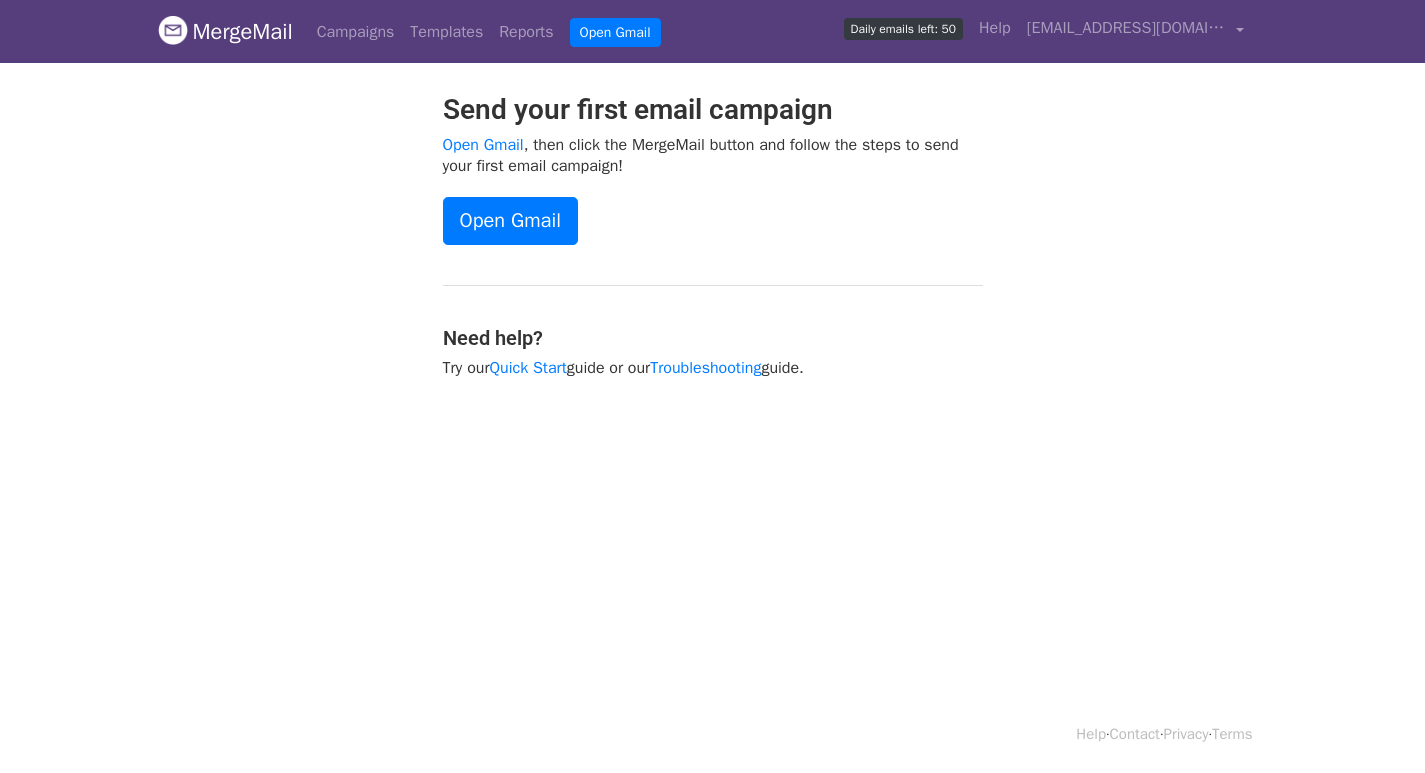 scroll, scrollTop: 0, scrollLeft: 0, axis: both 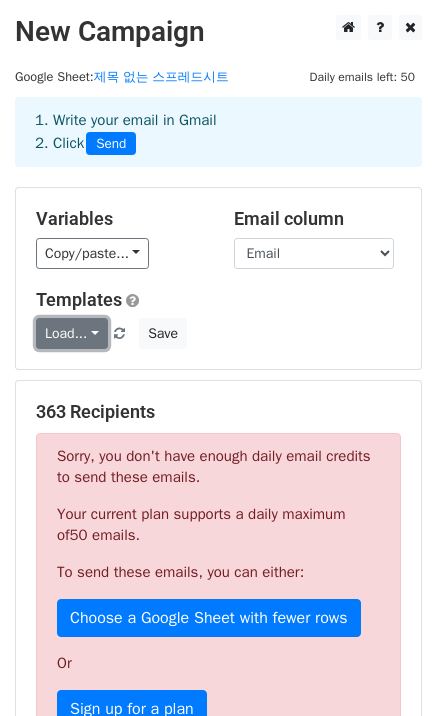 click on "Load..." at bounding box center (72, 333) 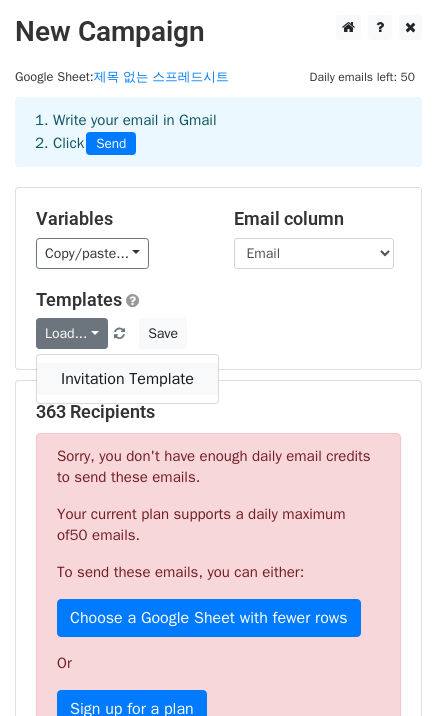 click on "Invitation Template" at bounding box center (127, 379) 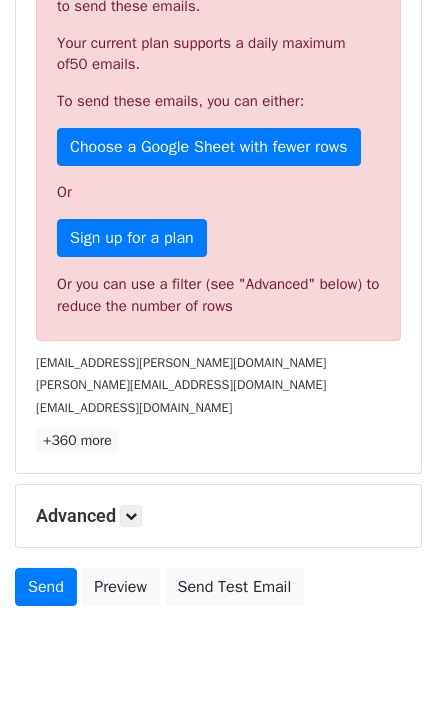 scroll, scrollTop: 500, scrollLeft: 0, axis: vertical 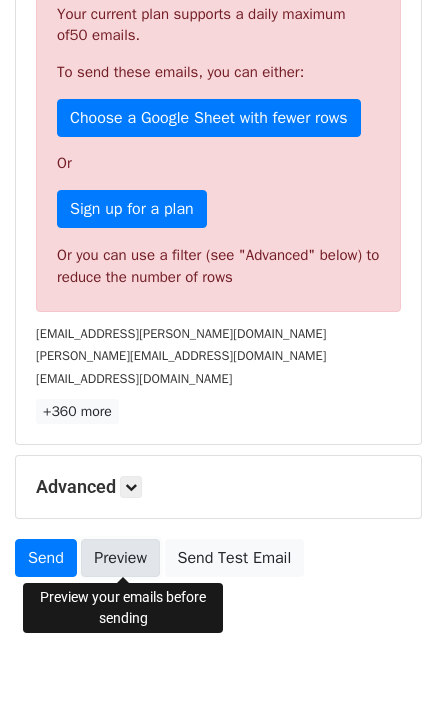 click on "Preview" at bounding box center [120, 558] 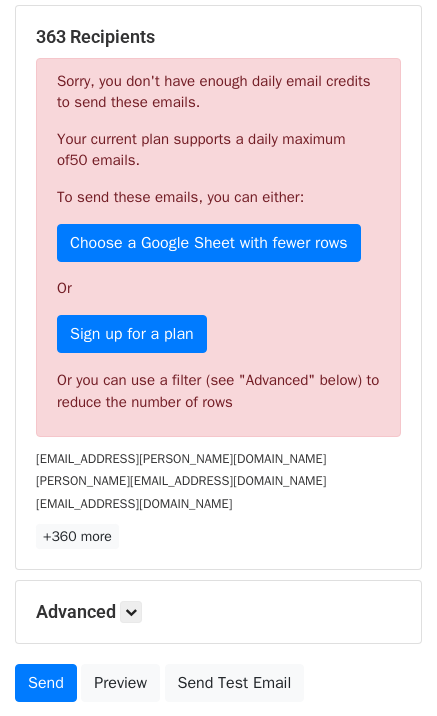 scroll, scrollTop: 200, scrollLeft: 0, axis: vertical 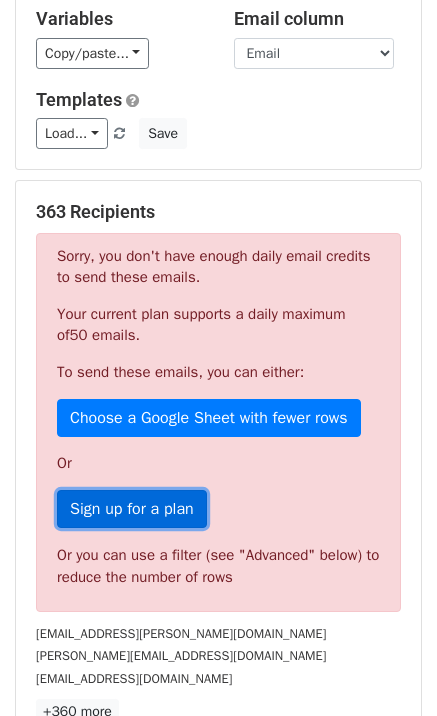 click on "Sign up for a plan" at bounding box center (132, 509) 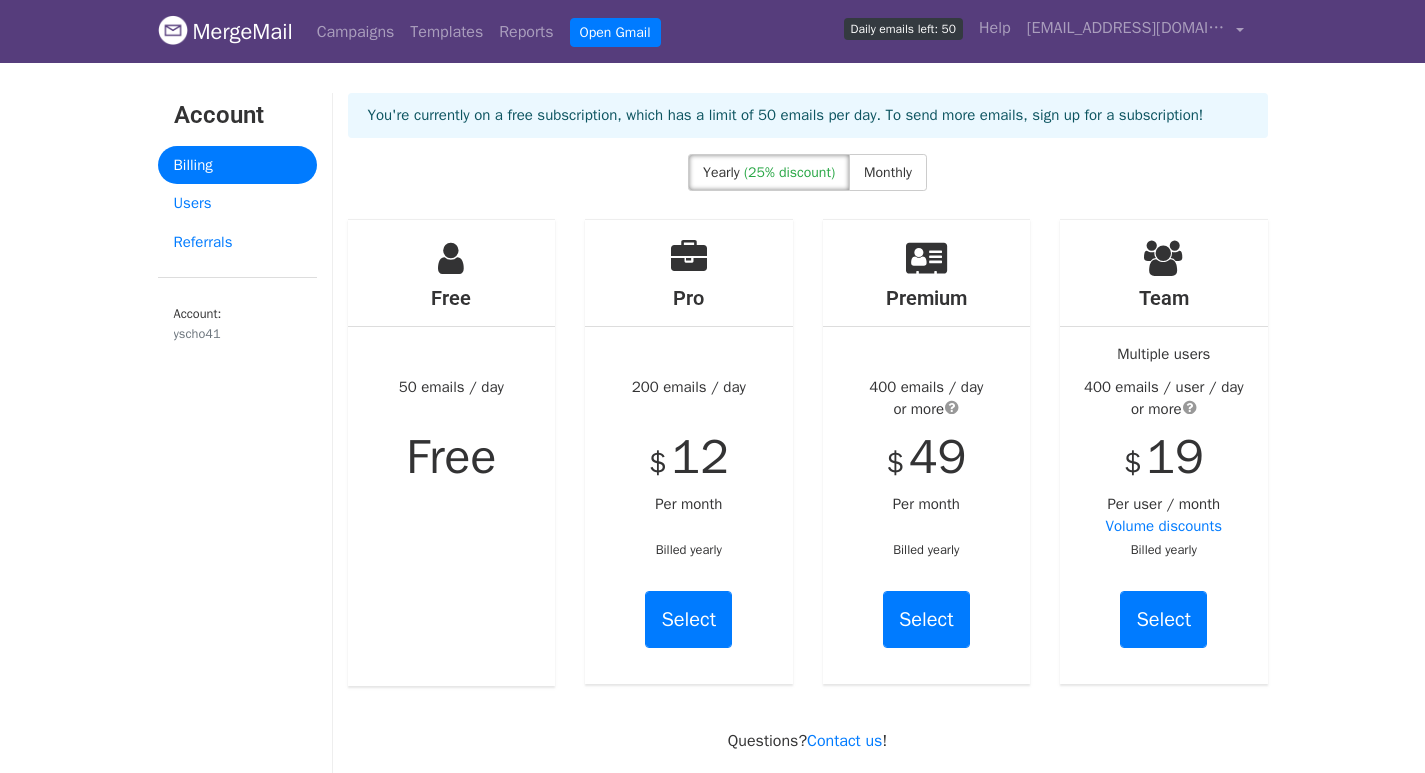 scroll, scrollTop: 0, scrollLeft: 0, axis: both 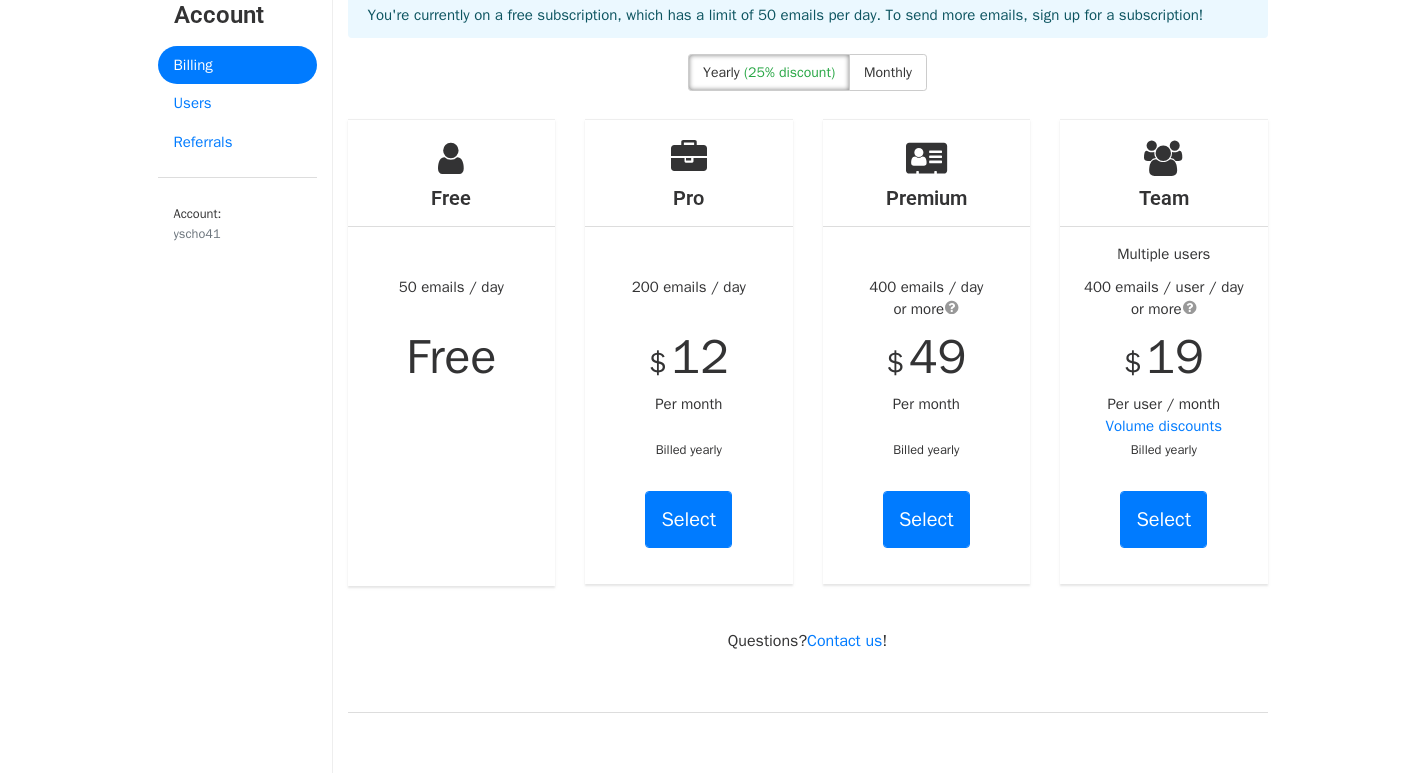 click on "Premium
400
emails / day
or more
$
49
Per month
Billed yearly
Select" at bounding box center (927, 352) 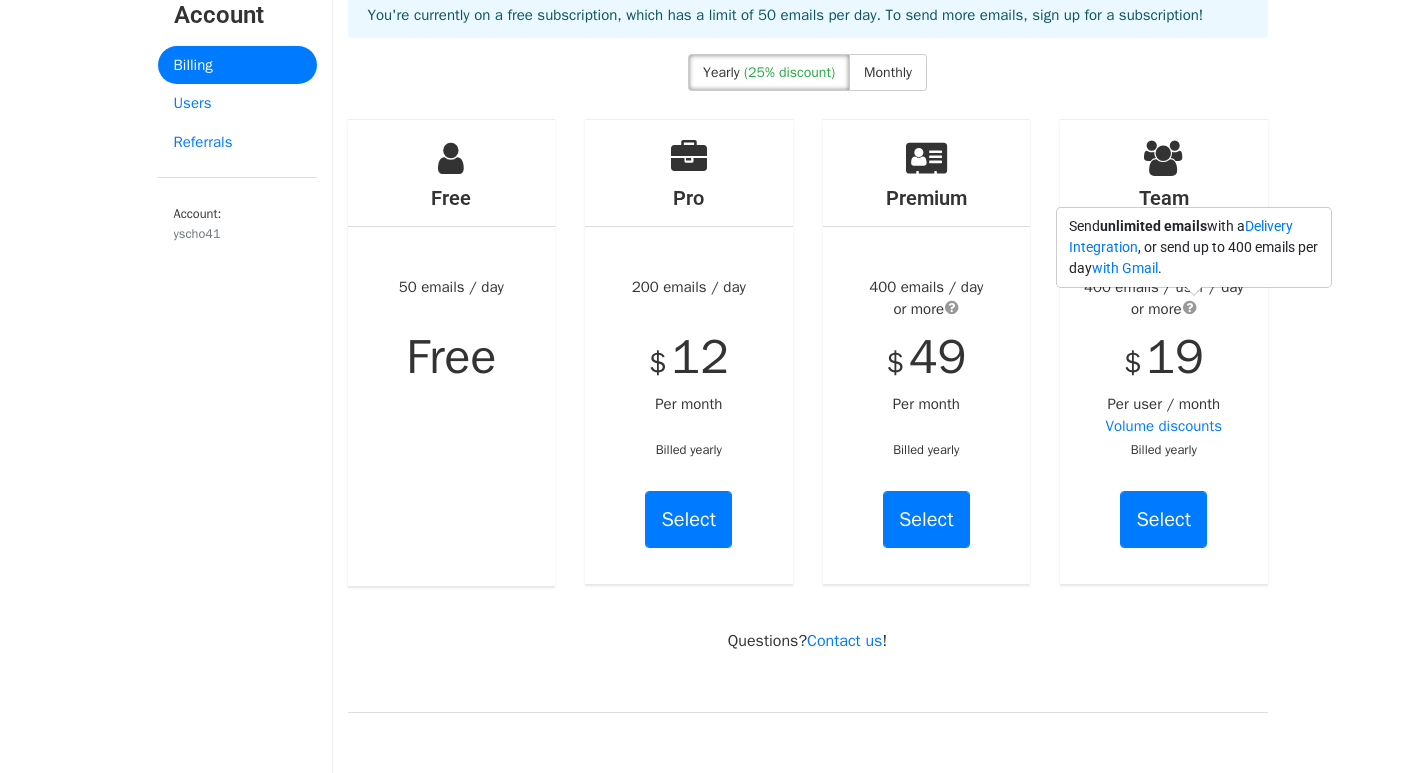 click at bounding box center [1190, 307] 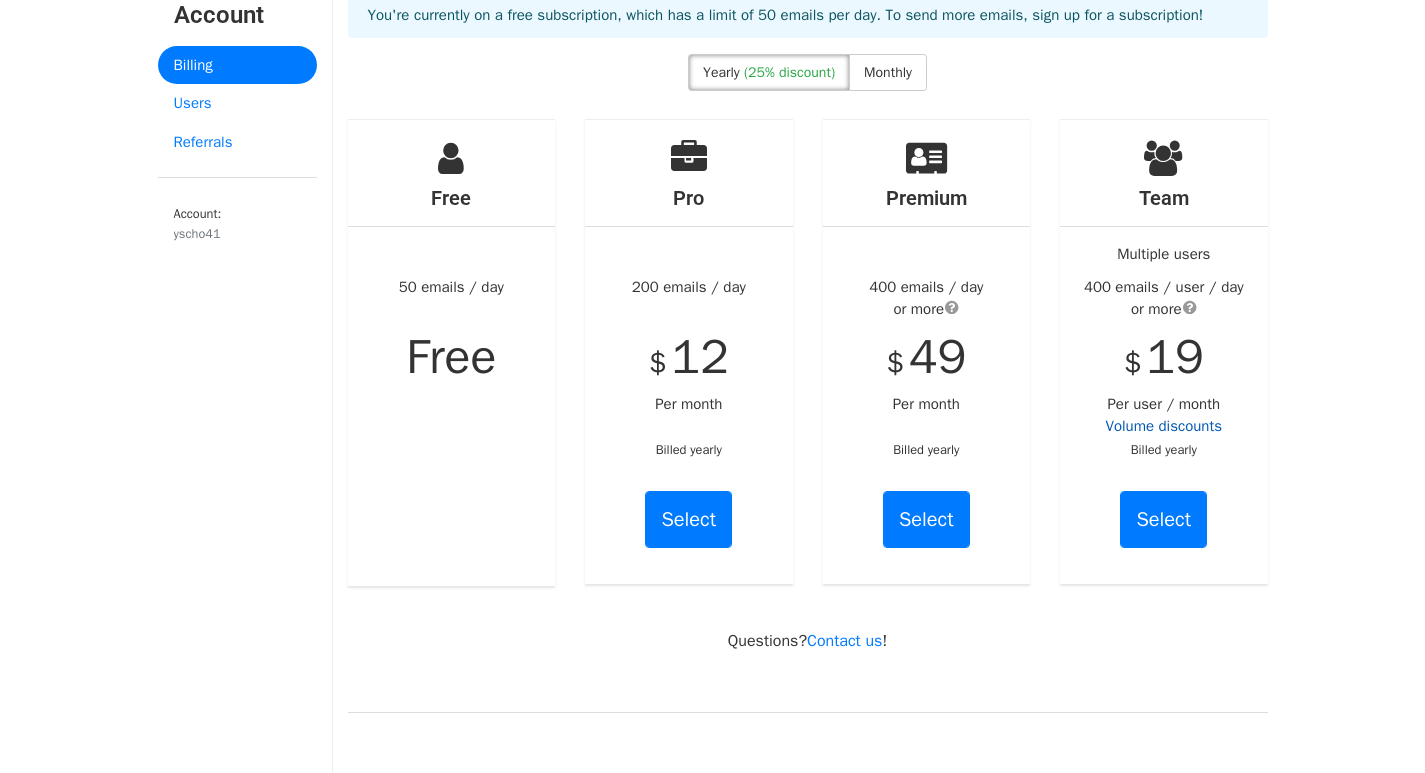 click on "Volume discounts" at bounding box center [1163, 426] 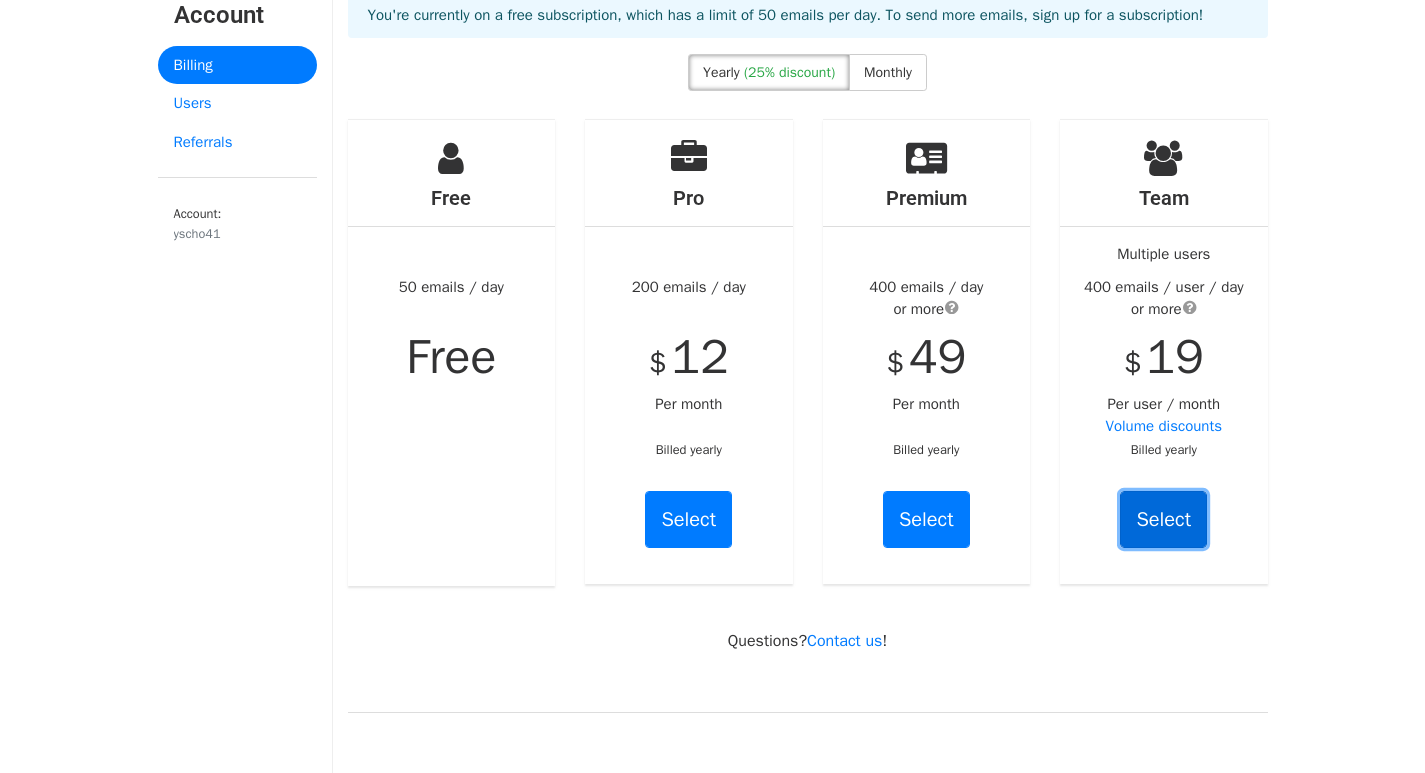 click on "Select" at bounding box center (1163, 519) 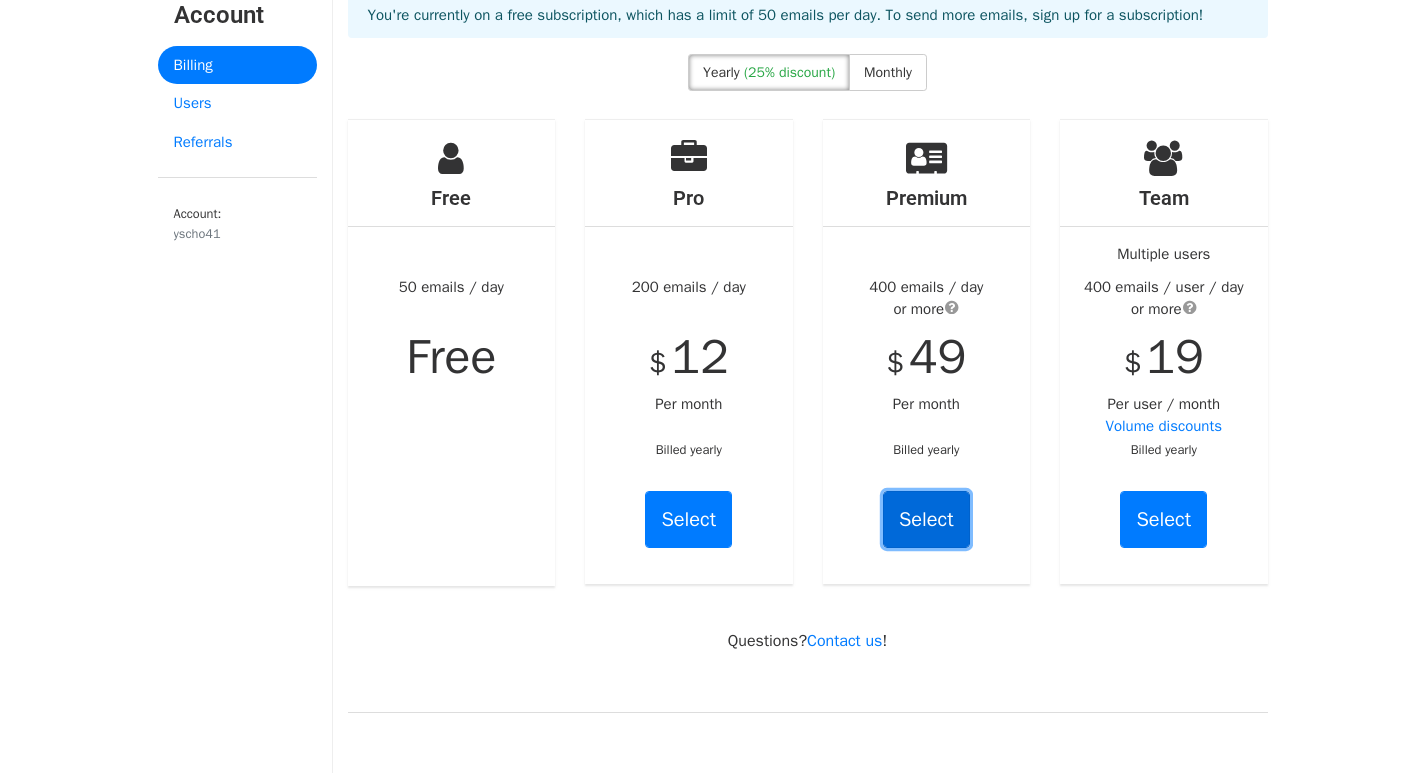 click on "Select" at bounding box center [926, 519] 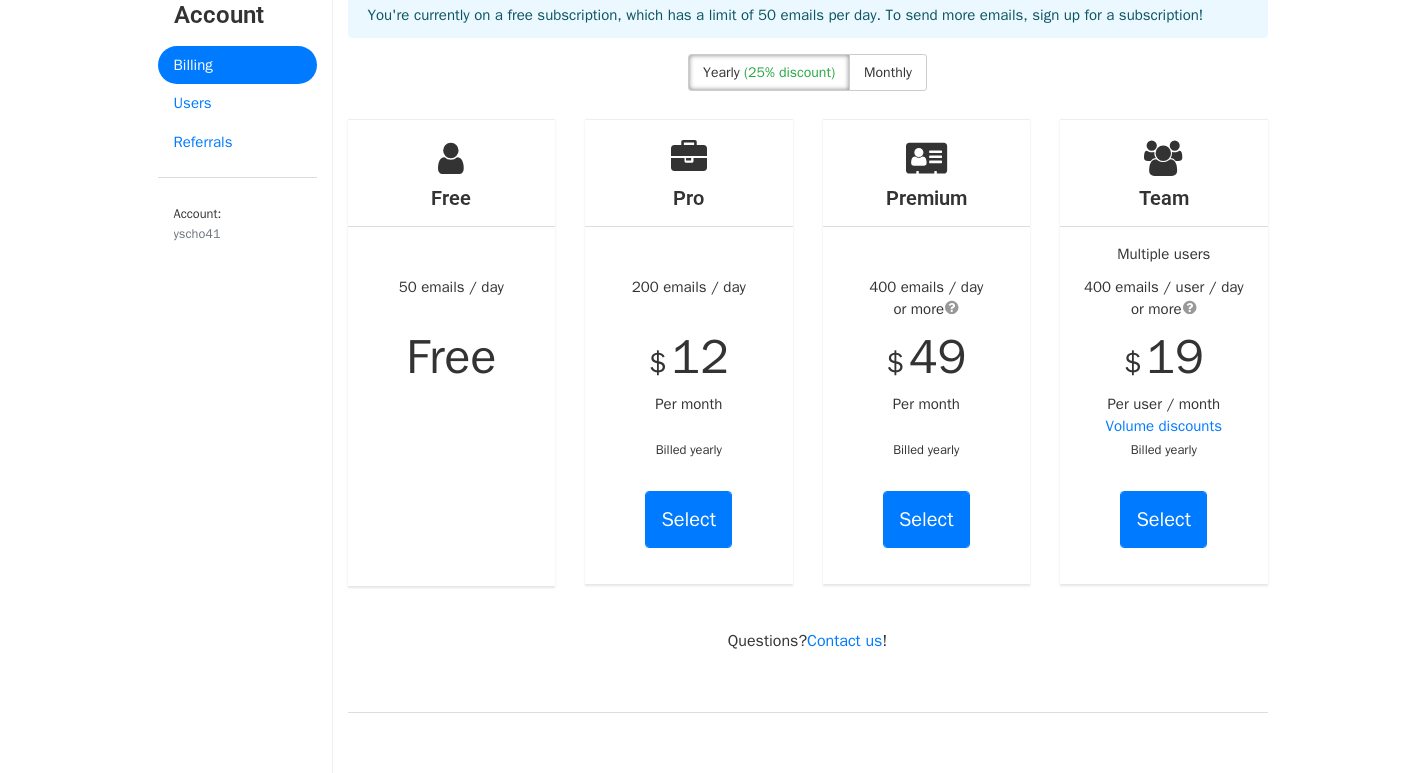 click on "MergeMail
Campaigns
Templates
Reports
Open Gmail
Daily emails left: 50
Help
yscho41@gmail.com
Account
Unsubscribes
Integrations
Notification Settings
Sign out
New Features
You're all caught up!
Scheduled Campaigns
Schedule your emails to be sent later.
Read more
Account Reports
View reports across all of your campaigns to find highly-engaged recipients and to see which templates and campaigns have the most clicks and opens.
Read more
View my reports
Template Editor
Create beautiful emails using our powerful template editor.
Read more
View my templates
Account
Billing
Users
Referrals
Account:
yscho41
You're currently on a free subscription, which has a limit of 50 emails per day. To send more emails, sign up for a subscription!" at bounding box center [712, 904] 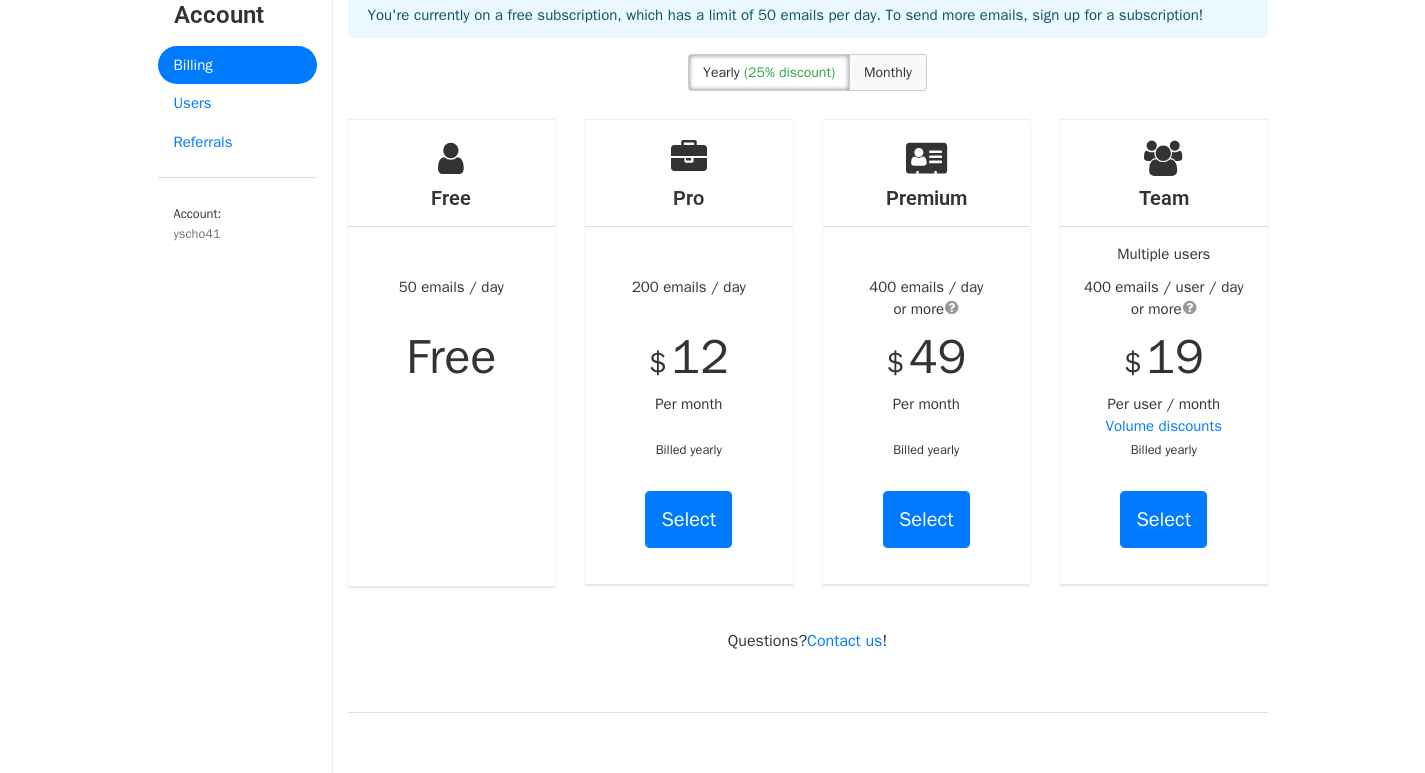 click on "Monthly" at bounding box center (888, 72) 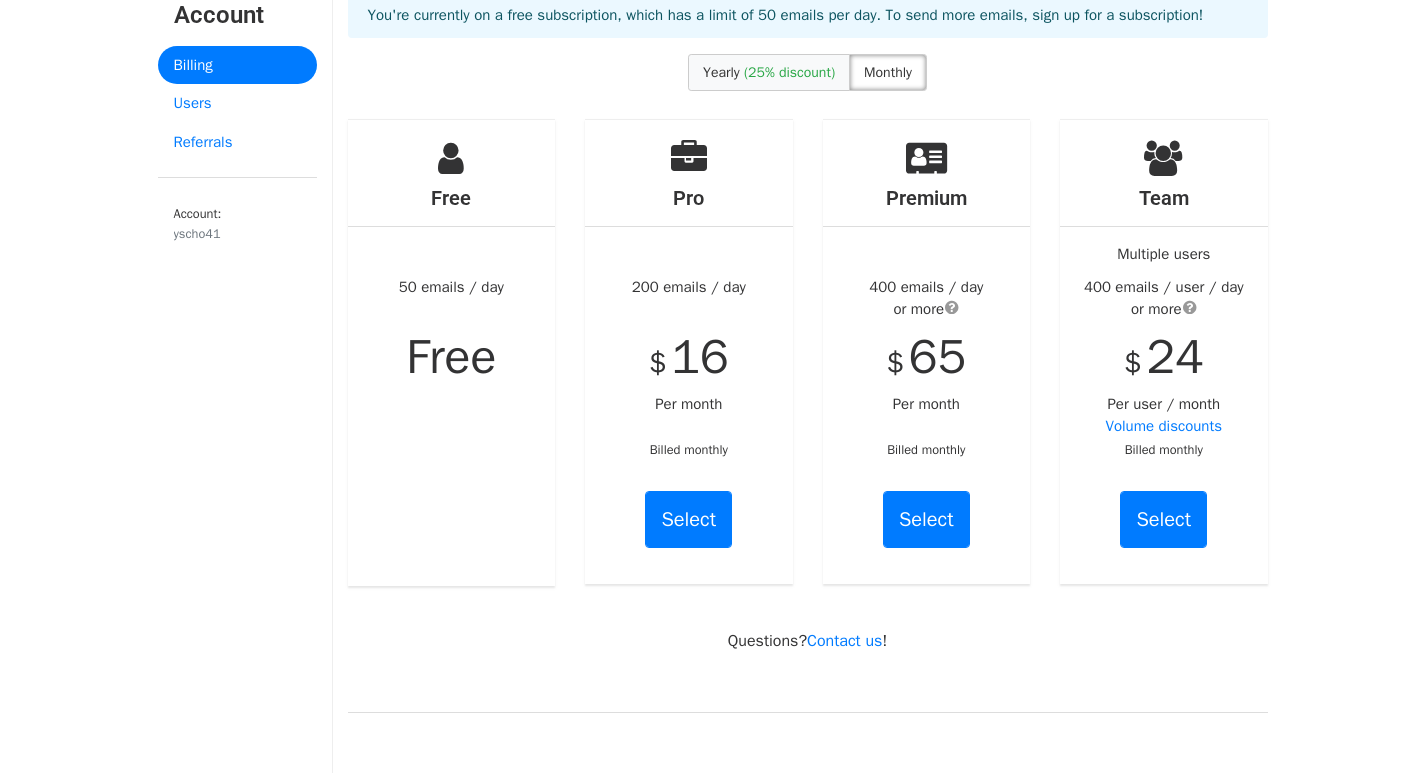 click on "(25% discount)" at bounding box center (789, 72) 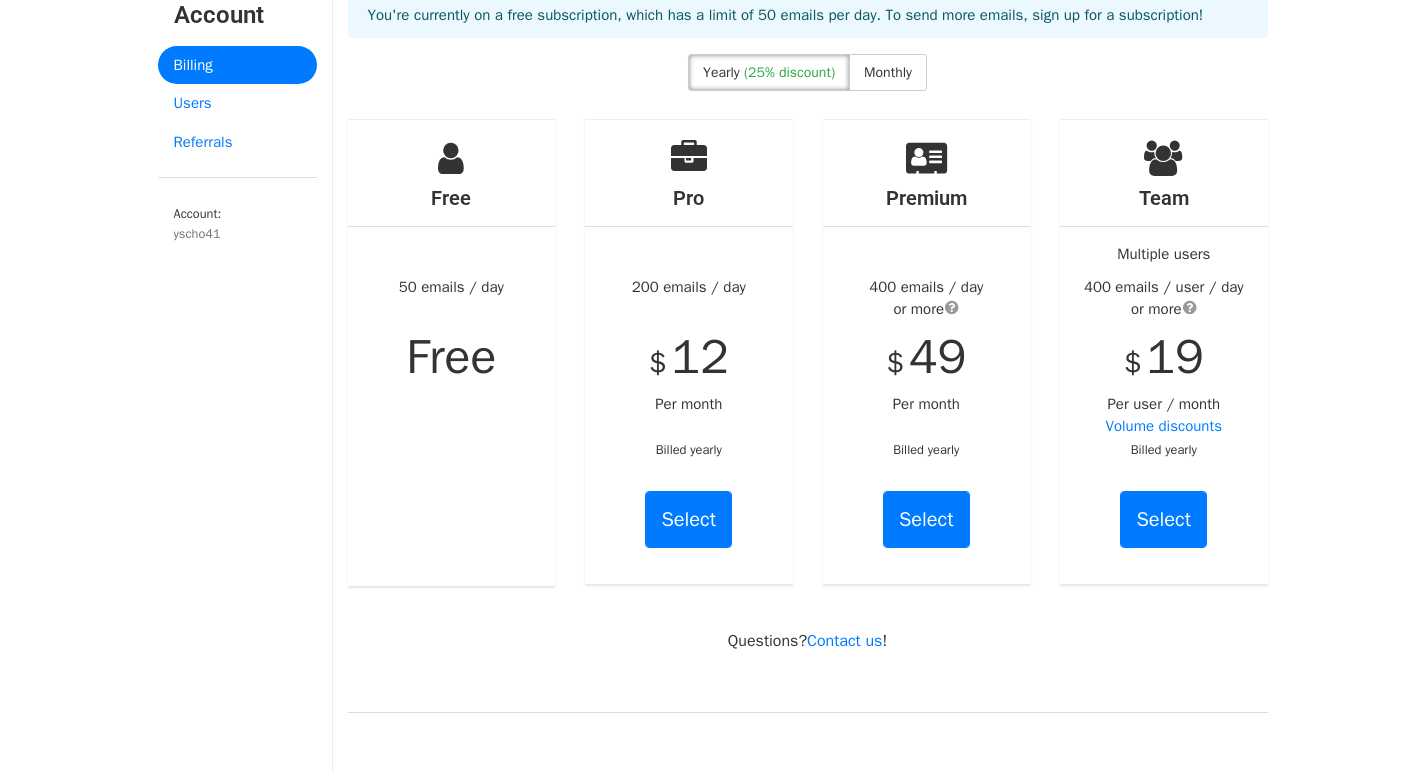 click on "MergeMail
Campaigns
Templates
Reports
Open Gmail
Daily emails left: 50
Help
yscho41@gmail.com
Account
Unsubscribes
Integrations
Notification Settings
Sign out
New Features
You're all caught up!
Scheduled Campaigns
Schedule your emails to be sent later.
Read more
Account Reports
View reports across all of your campaigns to find highly-engaged recipients and to see which templates and campaigns have the most clicks and opens.
Read more
View my reports
Template Editor
Create beautiful emails using our powerful template editor.
Read more
View my templates
Account
Billing
Users
Referrals
Account:
yscho41
You're currently on a free subscription, which has a limit of 50 emails per day. To send more emails, sign up for a subscription!" at bounding box center [712, 904] 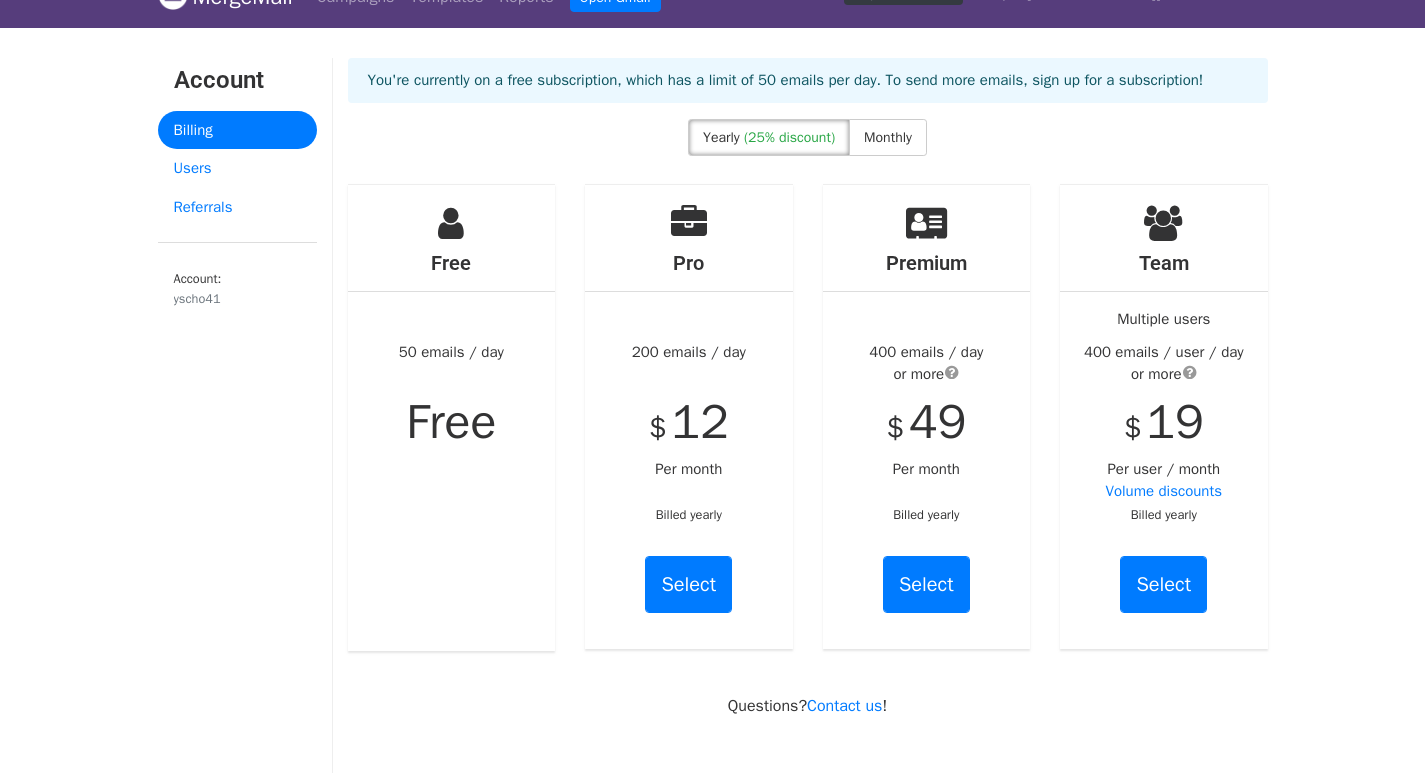 scroll, scrollTop: 0, scrollLeft: 0, axis: both 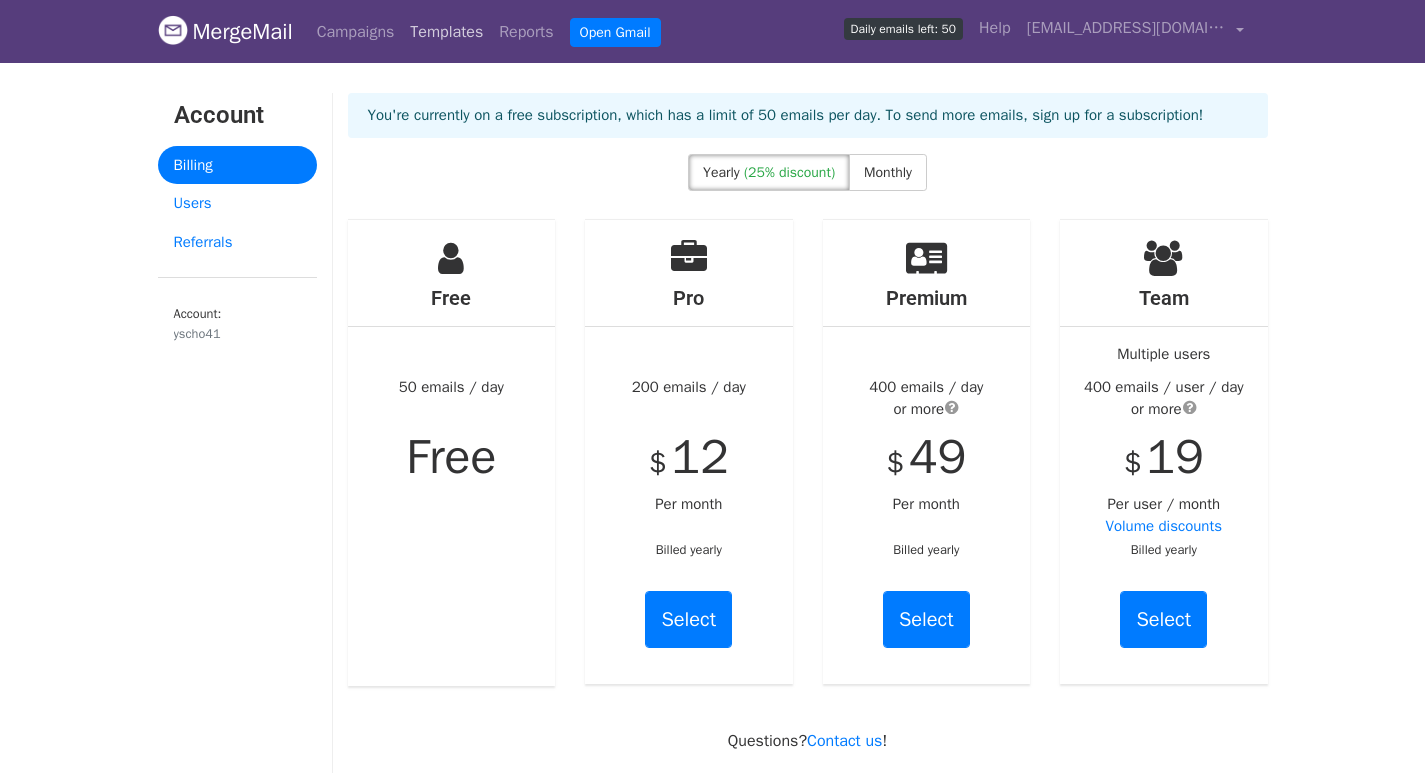 click on "Templates" at bounding box center [446, 32] 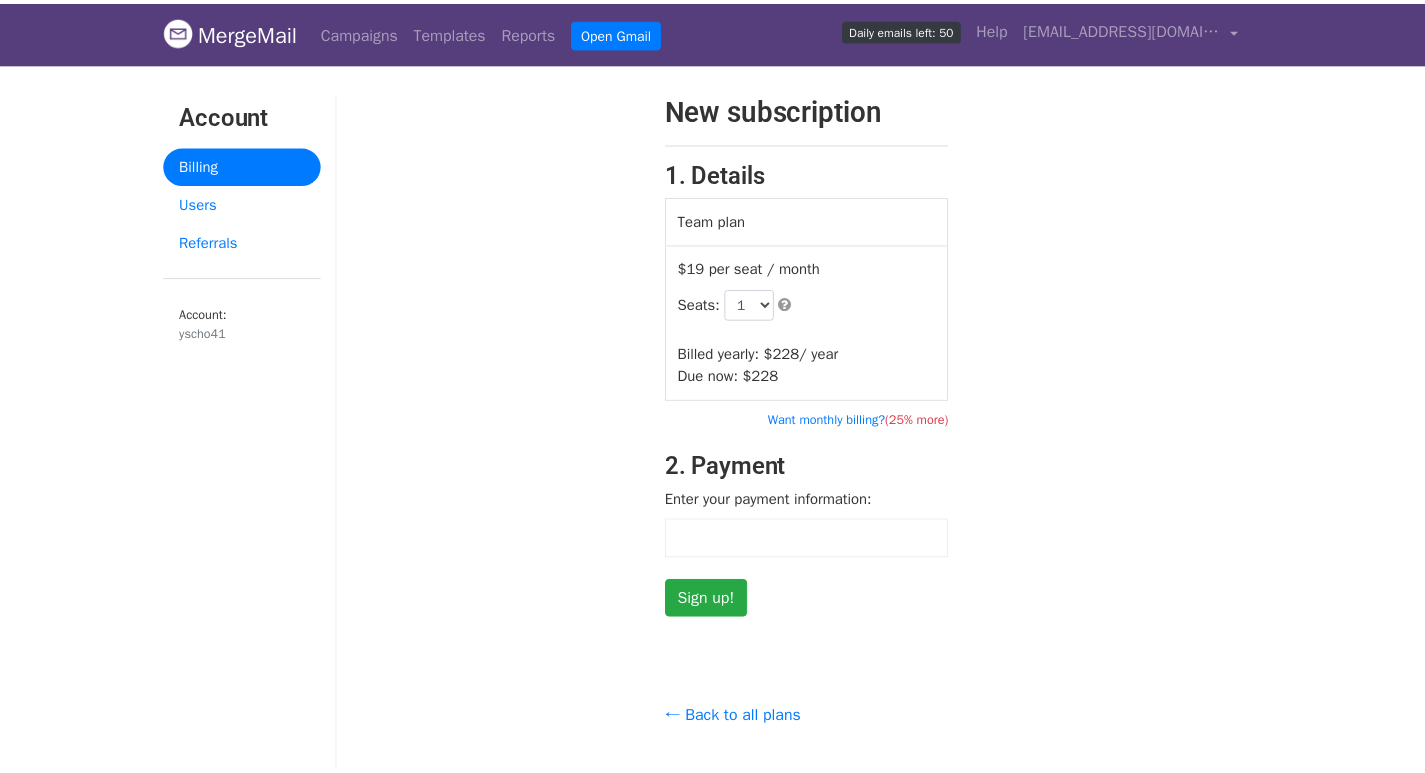 scroll, scrollTop: 0, scrollLeft: 0, axis: both 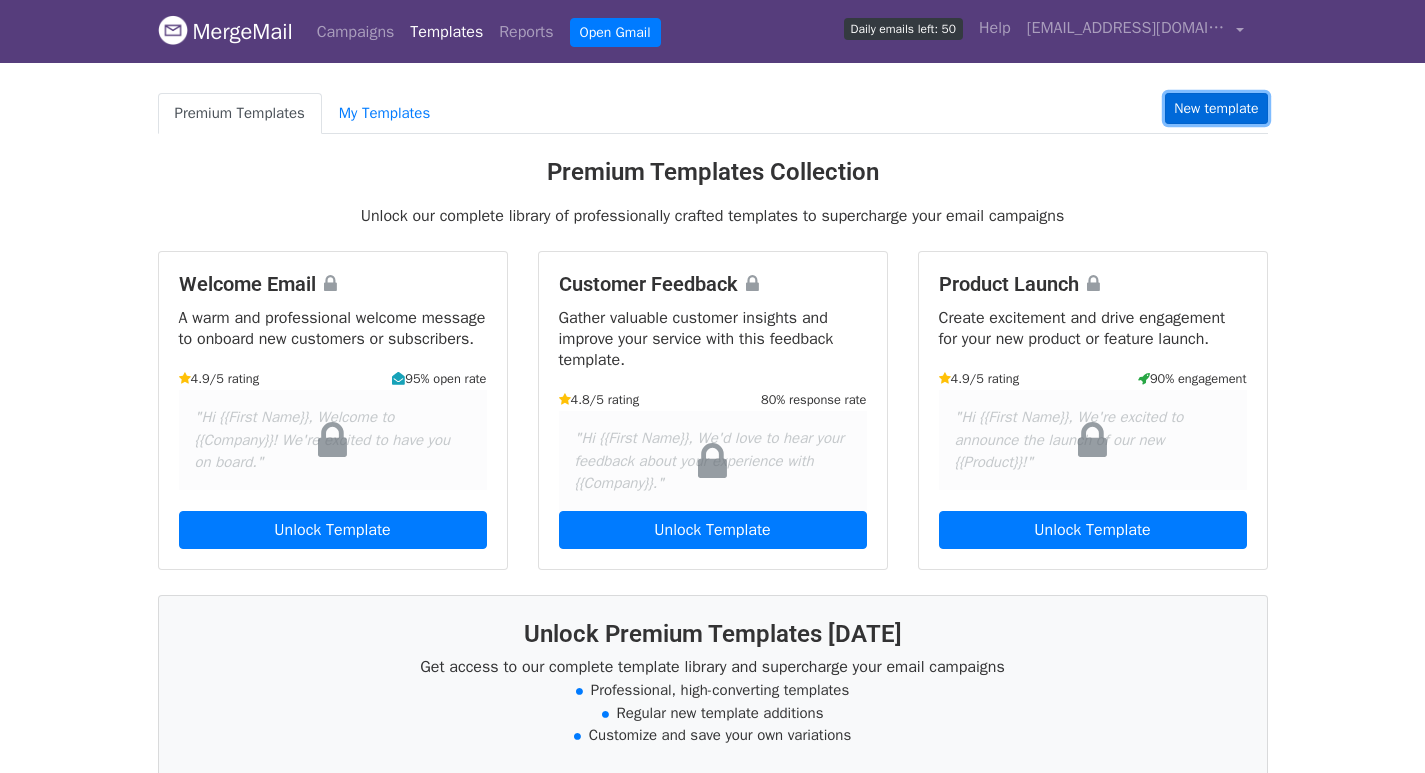 click on "New template" at bounding box center (1216, 108) 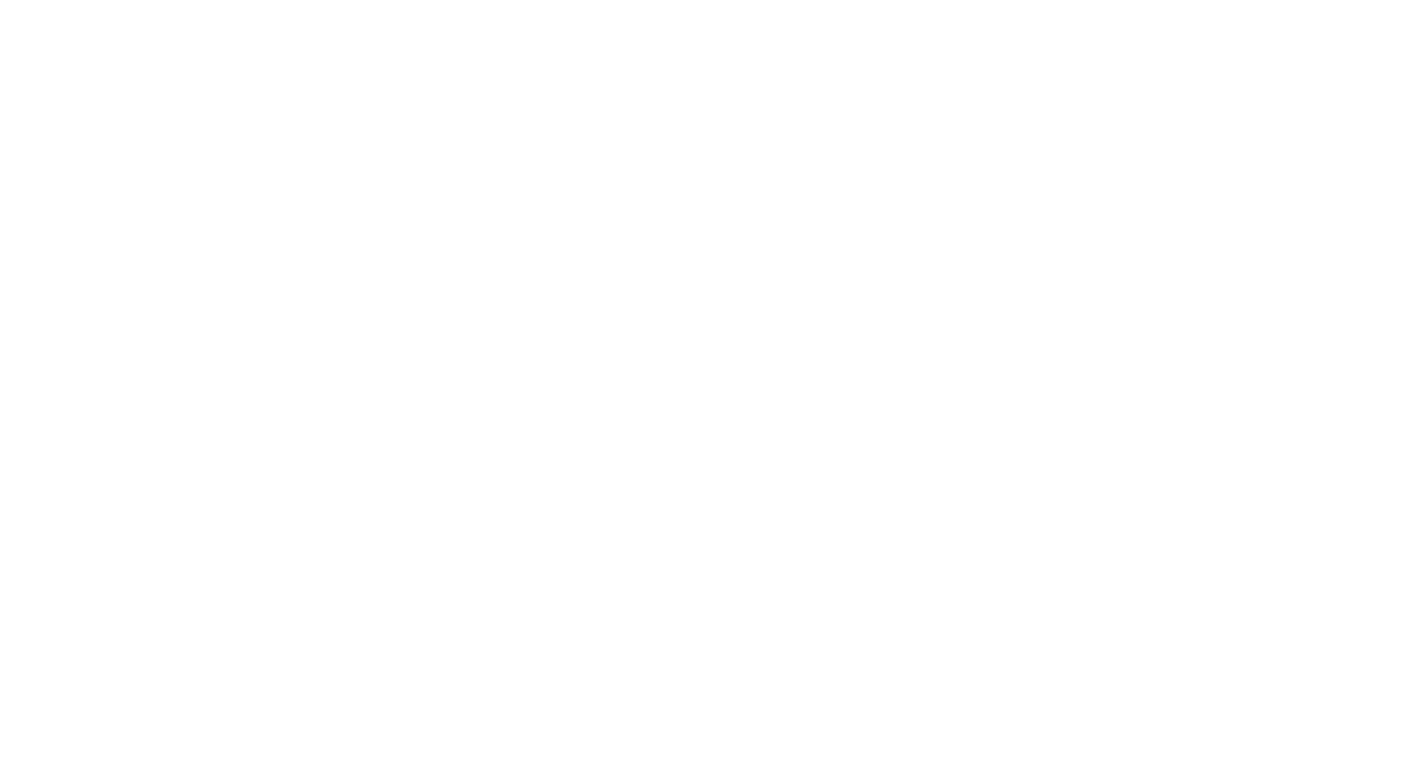 scroll, scrollTop: 0, scrollLeft: 0, axis: both 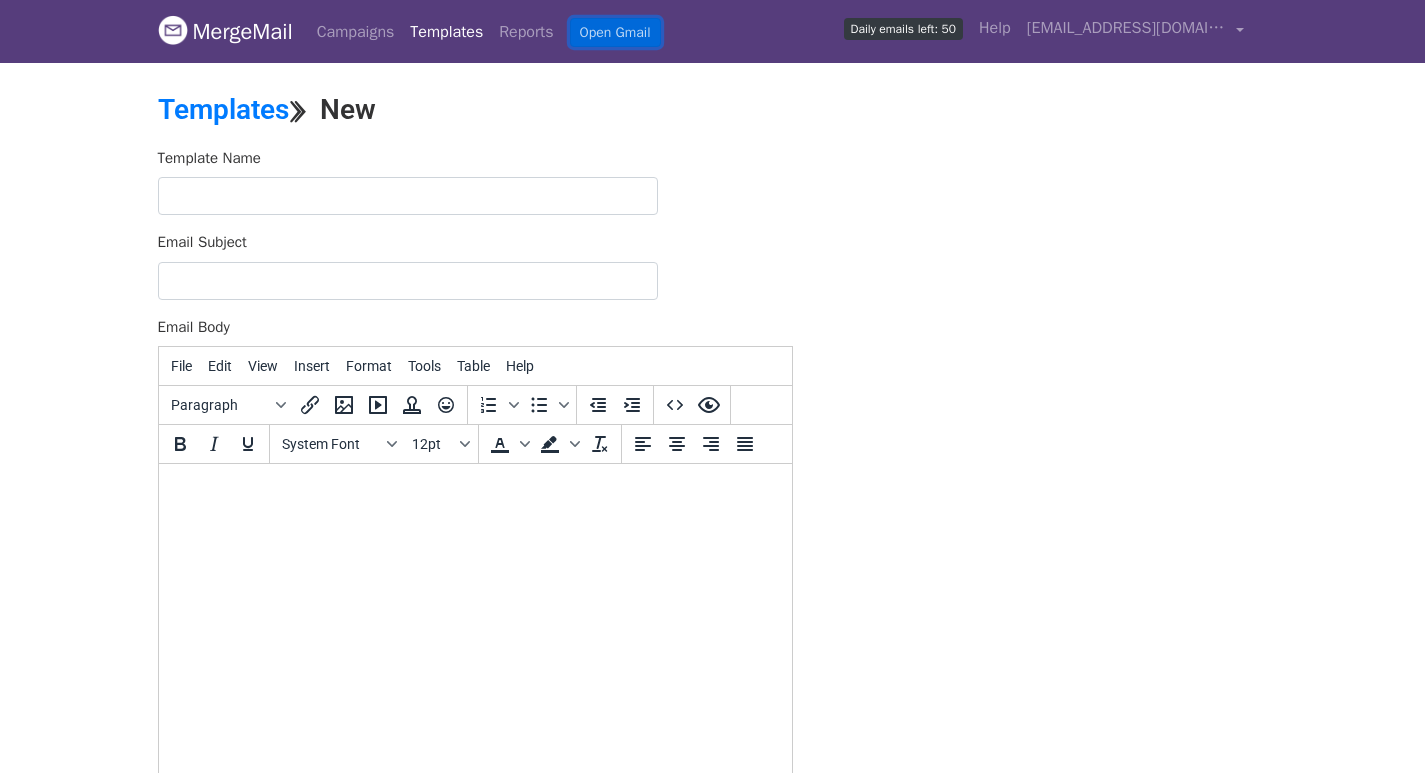 click on "Open Gmail" at bounding box center (615, 32) 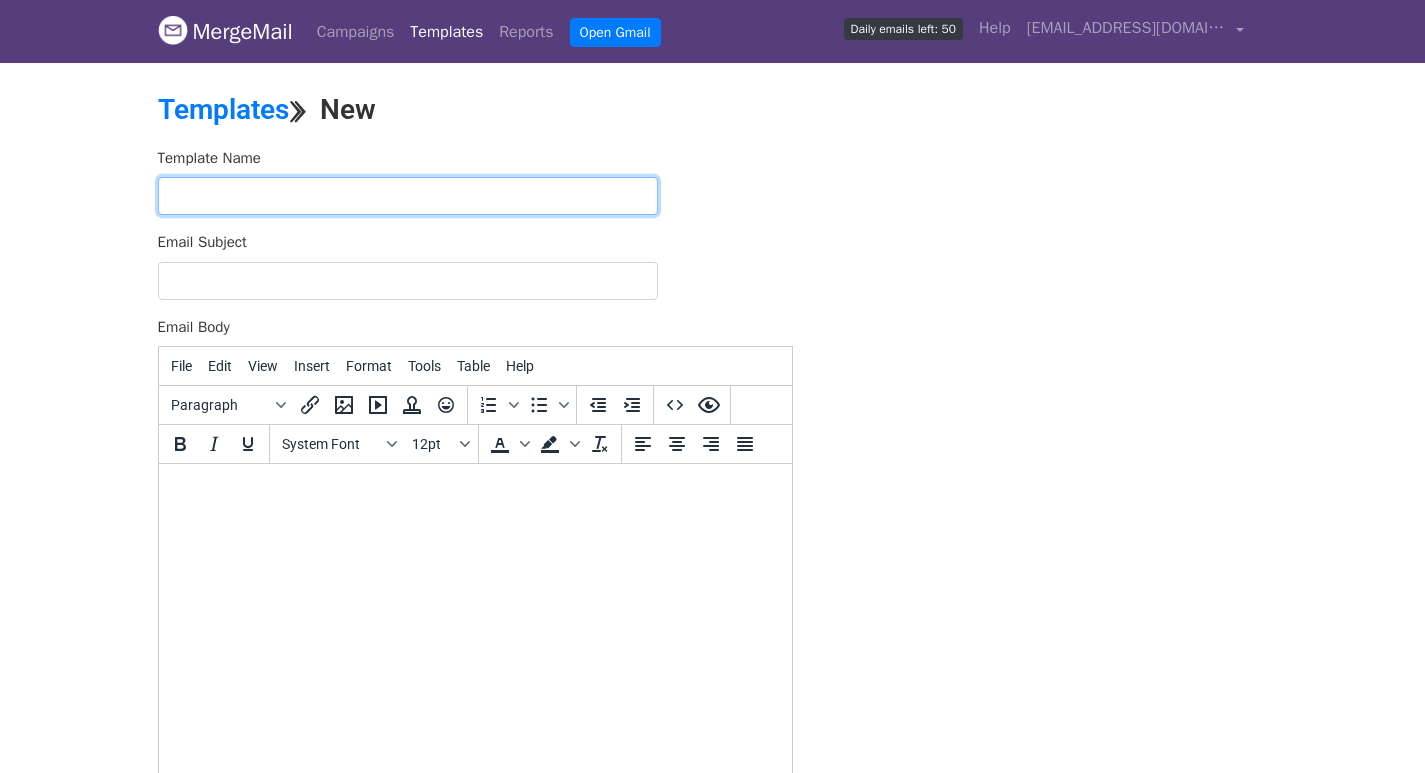 click at bounding box center (408, 196) 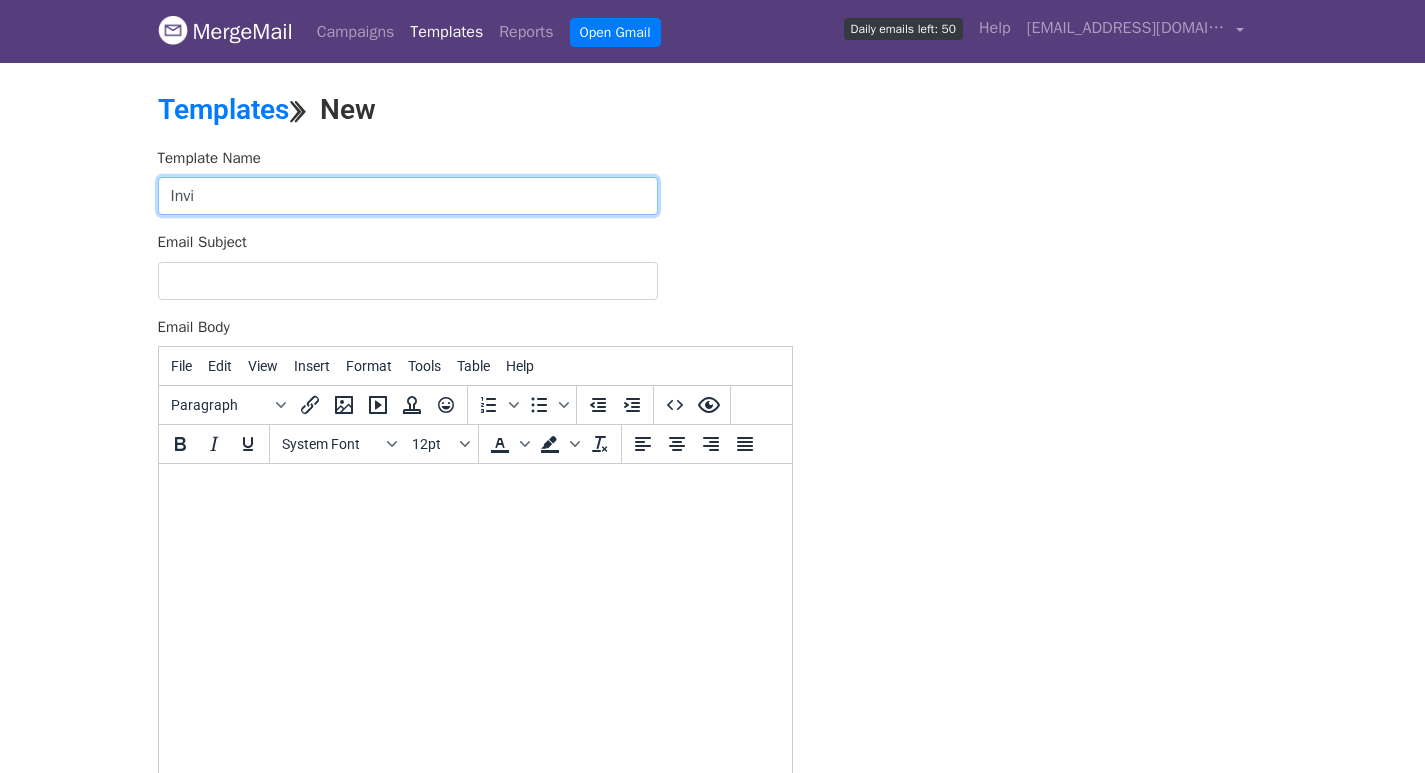 type on "Invitation Template" 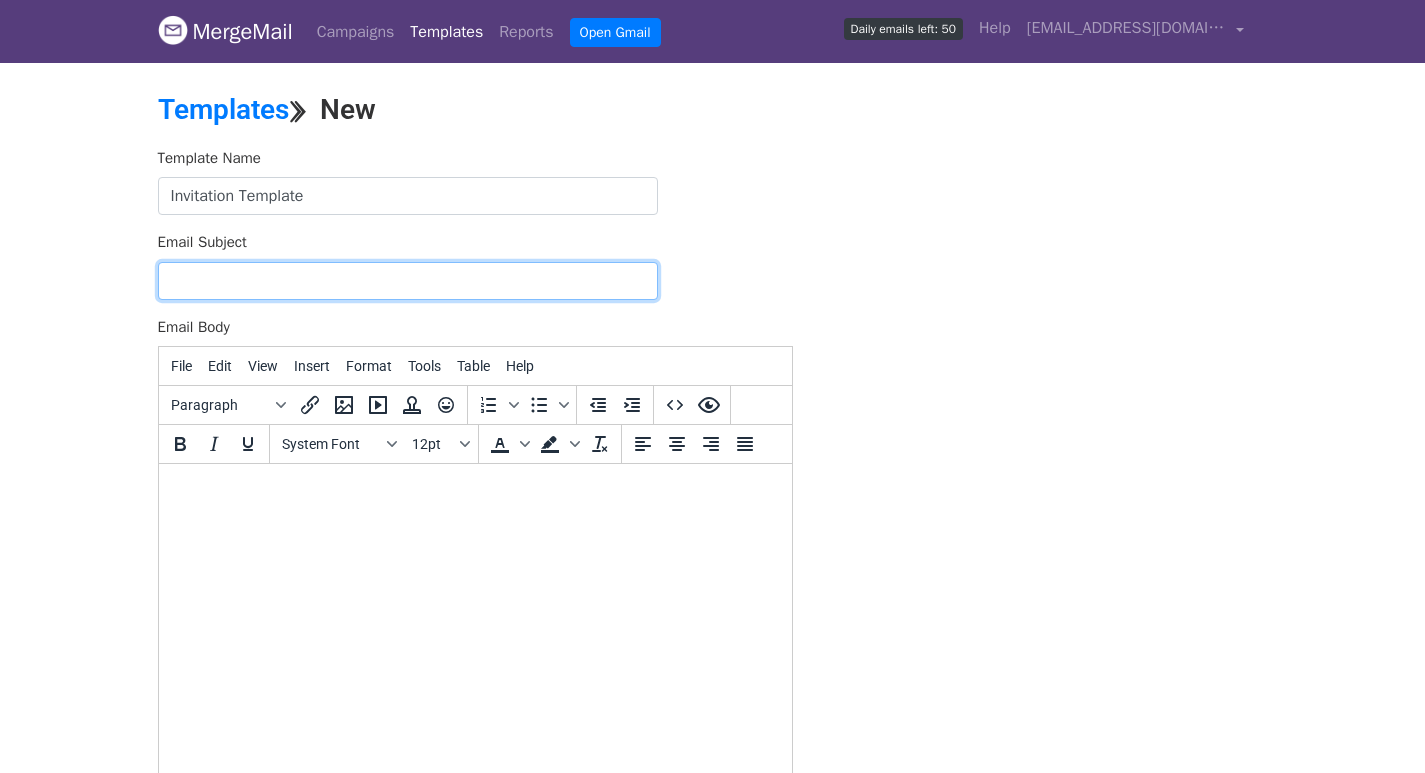drag, startPoint x: 316, startPoint y: 281, endPoint x: 315, endPoint y: 296, distance: 15.033297 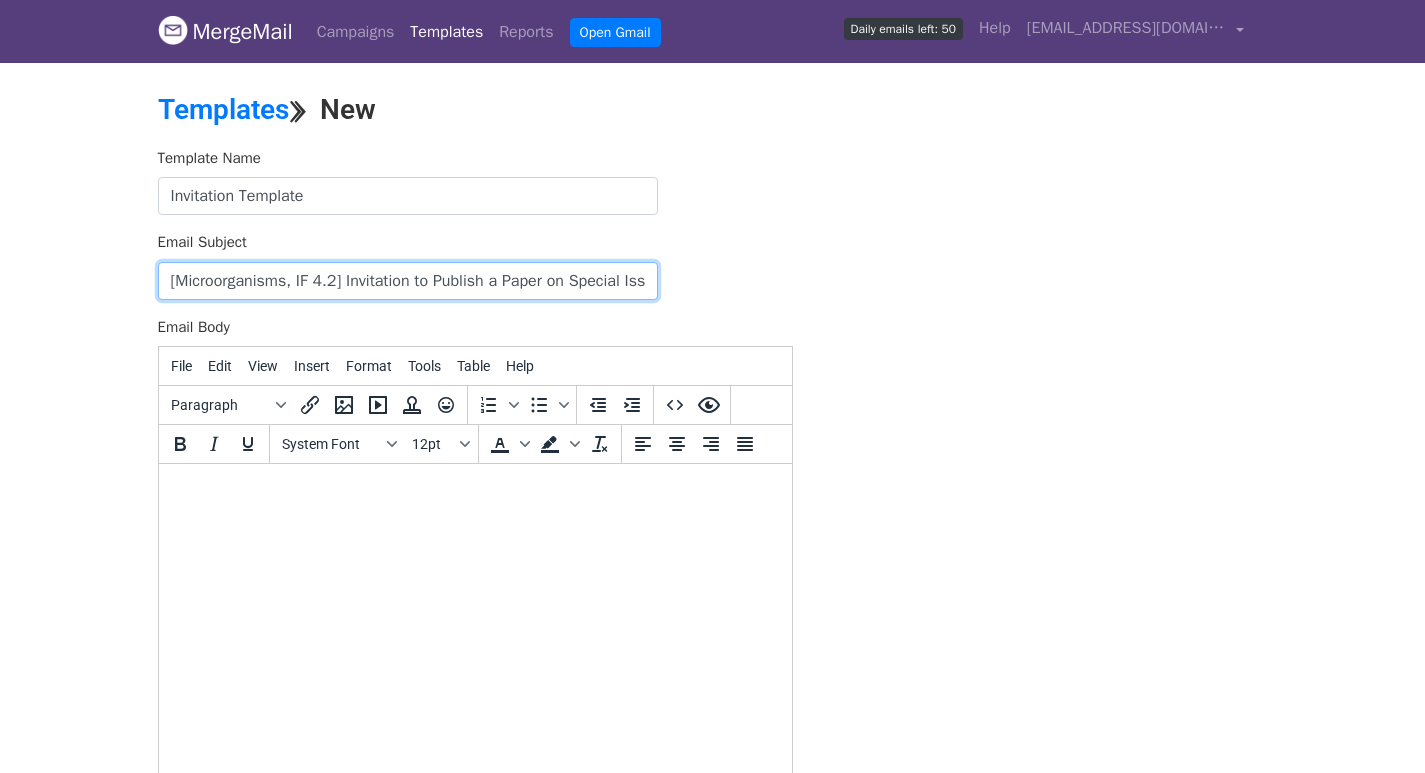 scroll, scrollTop: 0, scrollLeft: 645, axis: horizontal 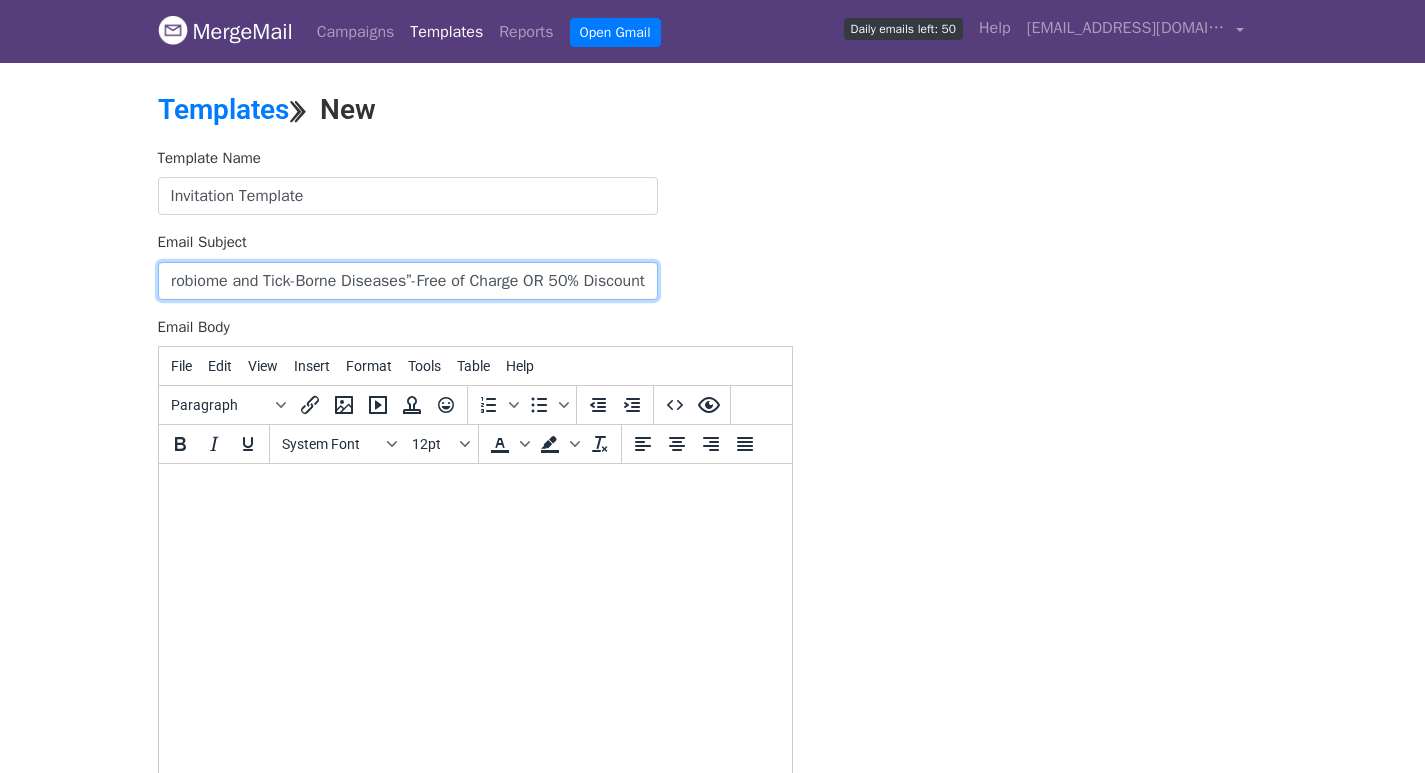 type on "[Microorganisms, IF 4.2] Invitation to Publish a Paper on Special Issue "Ticks, Tick Microbiome and Tick-Borne Diseases”-Free of Charge OR 50% Discount" 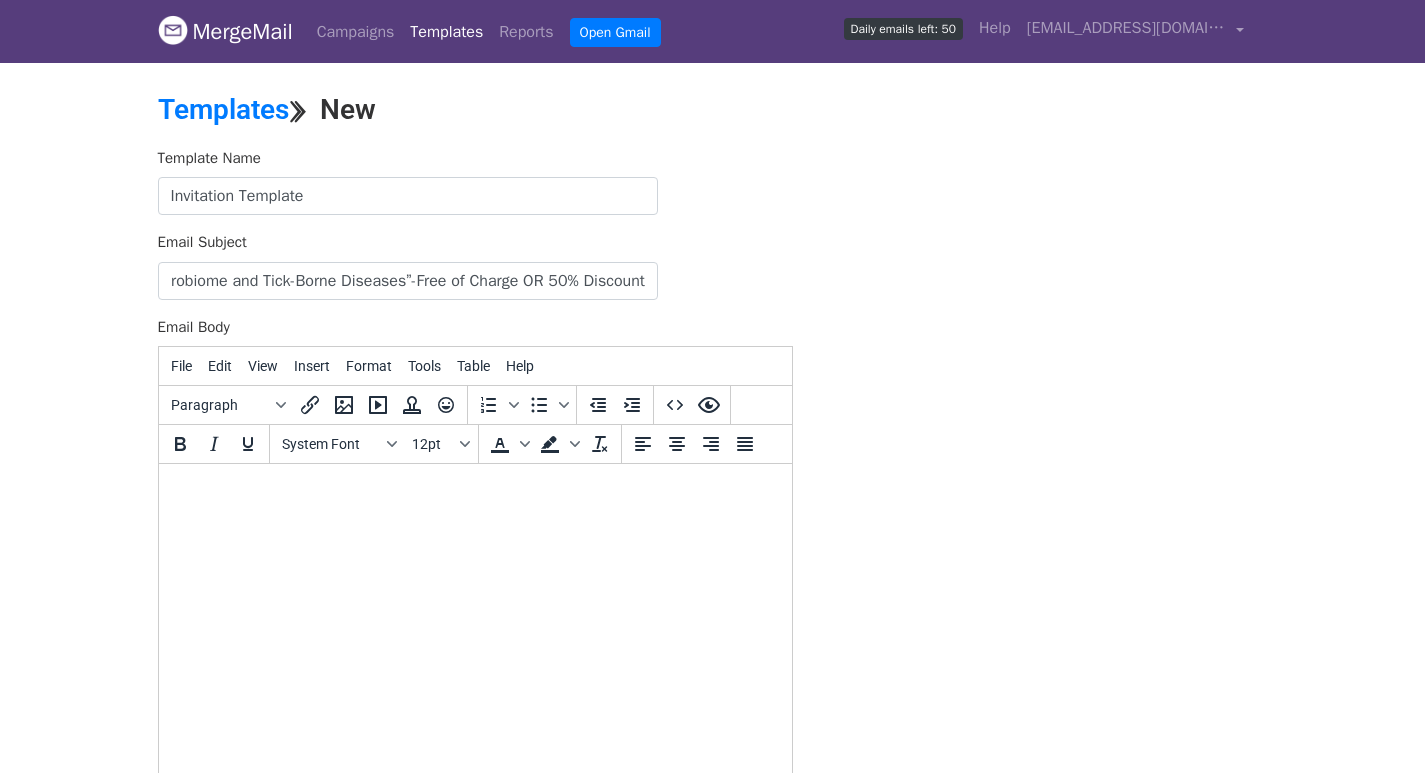 click at bounding box center [474, 491] 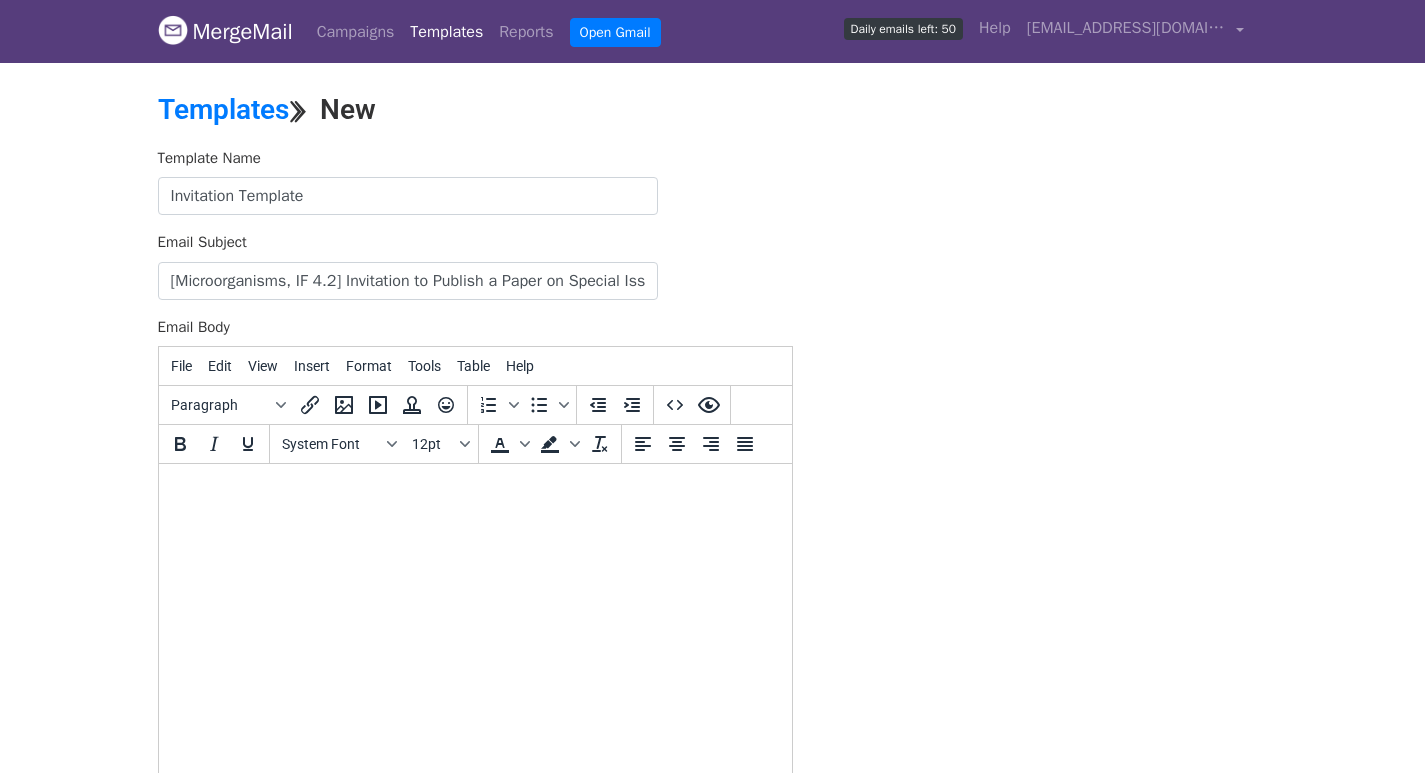 drag, startPoint x: 313, startPoint y: 544, endPoint x: 307, endPoint y: 529, distance: 16.155495 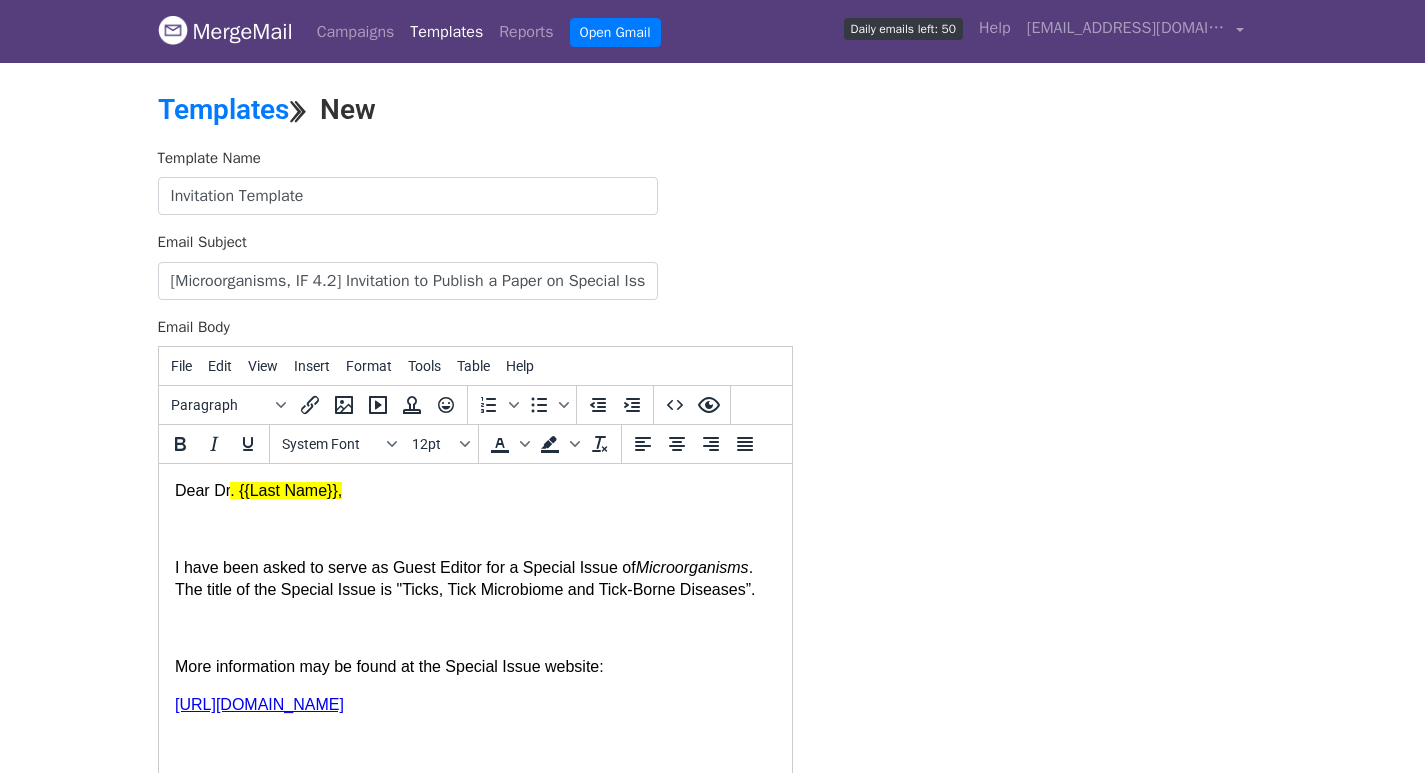 scroll, scrollTop: 659, scrollLeft: 0, axis: vertical 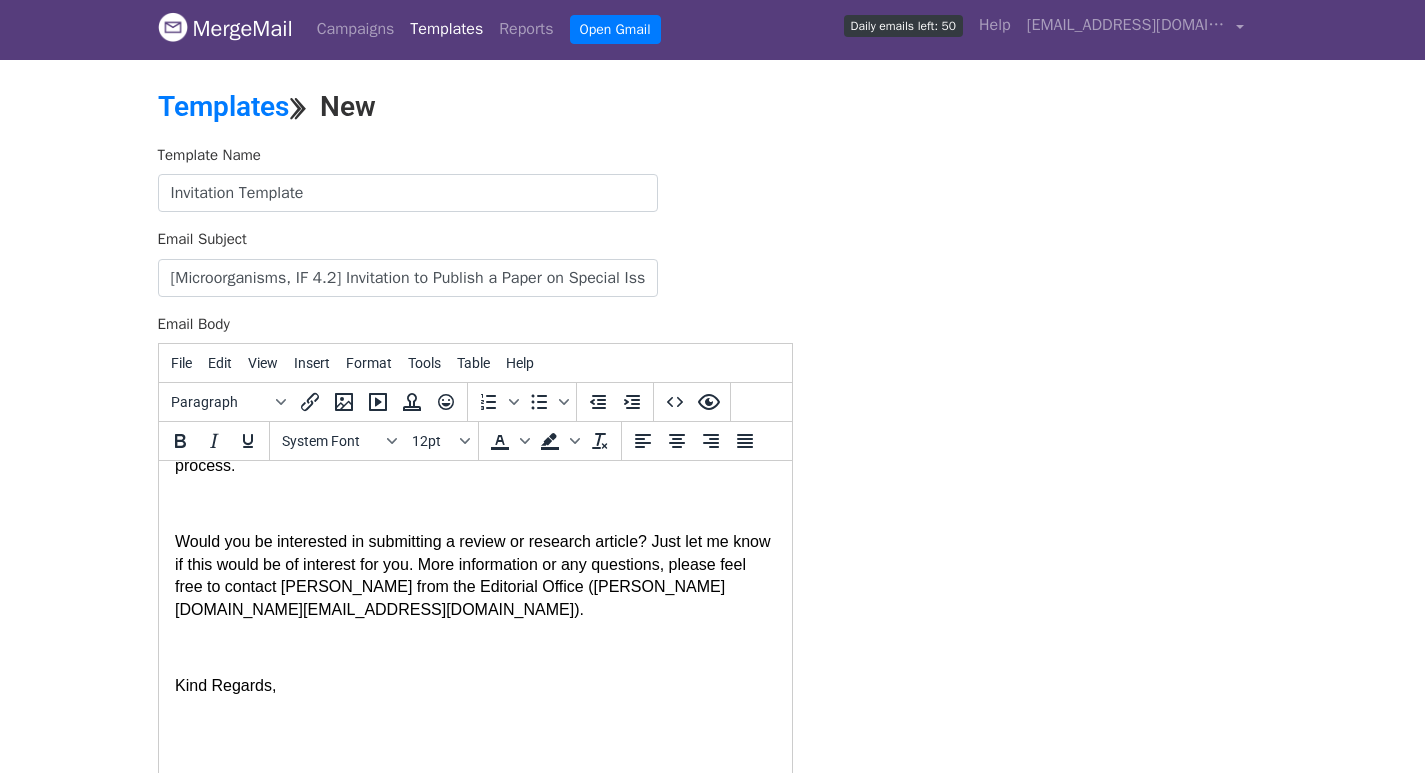 click on "Template Name
Invitation Template
Email Subject
[Microorganisms, IF 4.2] Invitation to Publish a Paper on Special Issue "Ticks, Tick Microbiome and Tick-Borne Diseases”-Free of Charge OR 50% Discount
Email Body
File Edit View Insert Format Tools Table Help Paragraph To open the popup, press Shift+Enter To open the popup, press Shift+Enter System Font 12pt To open the popup, press Shift+Enter To open the popup, press Shift+Enter 0 words Powered by Tiny
Save" at bounding box center [713, 496] 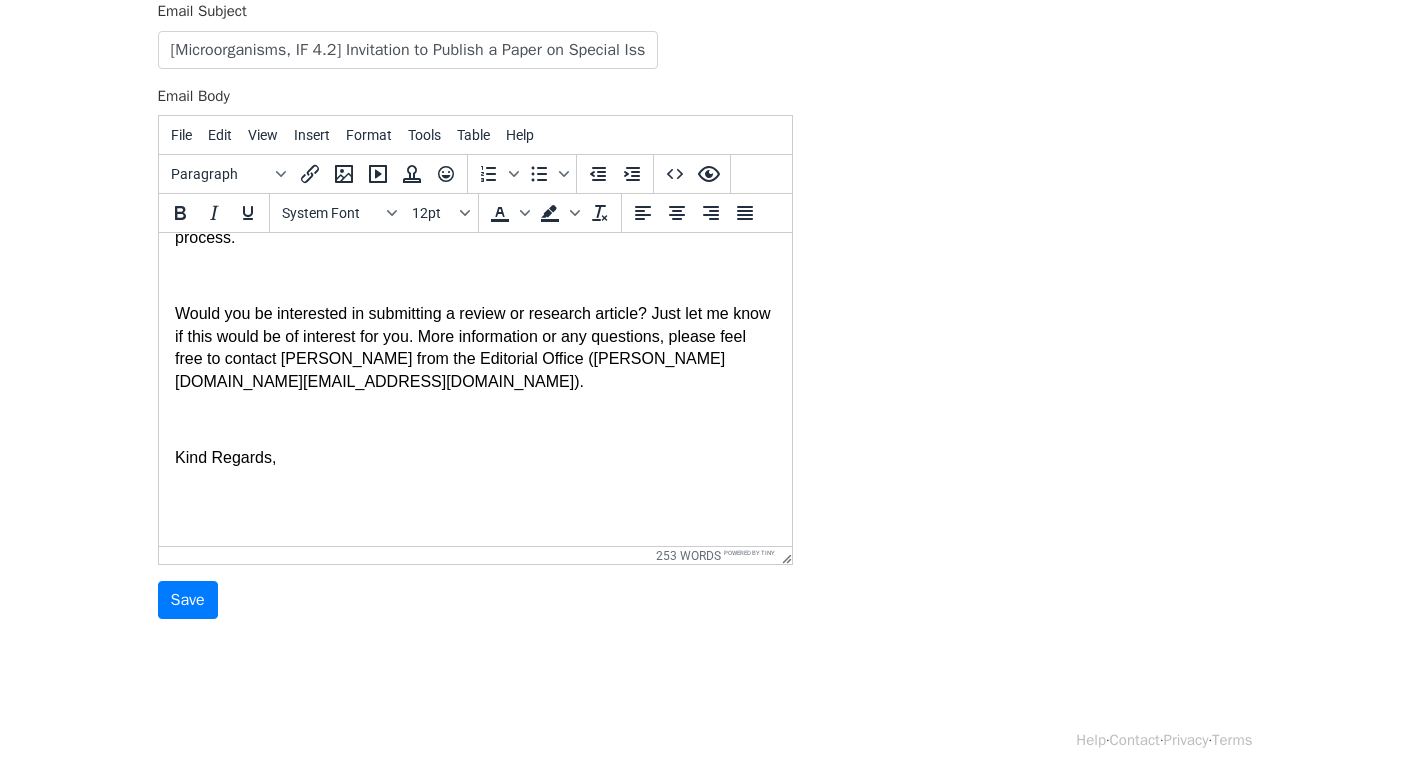 scroll, scrollTop: 239, scrollLeft: 0, axis: vertical 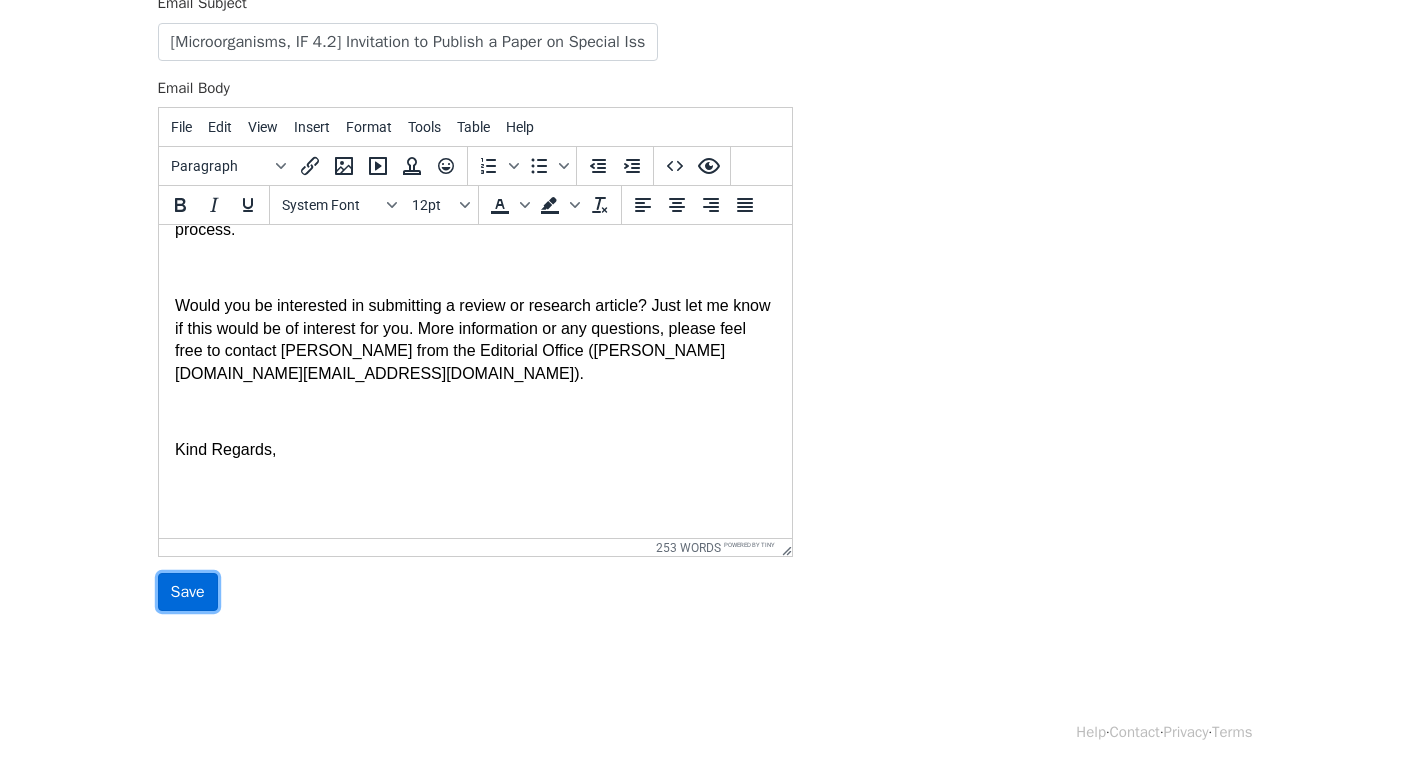 click on "Save" at bounding box center (188, 592) 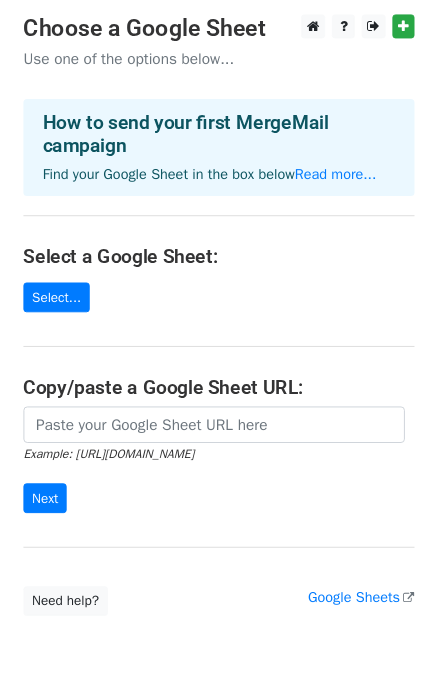 scroll, scrollTop: 0, scrollLeft: 0, axis: both 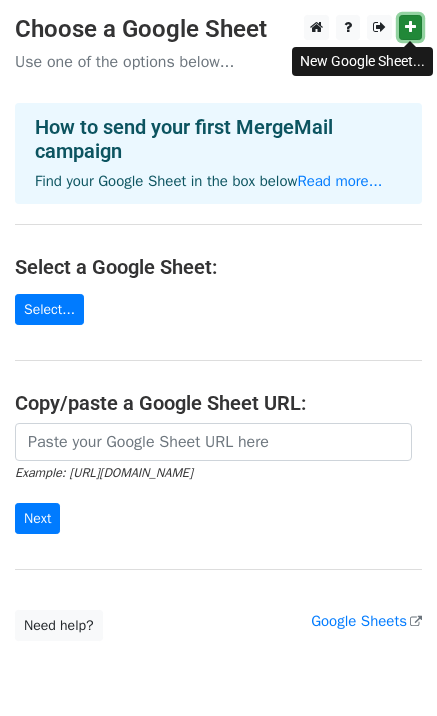 click at bounding box center [410, 27] 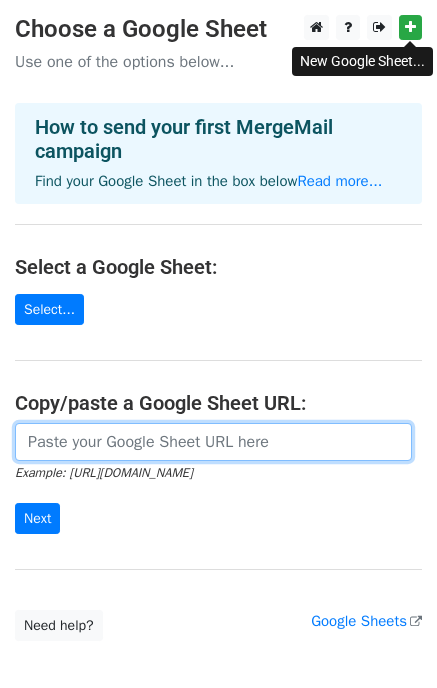click at bounding box center (213, 442) 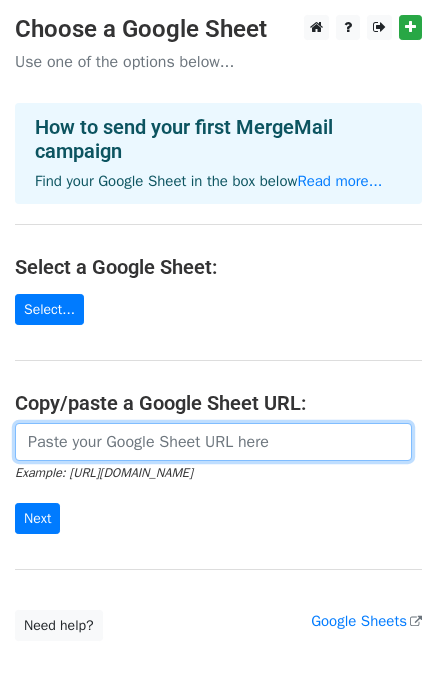 paste on "[URL][DOMAIN_NAME]" 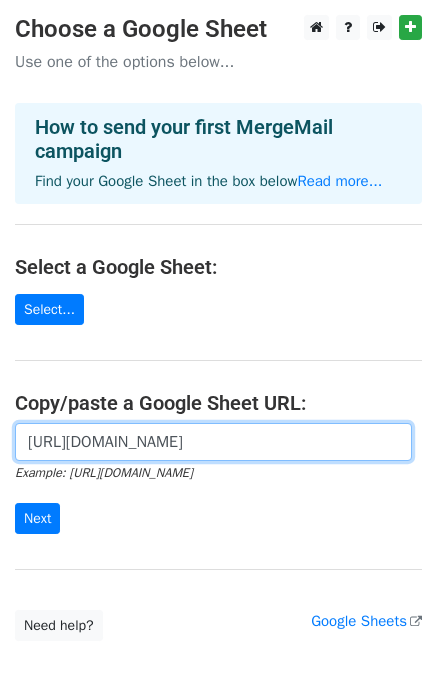 scroll, scrollTop: 0, scrollLeft: 467, axis: horizontal 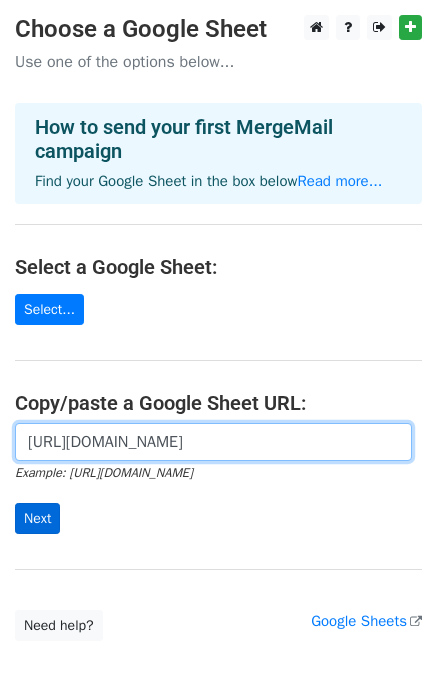 type on "https://docs.google.com/spreadsheets/d/1sKgKGy2eCmqeIVUaTko6oNDz3YDbEIpgoDAiXUkSSpY/edit?gid=0#gid=0" 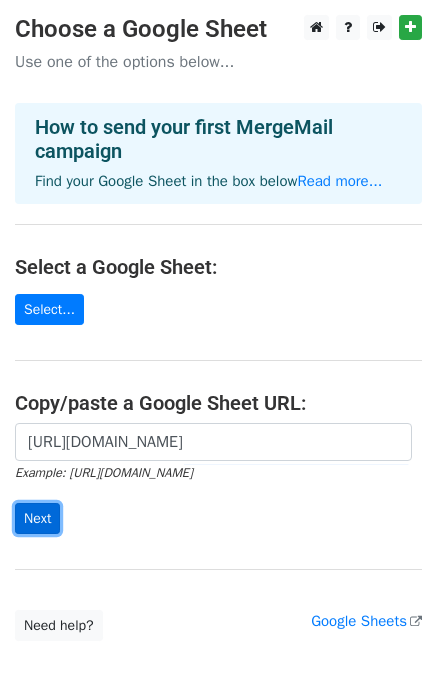 click on "Next" at bounding box center (37, 518) 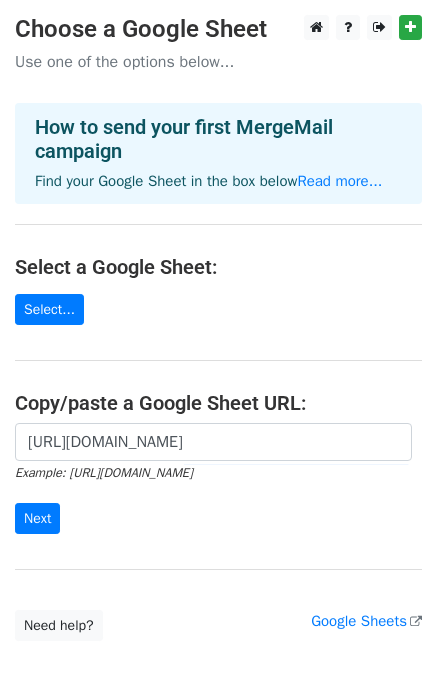 scroll, scrollTop: 0, scrollLeft: 0, axis: both 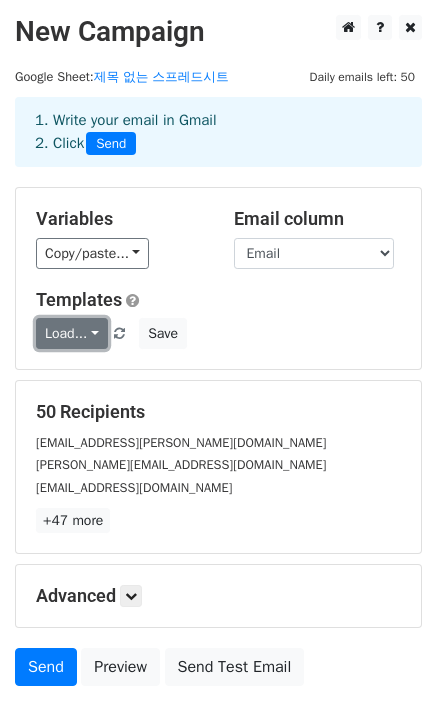 click on "Load..." at bounding box center [72, 333] 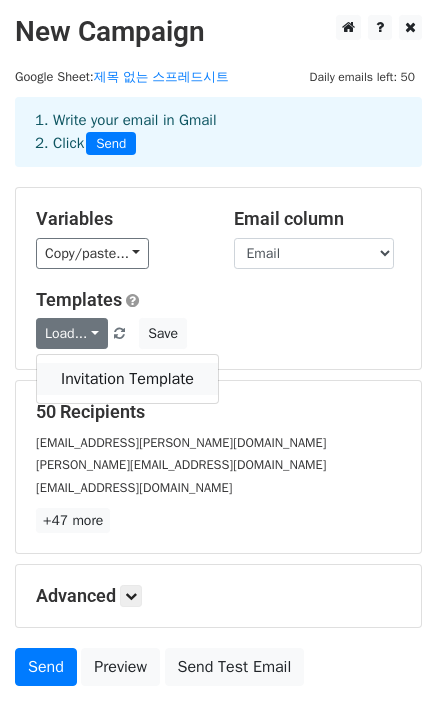 click on "Invitation Template" at bounding box center (127, 379) 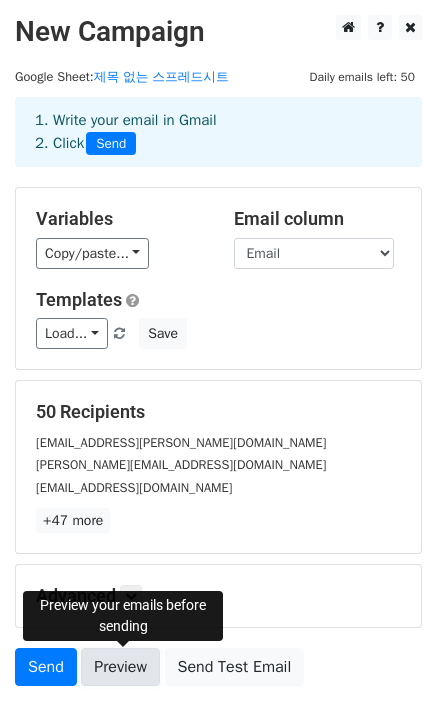 click on "Preview" at bounding box center [120, 667] 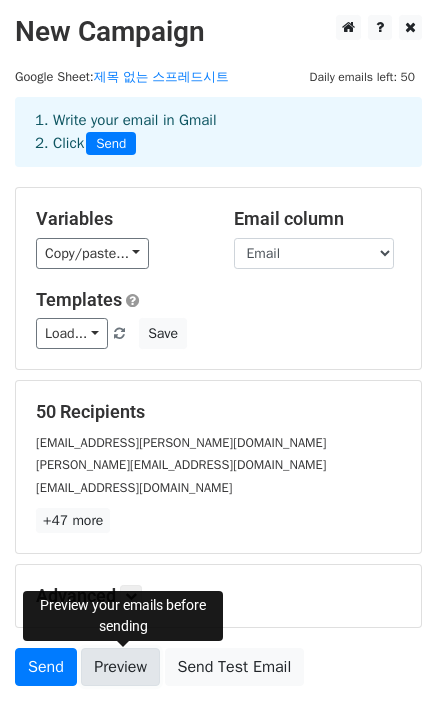 click on "Preview" at bounding box center [120, 667] 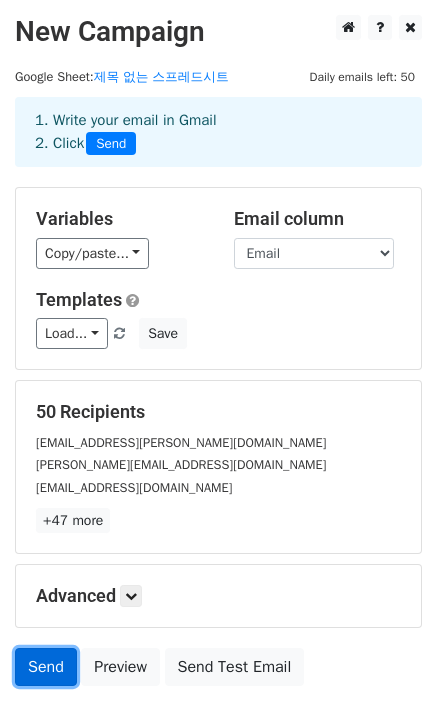 click on "Send" at bounding box center (46, 667) 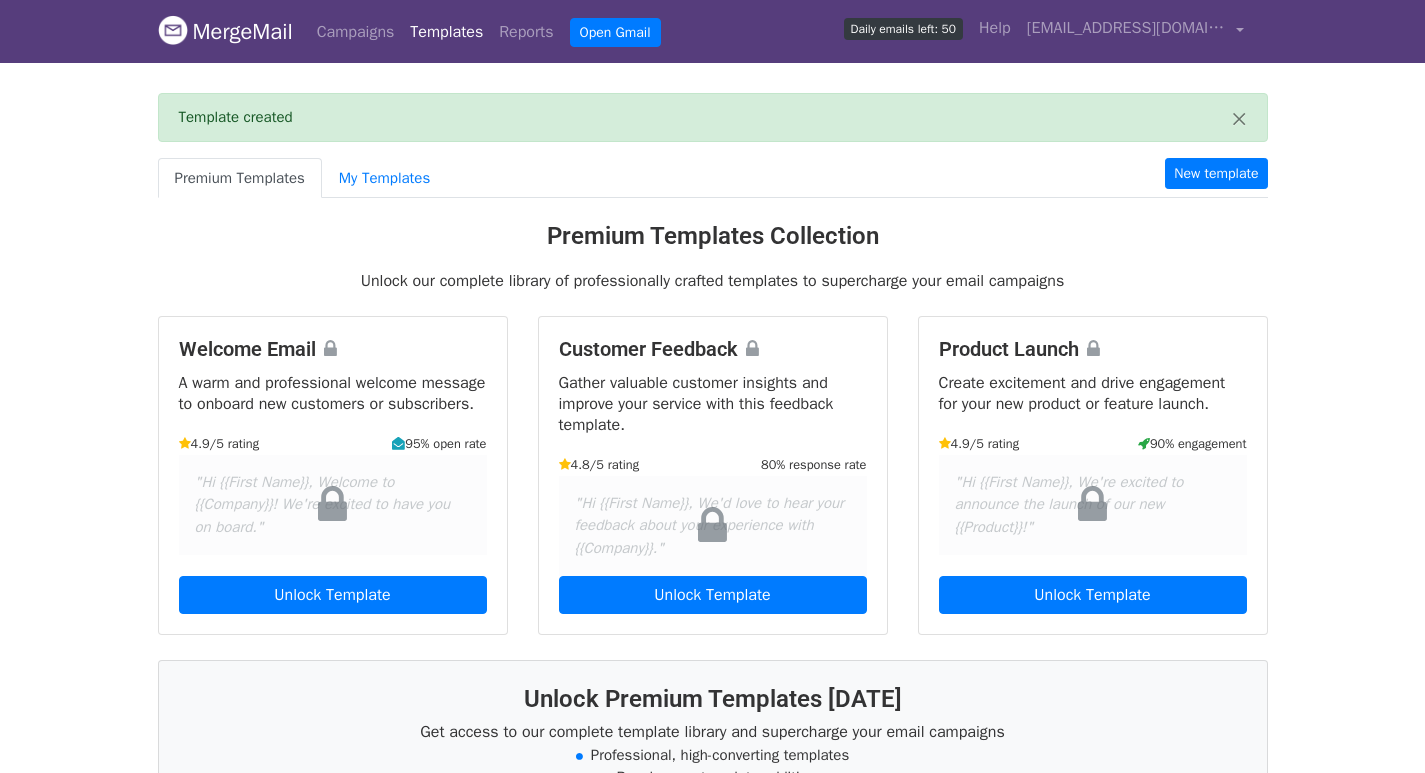 scroll, scrollTop: 0, scrollLeft: 0, axis: both 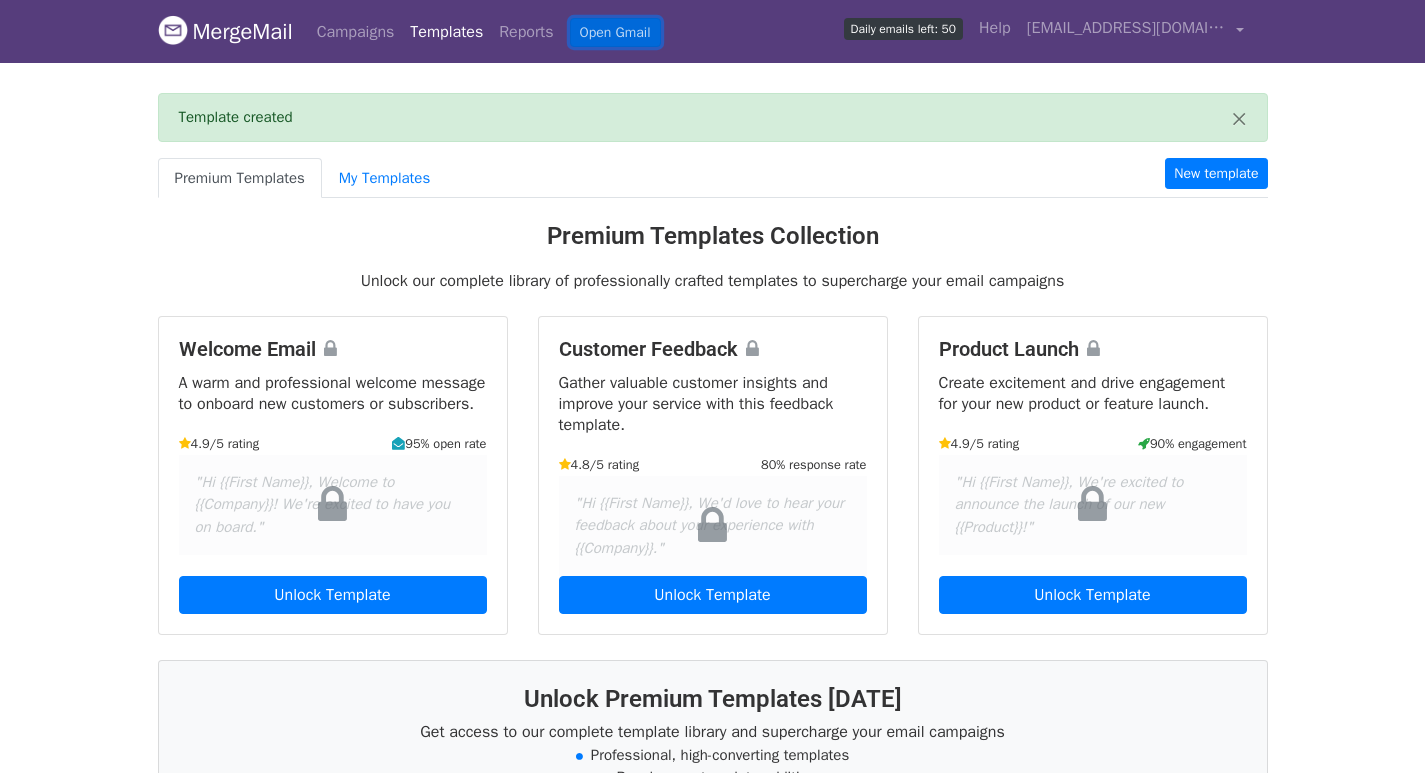 click on "Open Gmail" at bounding box center [615, 32] 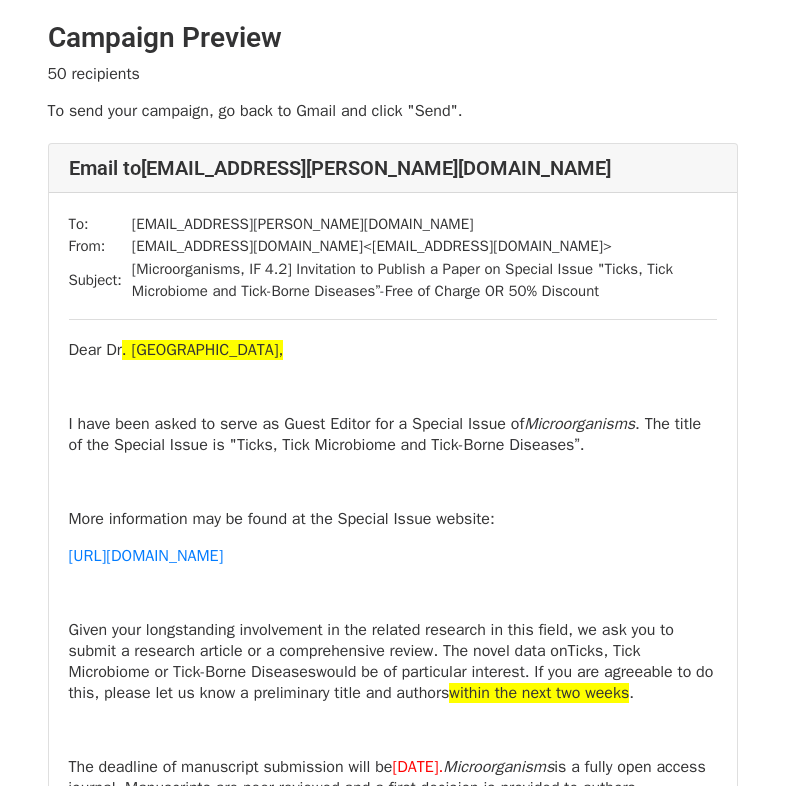 scroll, scrollTop: 0, scrollLeft: 0, axis: both 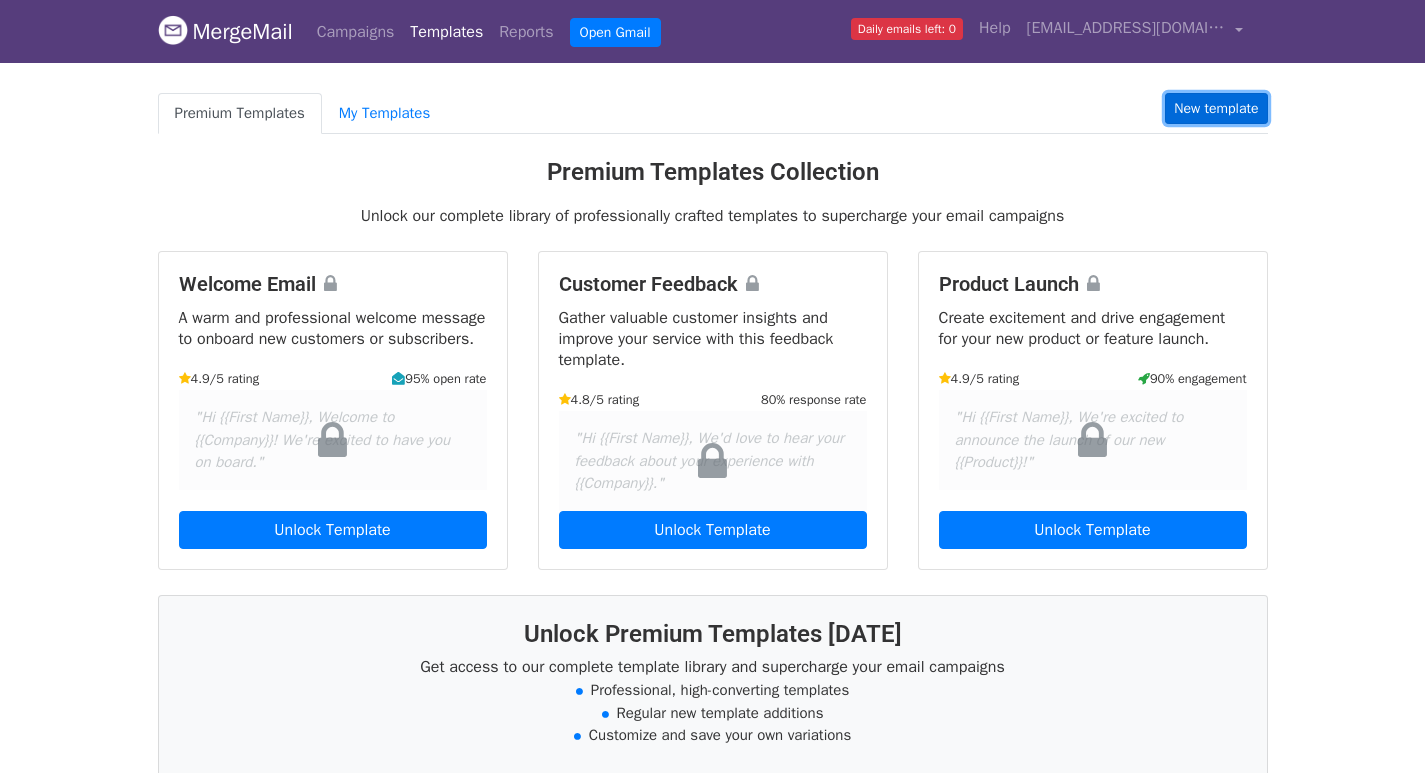drag, startPoint x: 0, startPoint y: 0, endPoint x: 1218, endPoint y: 109, distance: 1222.8676 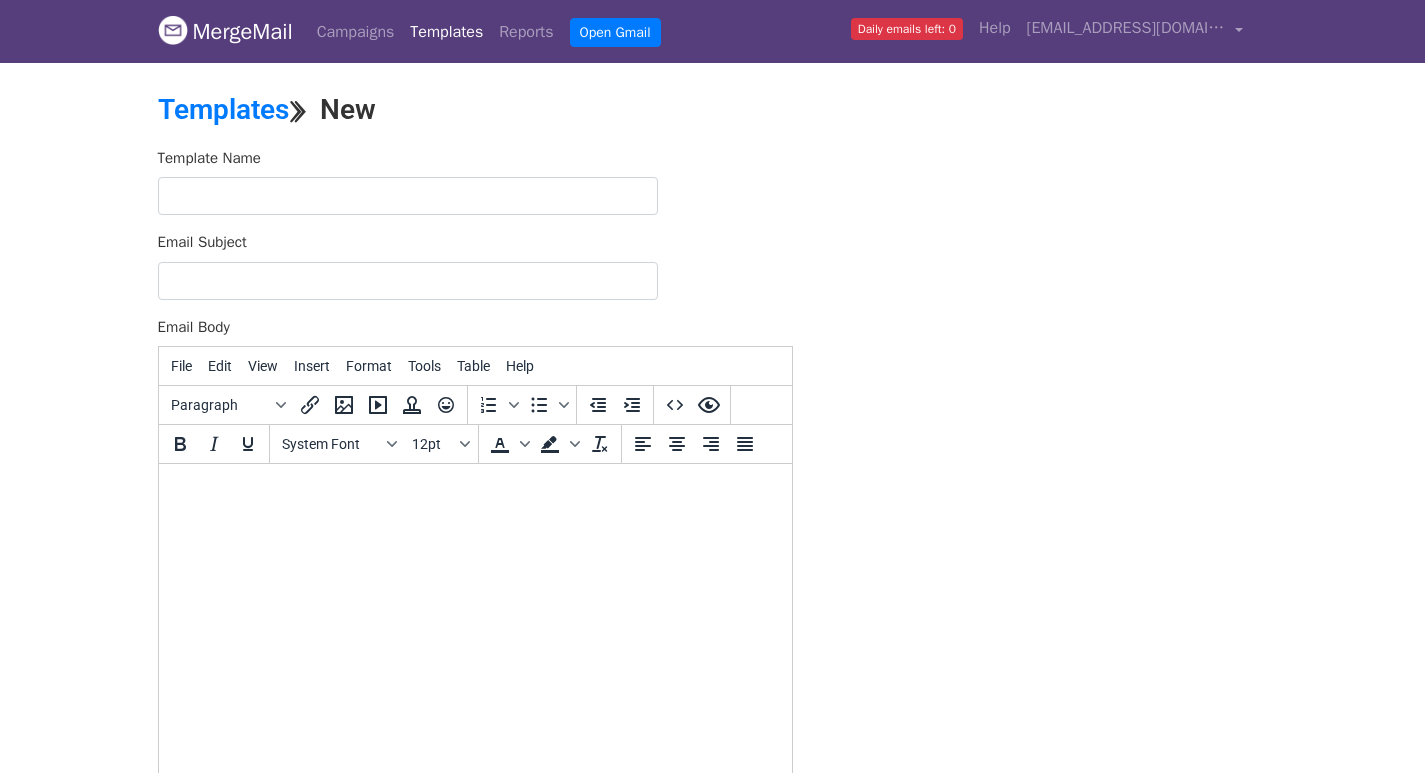 scroll, scrollTop: 0, scrollLeft: 0, axis: both 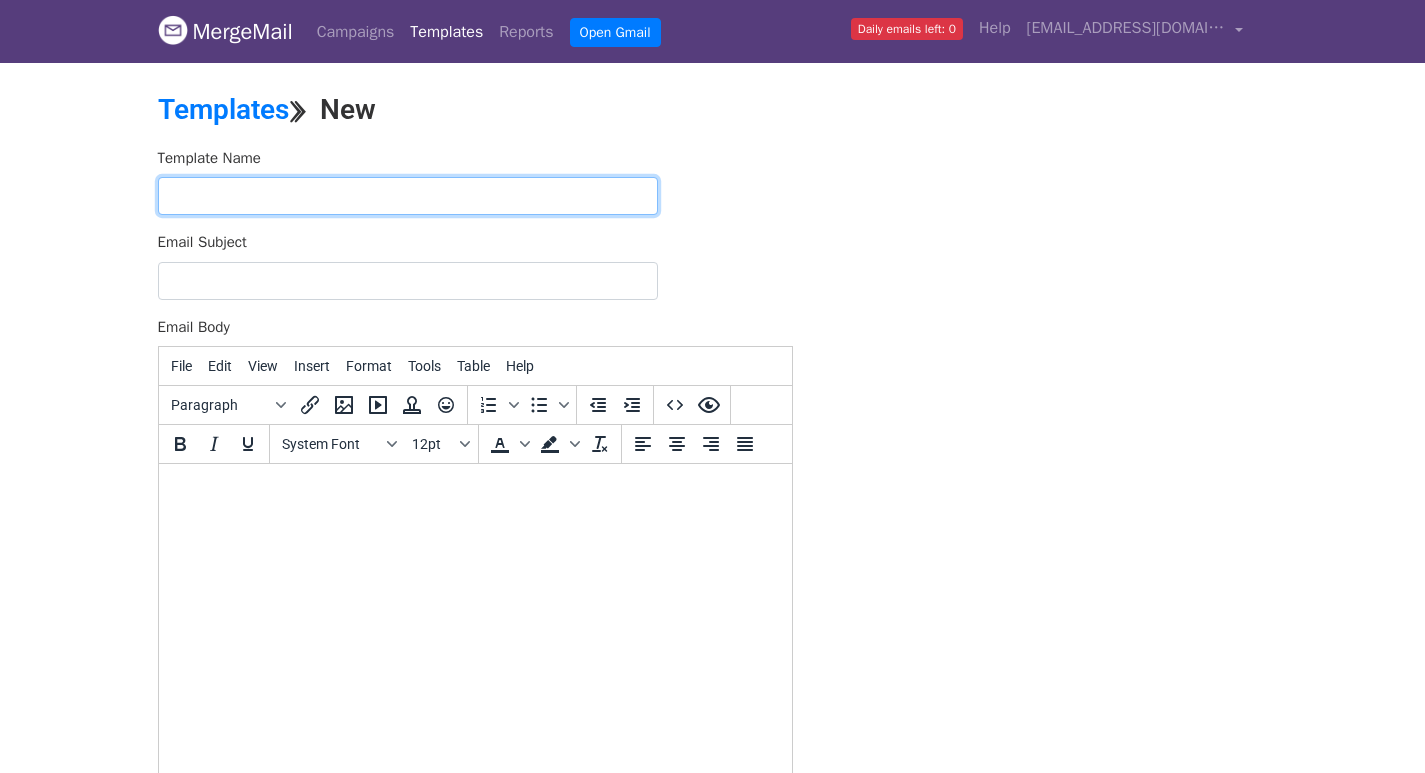 click at bounding box center (408, 196) 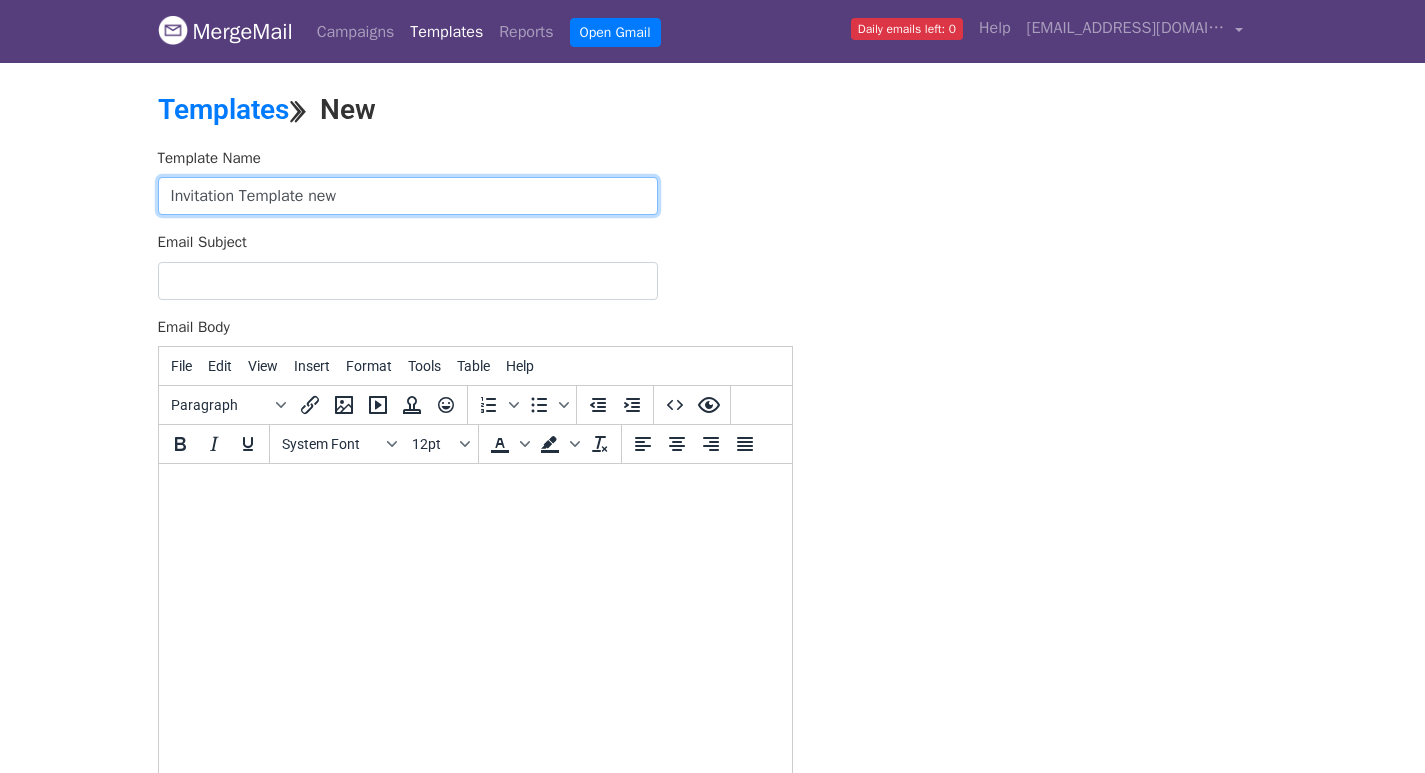 type on "Invitation Template new" 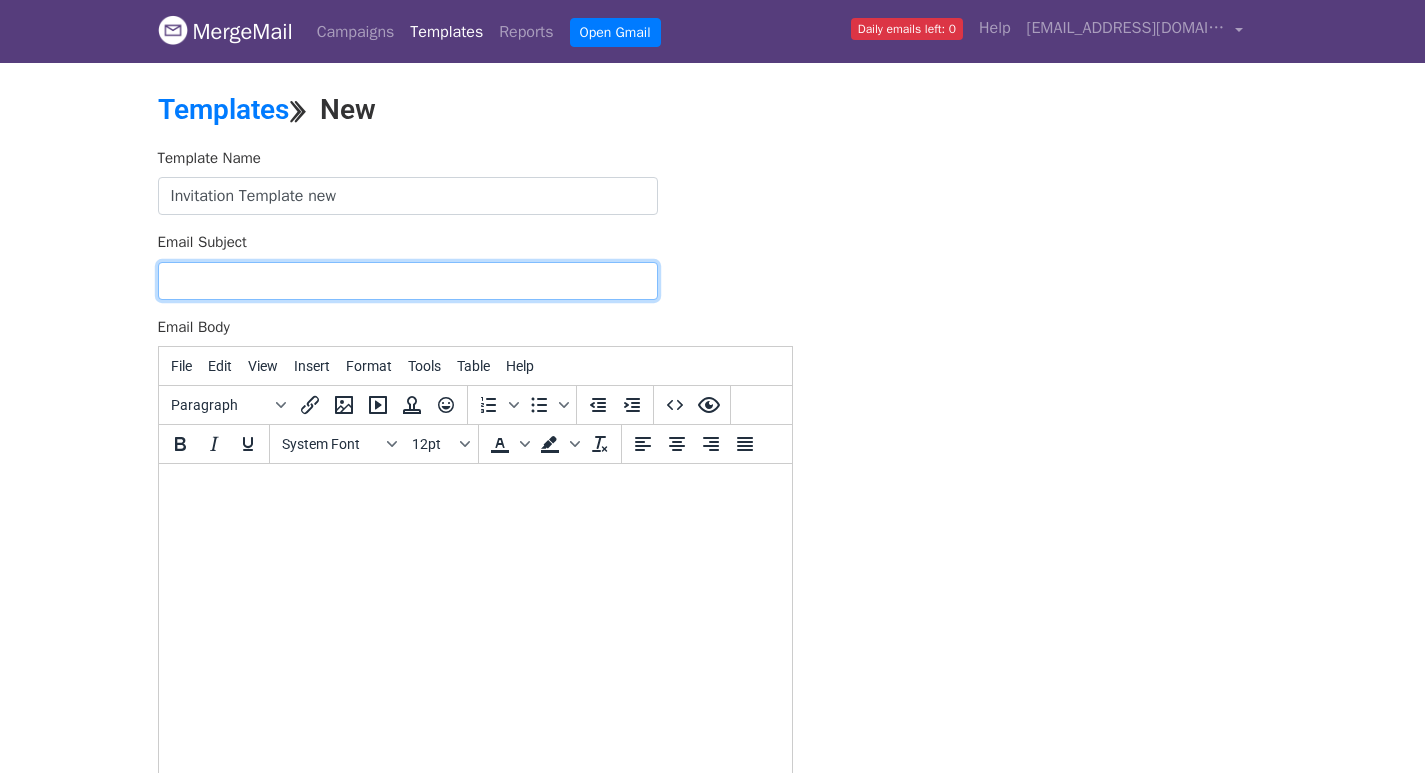 click on "Email Subject" at bounding box center (408, 281) 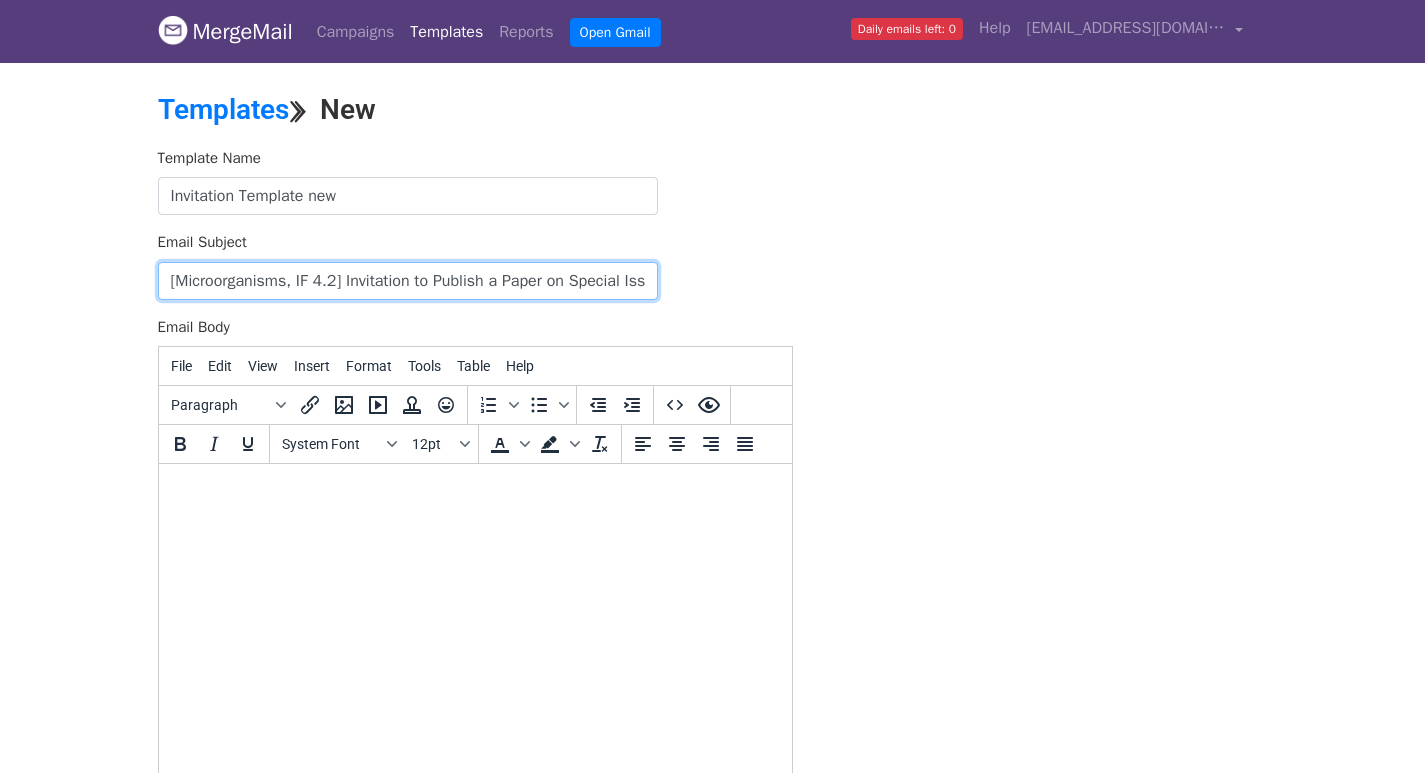 click on "[Microorganisms, IF 4.2] Invitation to Publish a Paper on Special Issue "Ticks, Tick Microbiome and Tick-Borne Diseases”-Free of Charge OR 50% Discount" at bounding box center (408, 281) 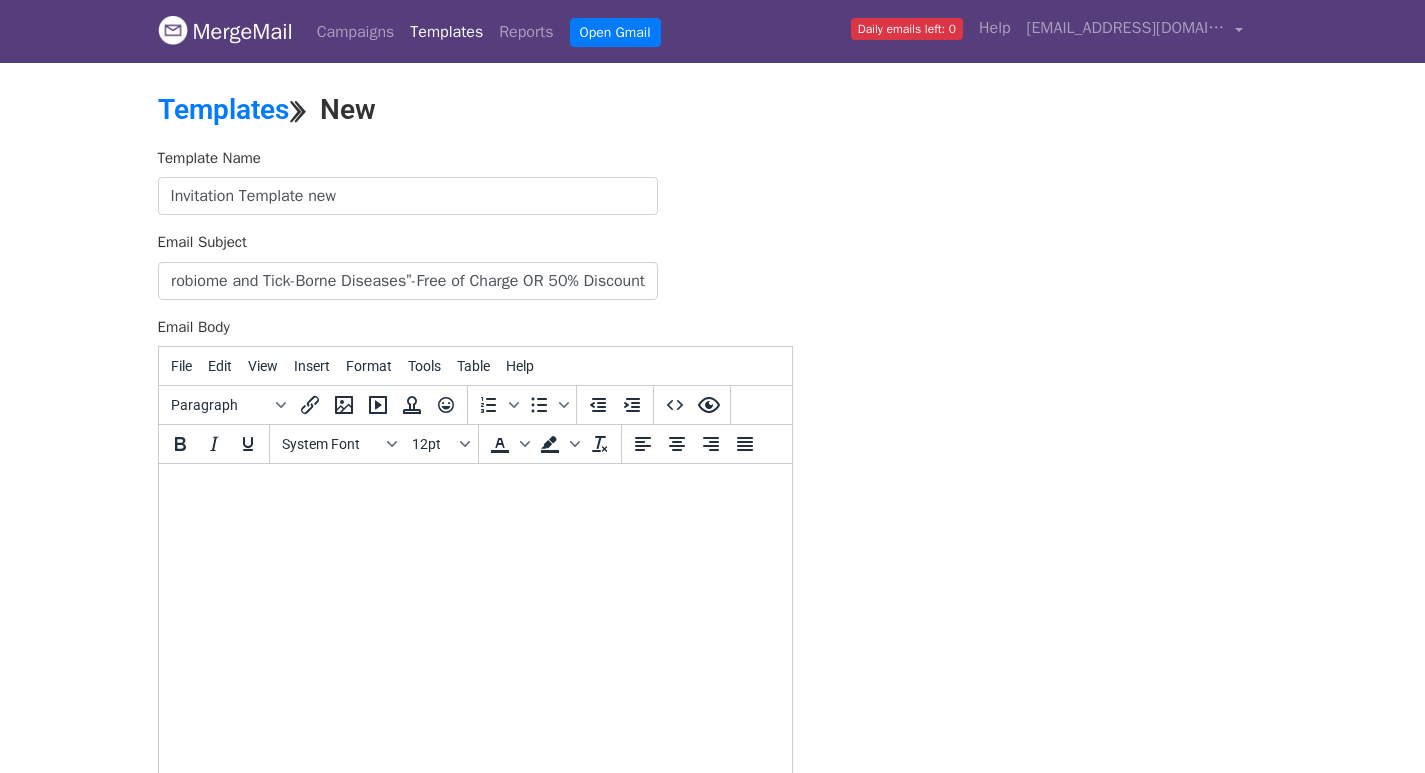 scroll, scrollTop: 0, scrollLeft: 0, axis: both 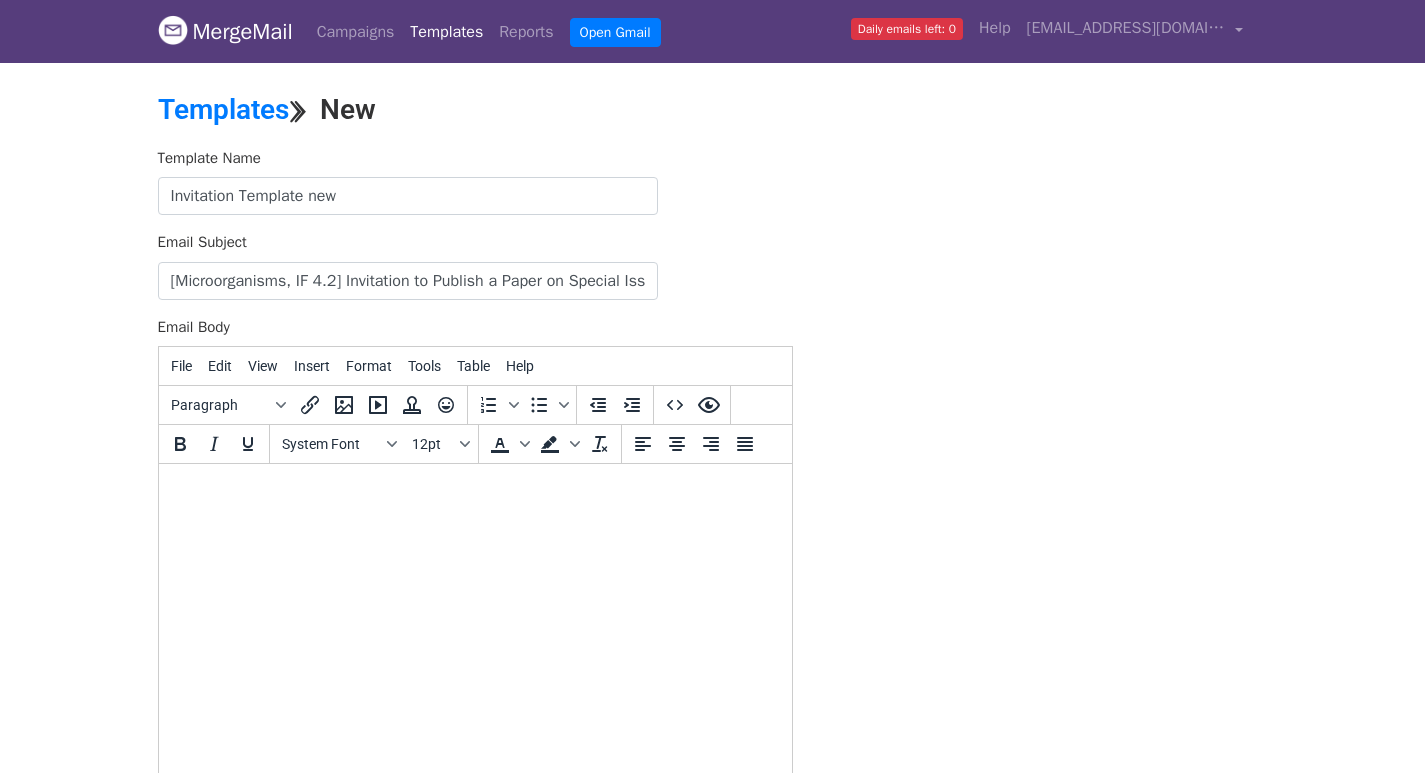 click on "Email Subject
[Microorganisms, IF 4.2] Invitation to Publish a Paper on Special Issue "Ticks, Tick Microbiome and Tick-Borne Diseases”-Free of Charge OR 50% Discount" at bounding box center [475, 265] 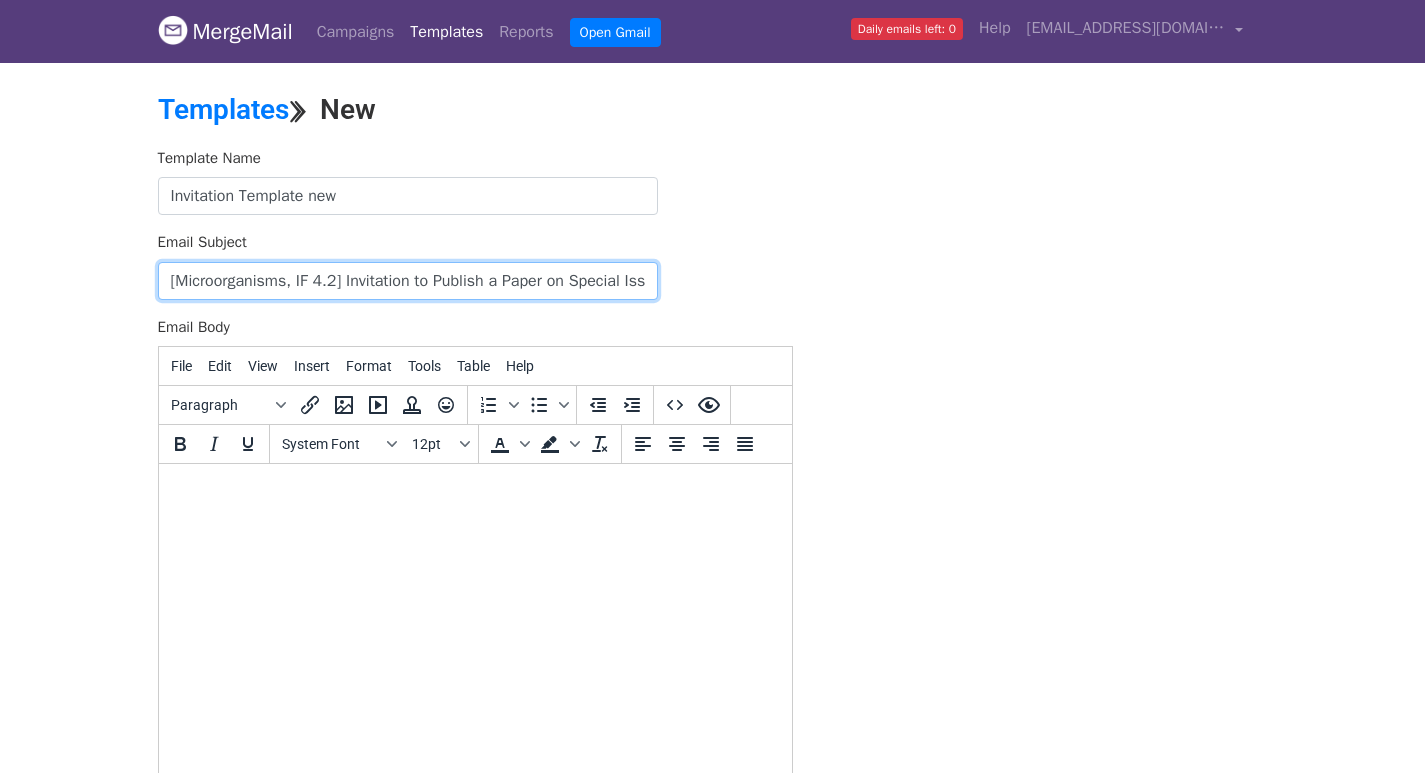 click on "[Microorganisms, IF 4.2] Invitation to Publish a Paper on Special Issue "Ticks, Tick Microbiome and Tick-Borne Diseases”-Free of Charge OR 50% Discount" at bounding box center (408, 281) 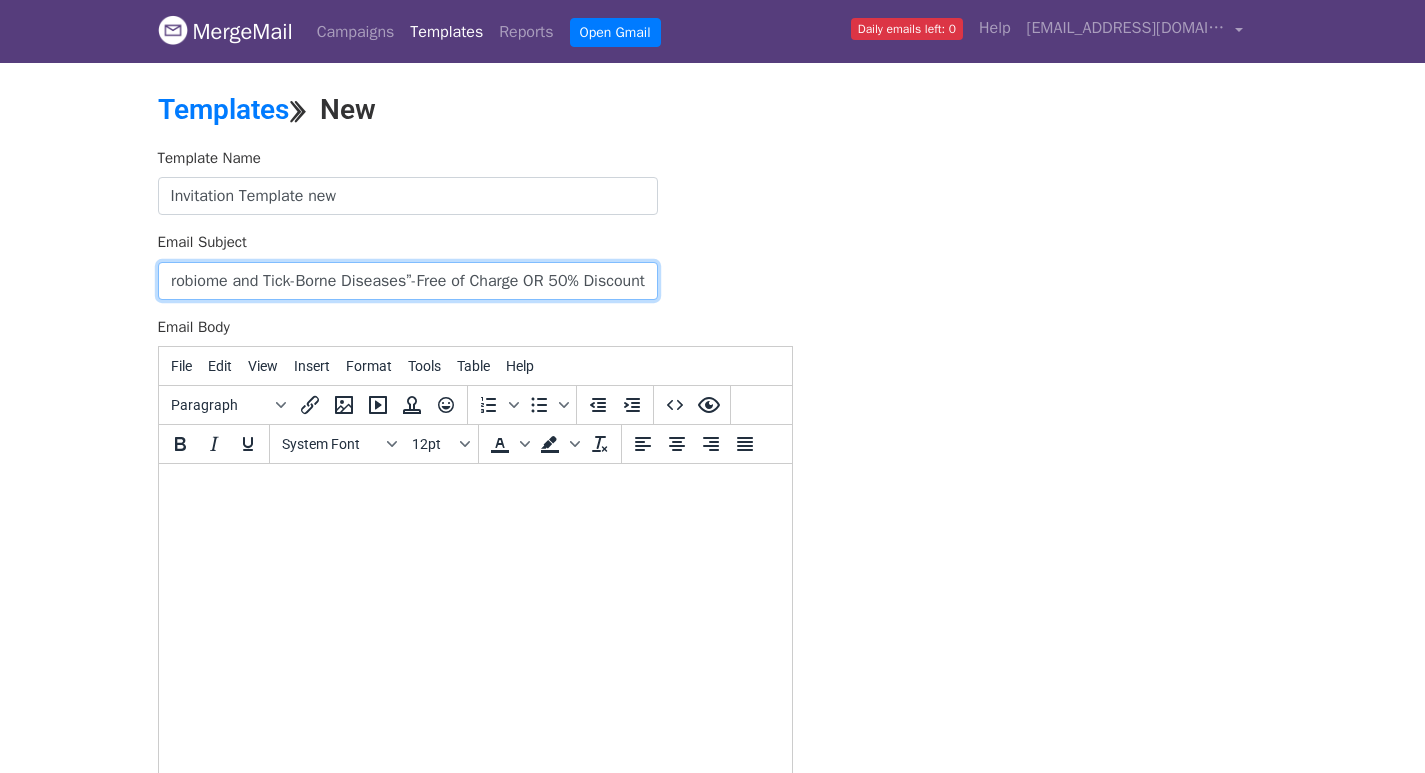 drag, startPoint x: 168, startPoint y: 285, endPoint x: 1129, endPoint y: 282, distance: 961.0047 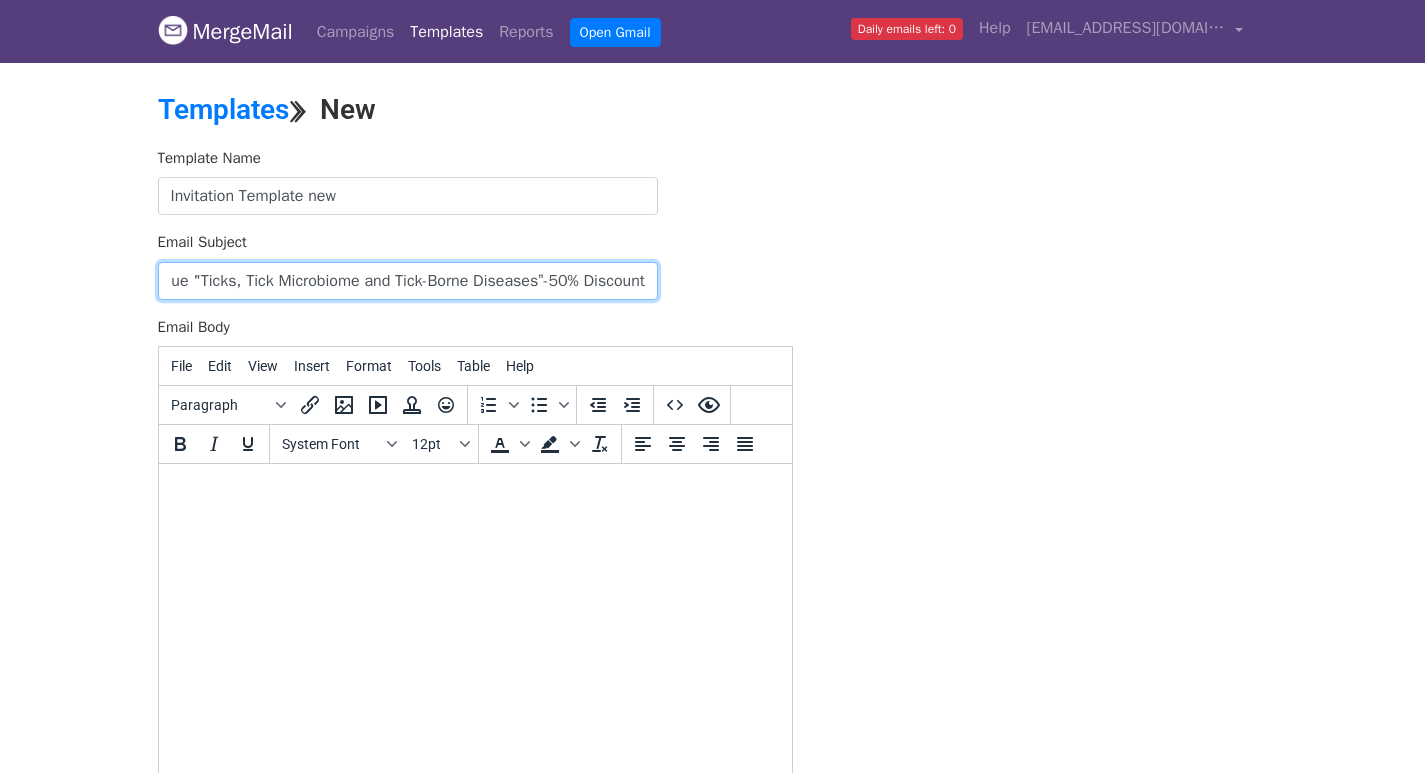 scroll, scrollTop: 0, scrollLeft: 504, axis: horizontal 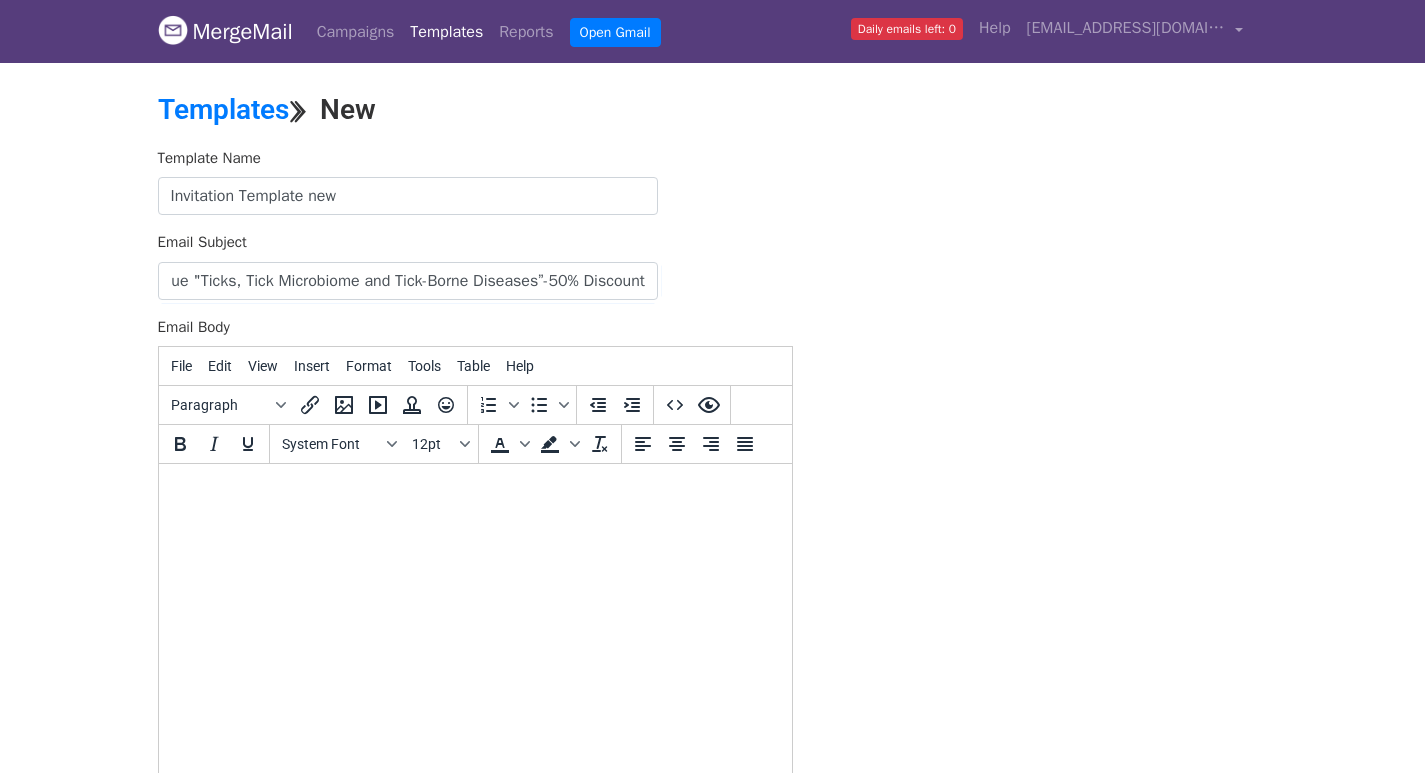 click on "Template Name
Invitation Template new
Email Subject
[Microorganisms, IF 4.2] Invitation to Publish a Paper on Special Issue "Ticks, Tick Microbiome and Tick-Borne Diseases”-50% Discount
Email Body
File Edit View Insert Format Tools Table Help Paragraph To open the popup, press Shift+Enter To open the popup, press Shift+Enter System Font 12pt To open the popup, press Shift+Enter To open the popup, press Shift+Enter 0 words Powered by Tiny
Save" at bounding box center (713, 499) 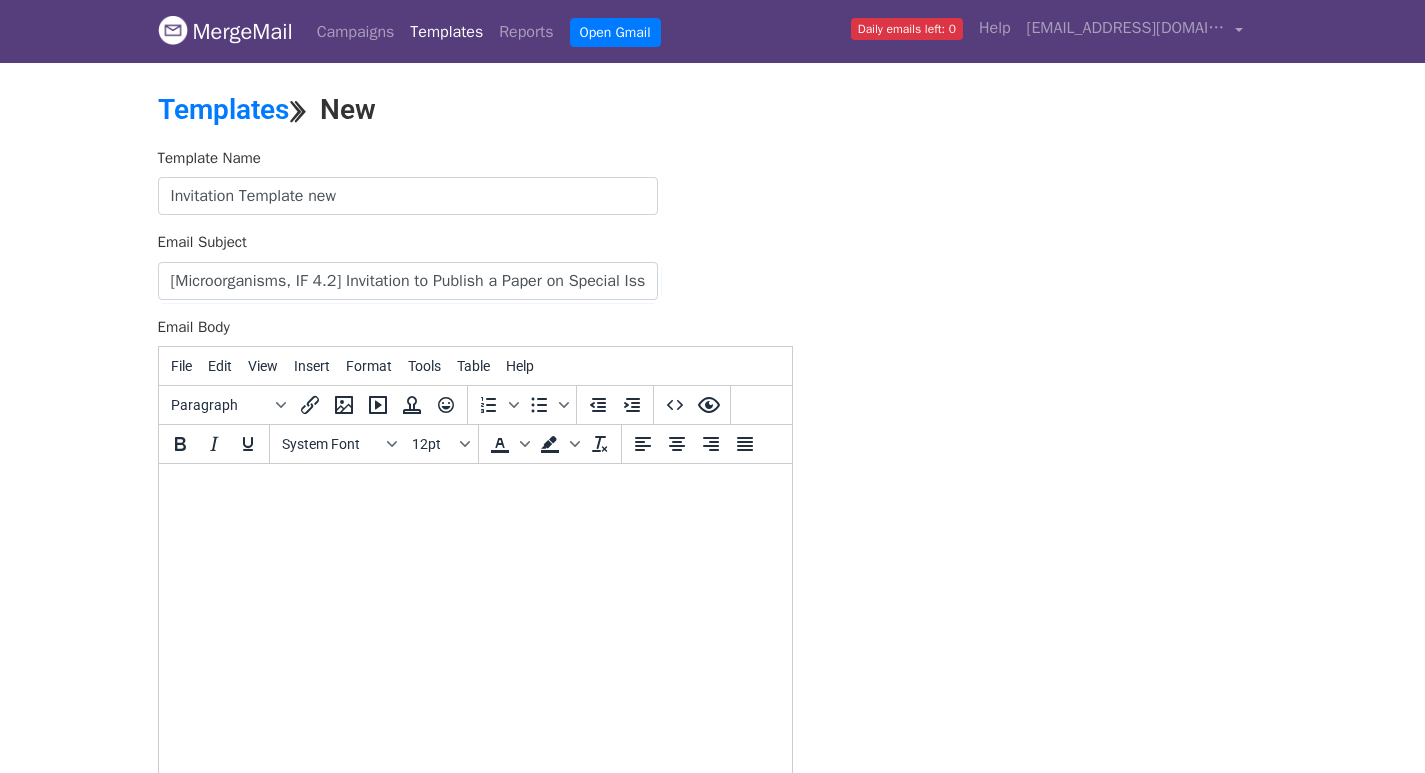 click at bounding box center (474, 491) 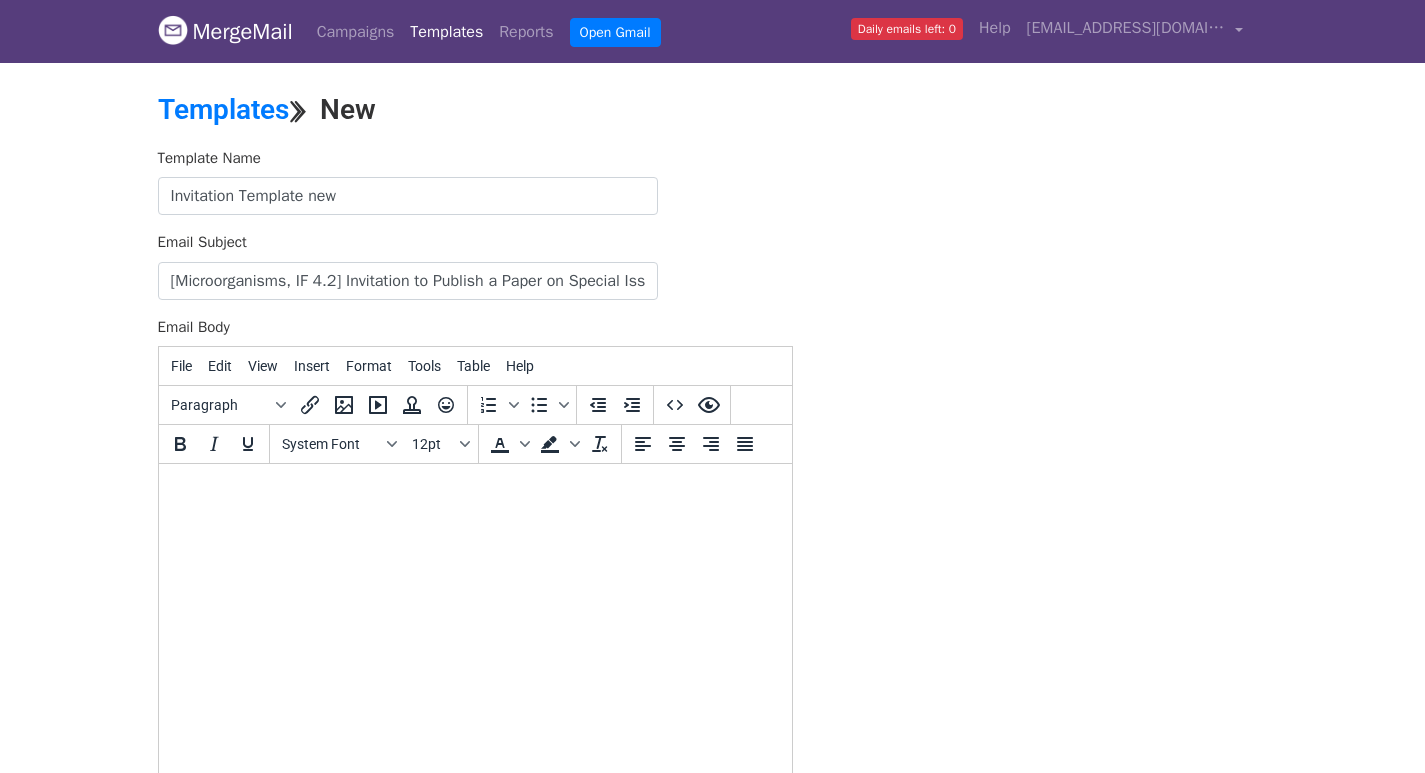 click at bounding box center (474, 491) 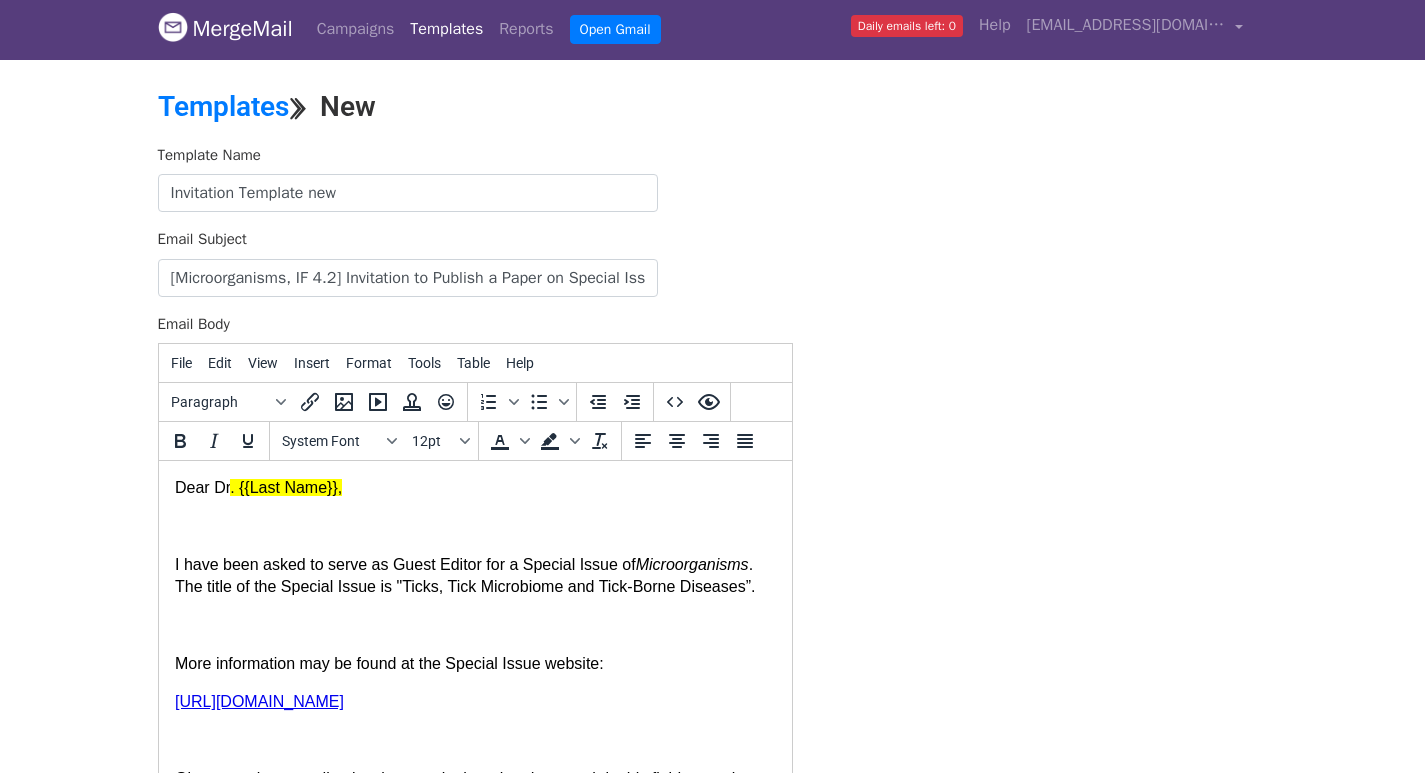 scroll, scrollTop: 812, scrollLeft: 0, axis: vertical 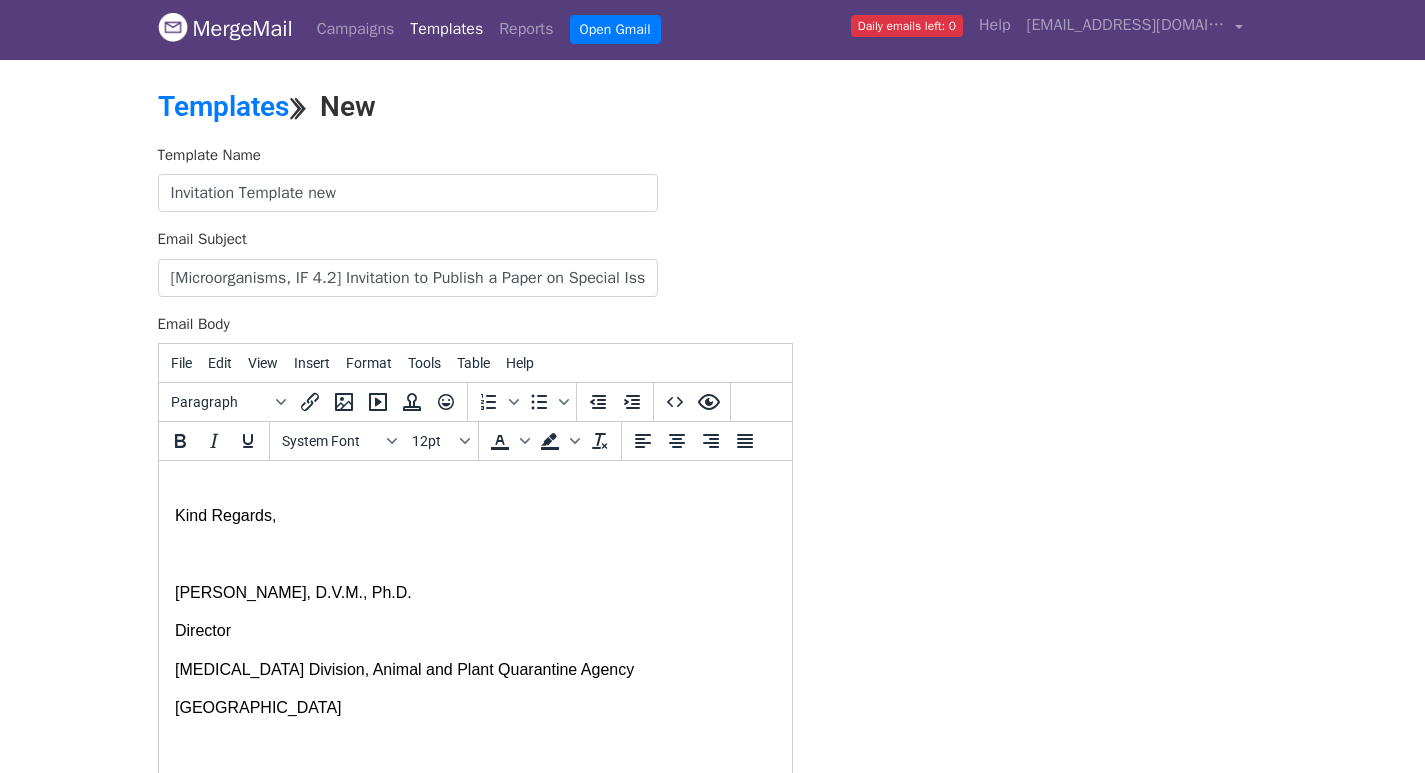 click on "Template Name
Invitation Template new
Email Subject
[Microorganisms, IF 4.2] Invitation to Publish a Paper on Special Issue "Ticks, Tick Microbiome and Tick-Borne Diseases”-50% Discount
Email Body
File Edit View Insert Format Tools Table Help Paragraph To open the popup, press Shift+Enter To open the popup, press Shift+Enter System Font 12pt To open the popup, press Shift+Enter To open the popup, press Shift+Enter 0 words Powered by Tiny
Save" at bounding box center (713, 496) 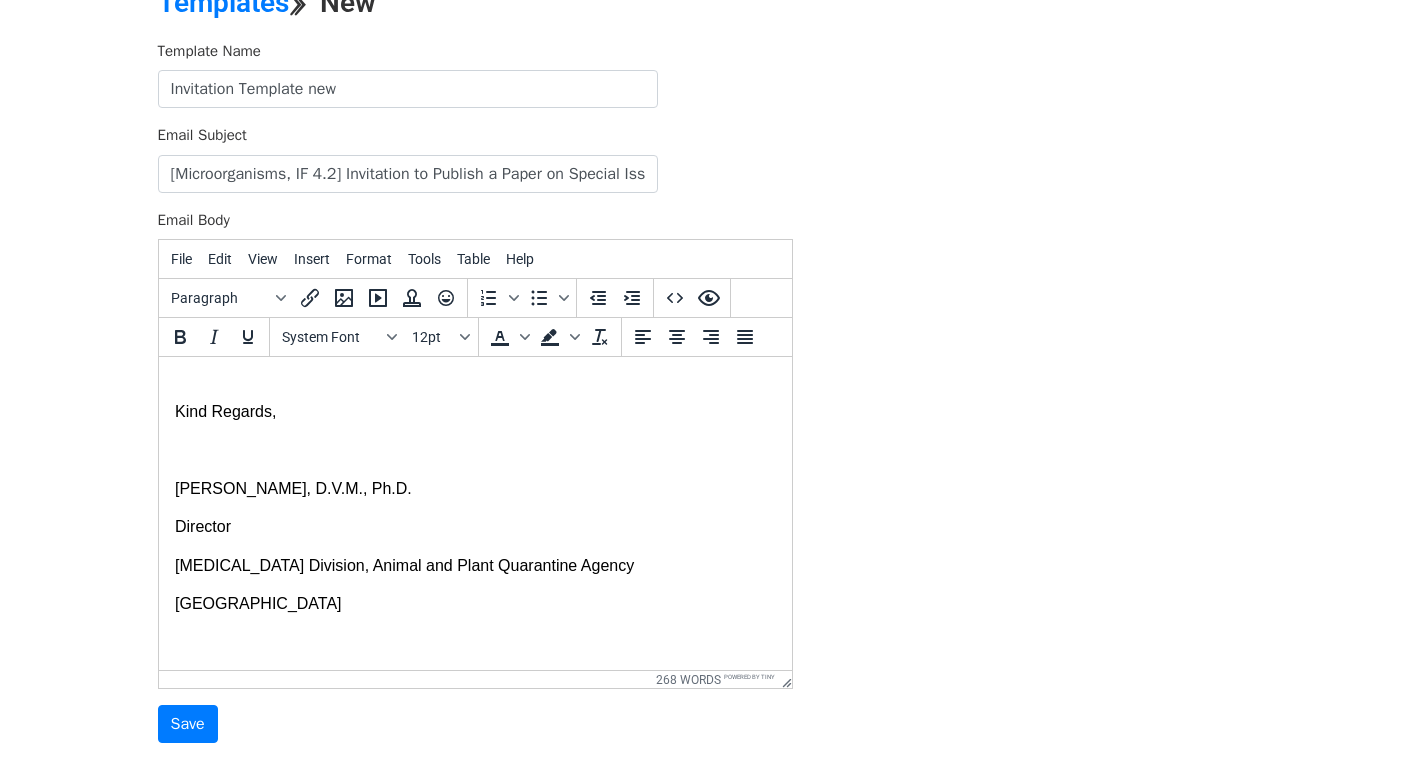 scroll, scrollTop: 200, scrollLeft: 0, axis: vertical 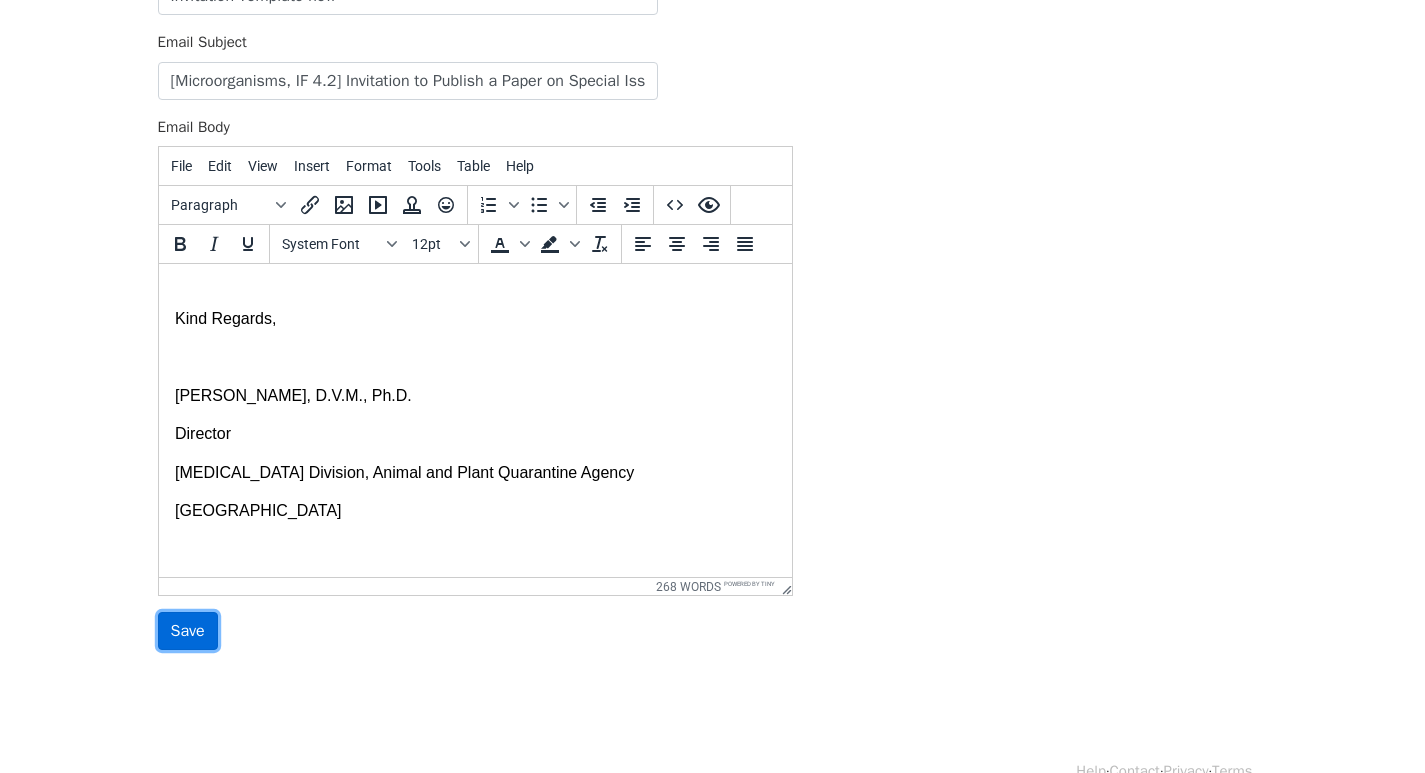 click on "Save" at bounding box center (188, 631) 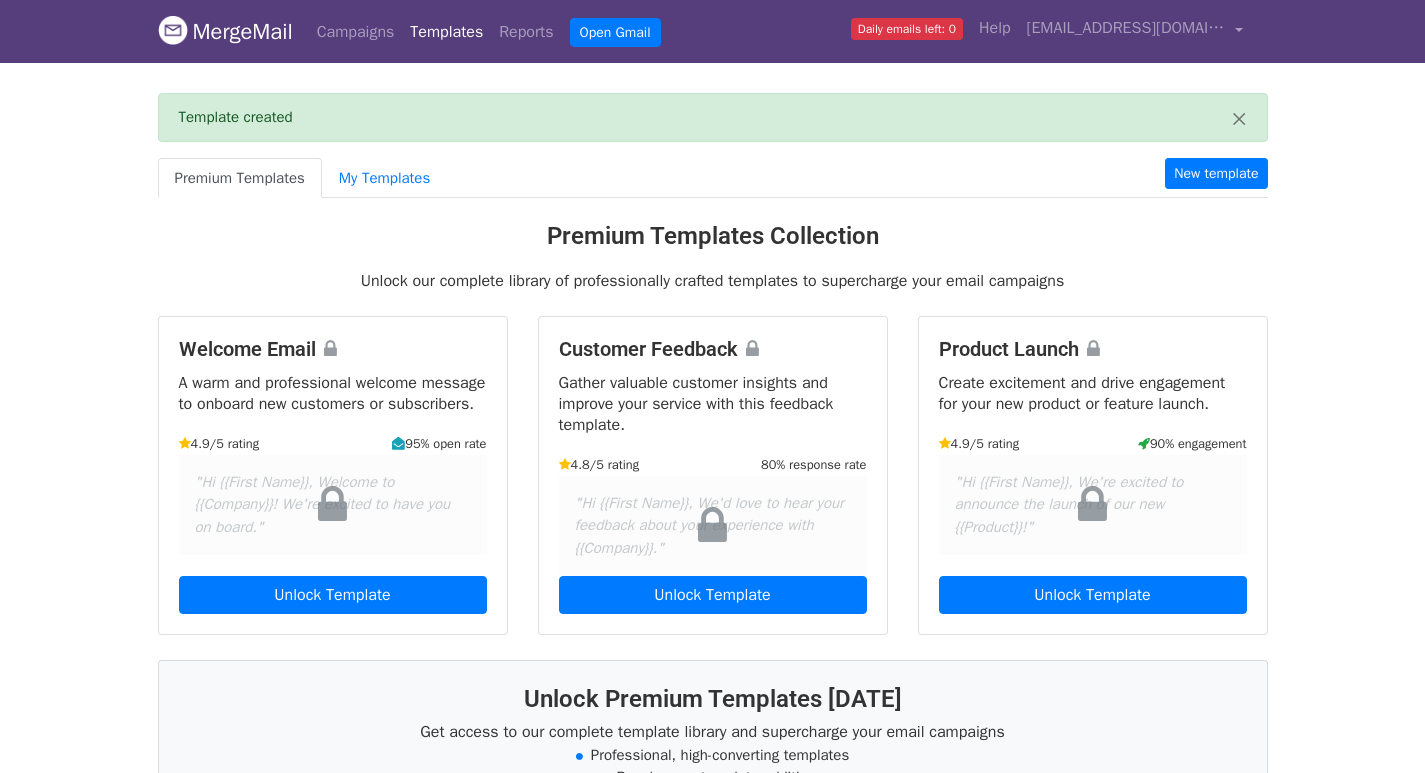scroll, scrollTop: 0, scrollLeft: 0, axis: both 